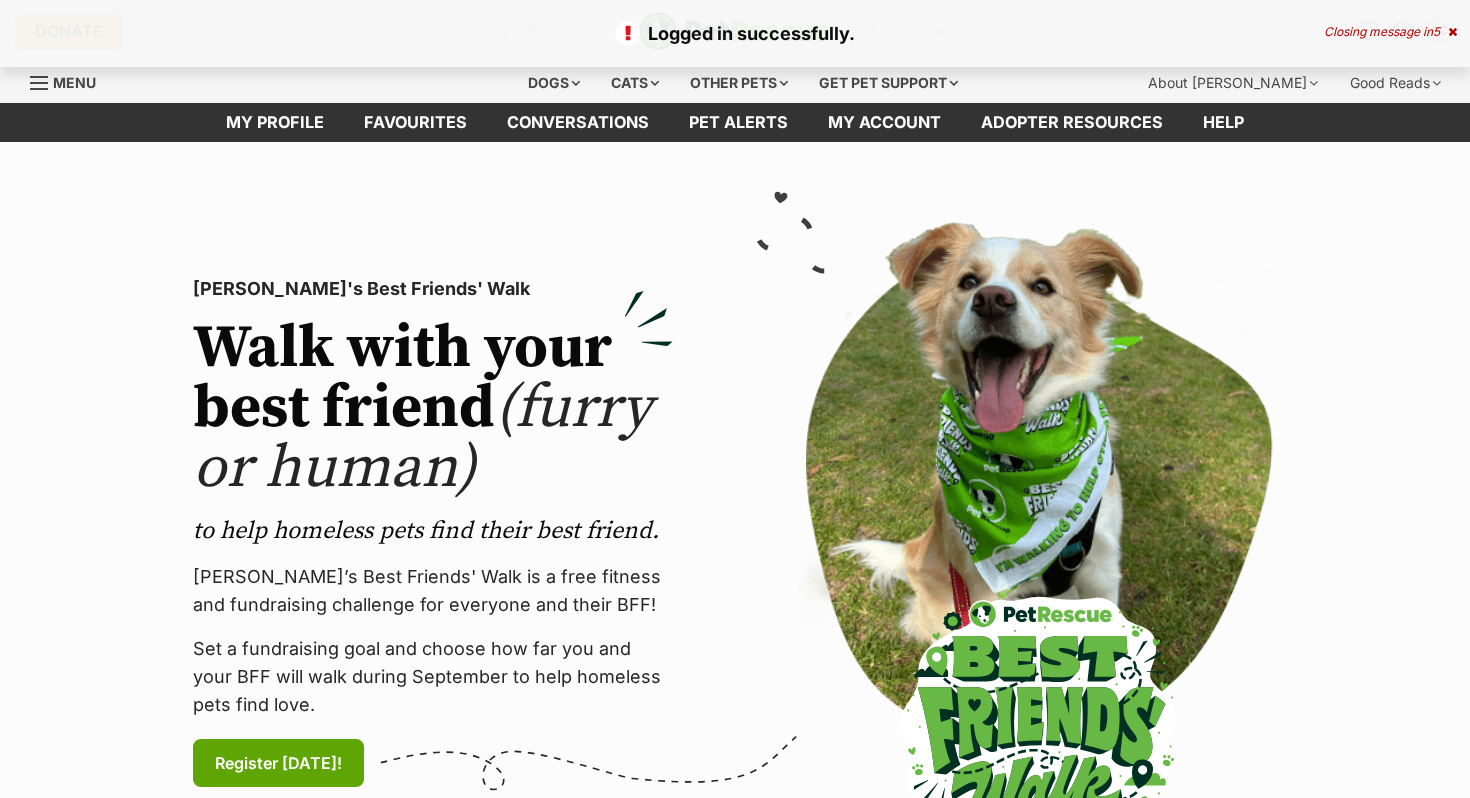 scroll, scrollTop: 0, scrollLeft: 0, axis: both 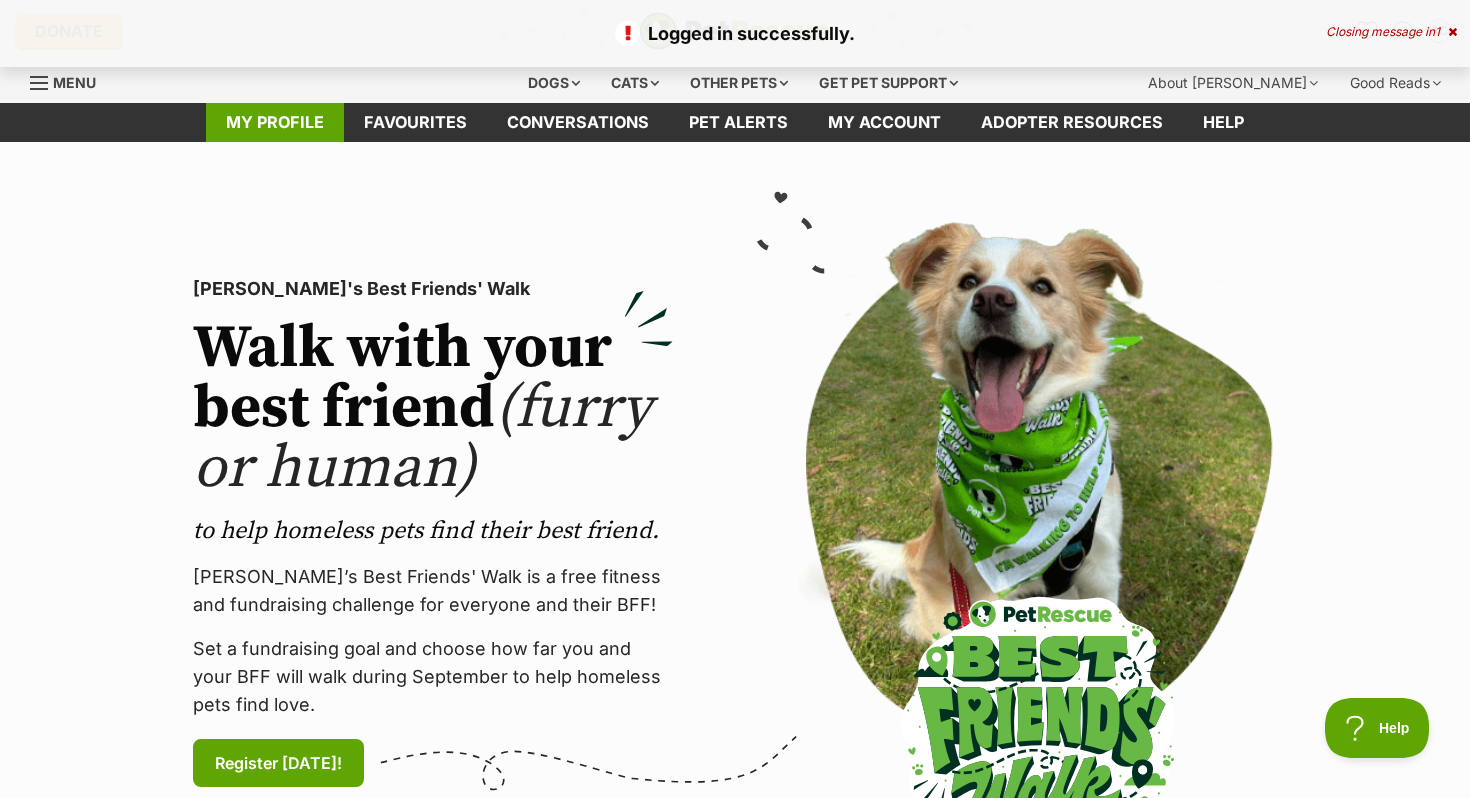 click on "My profile" at bounding box center [275, 122] 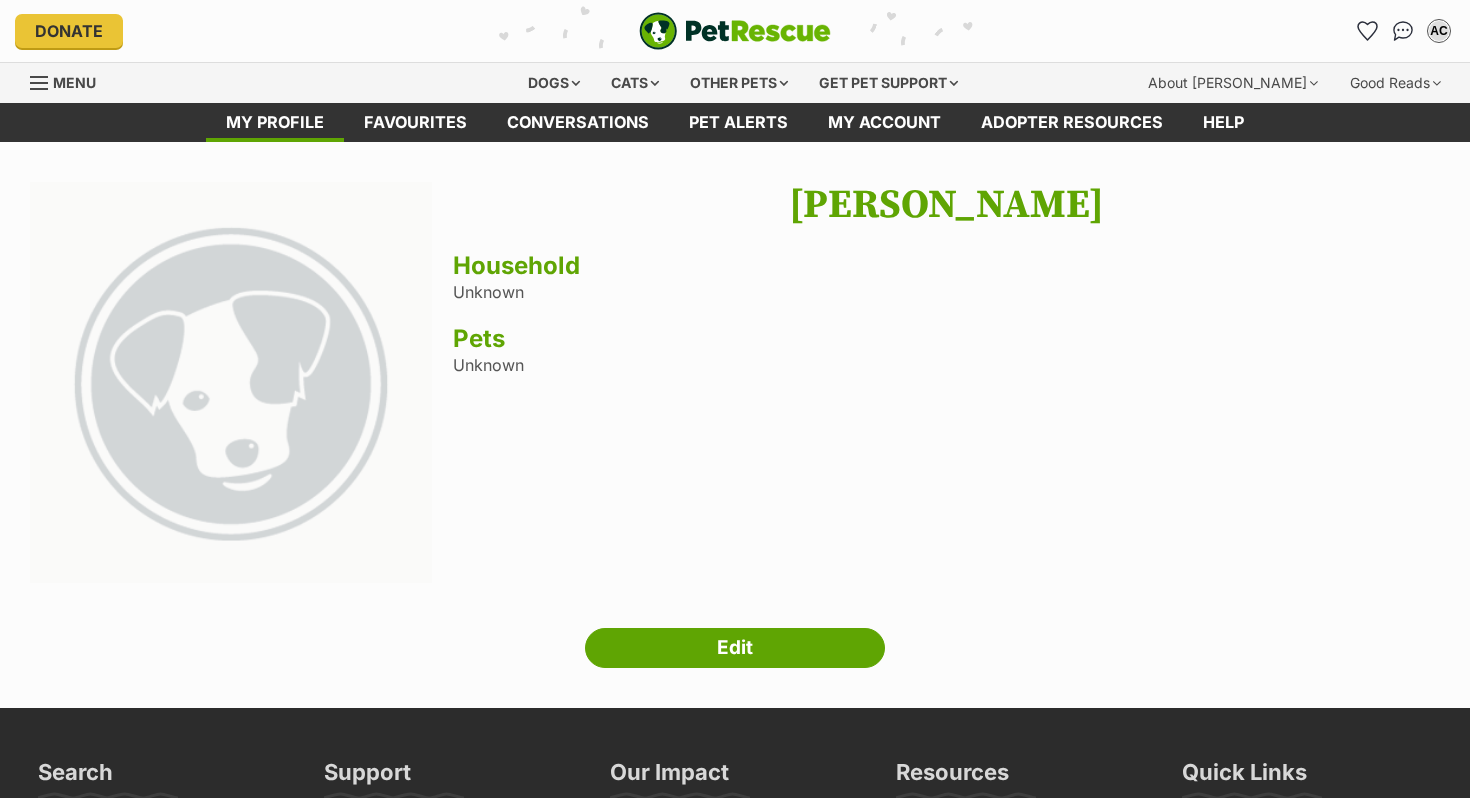 scroll, scrollTop: 0, scrollLeft: 0, axis: both 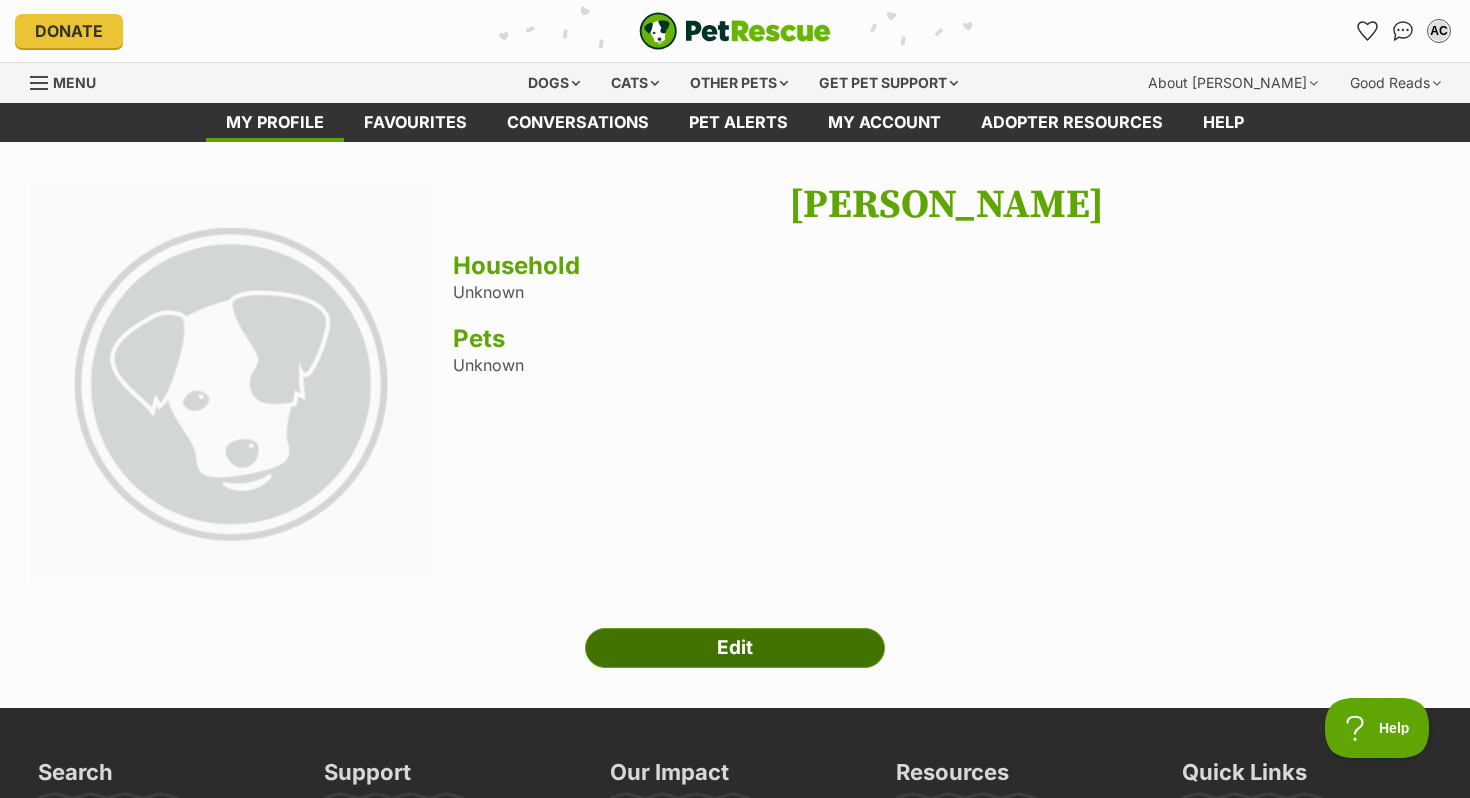 click on "Edit" at bounding box center (735, 648) 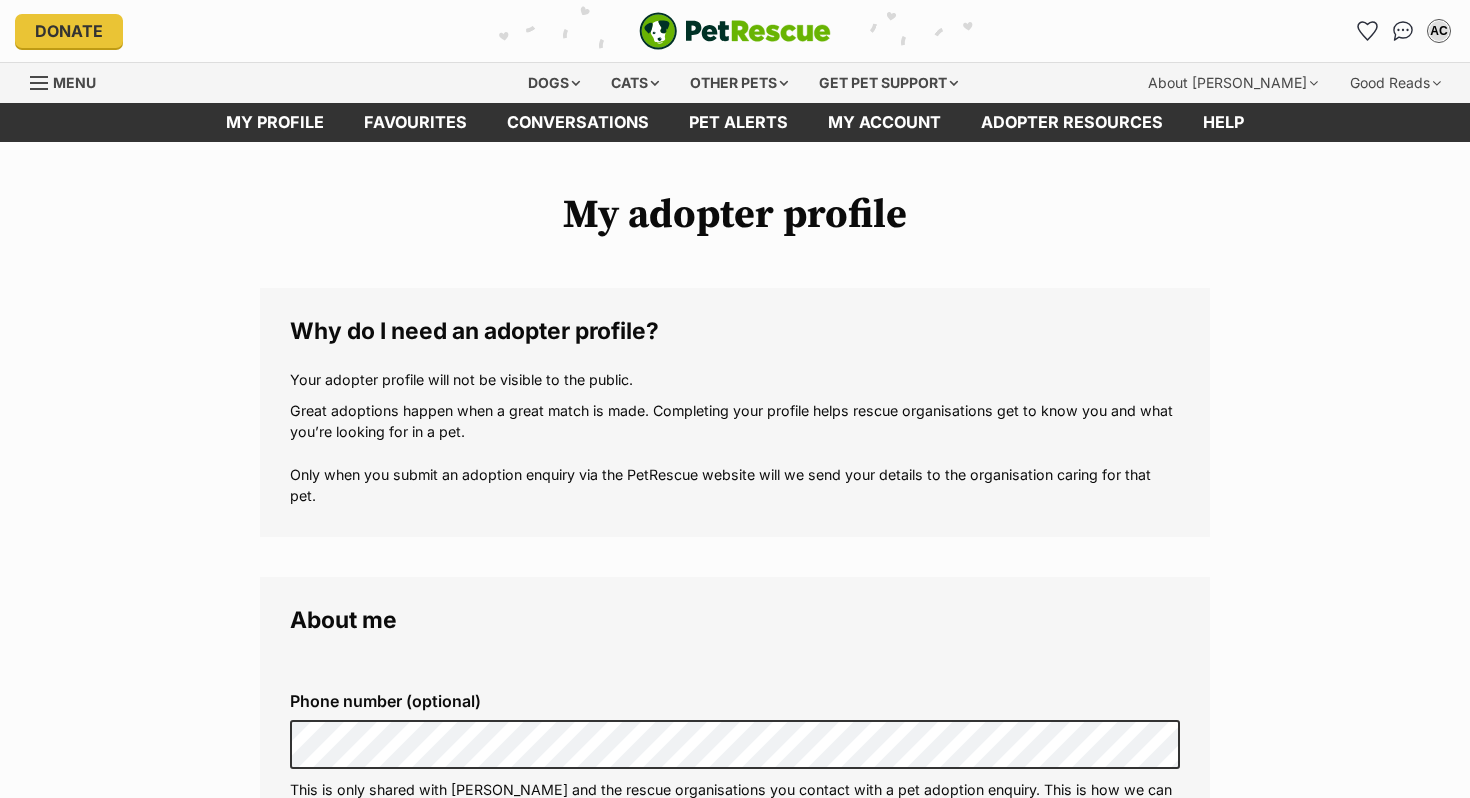 scroll, scrollTop: 0, scrollLeft: 0, axis: both 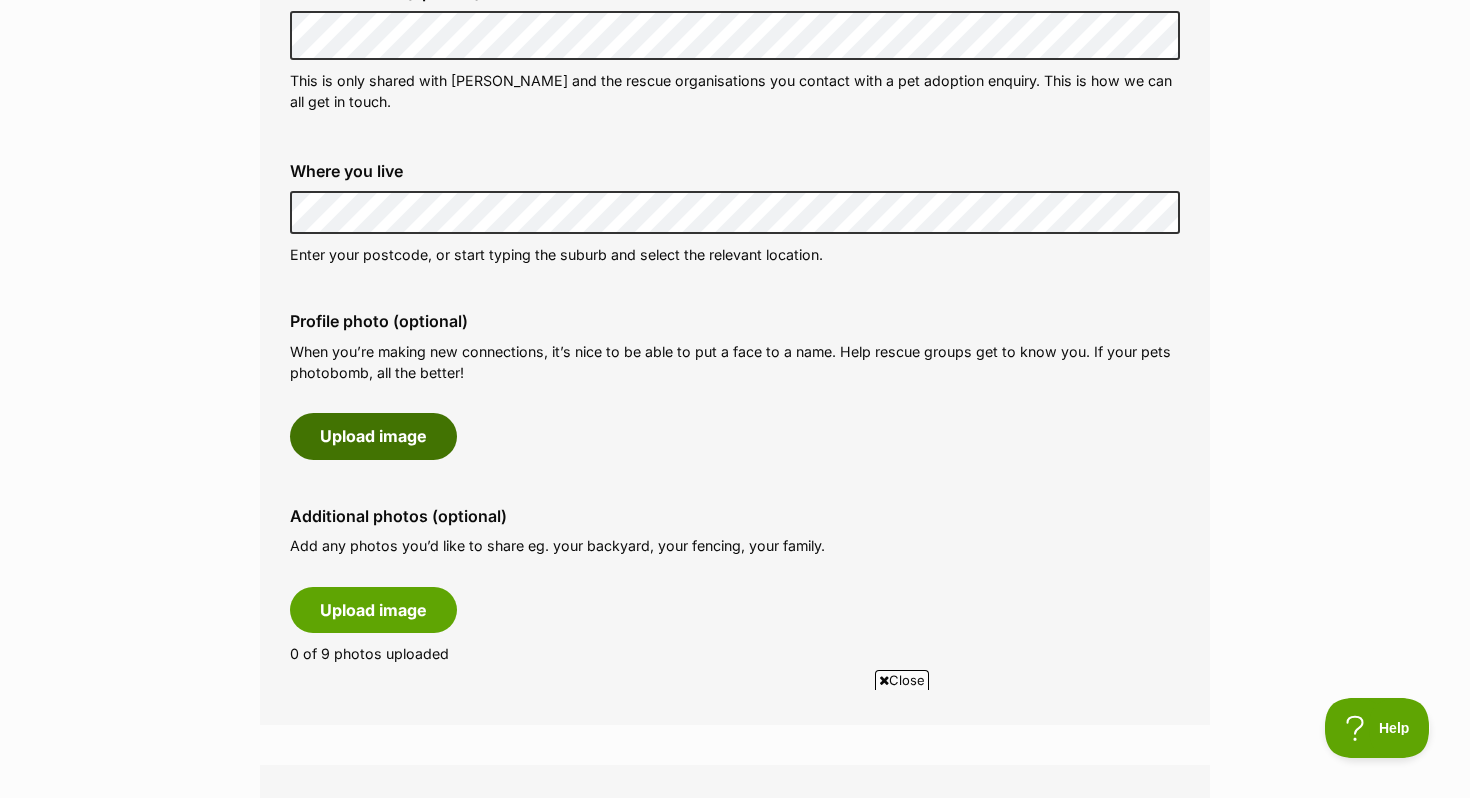click on "Upload image" at bounding box center (373, 436) 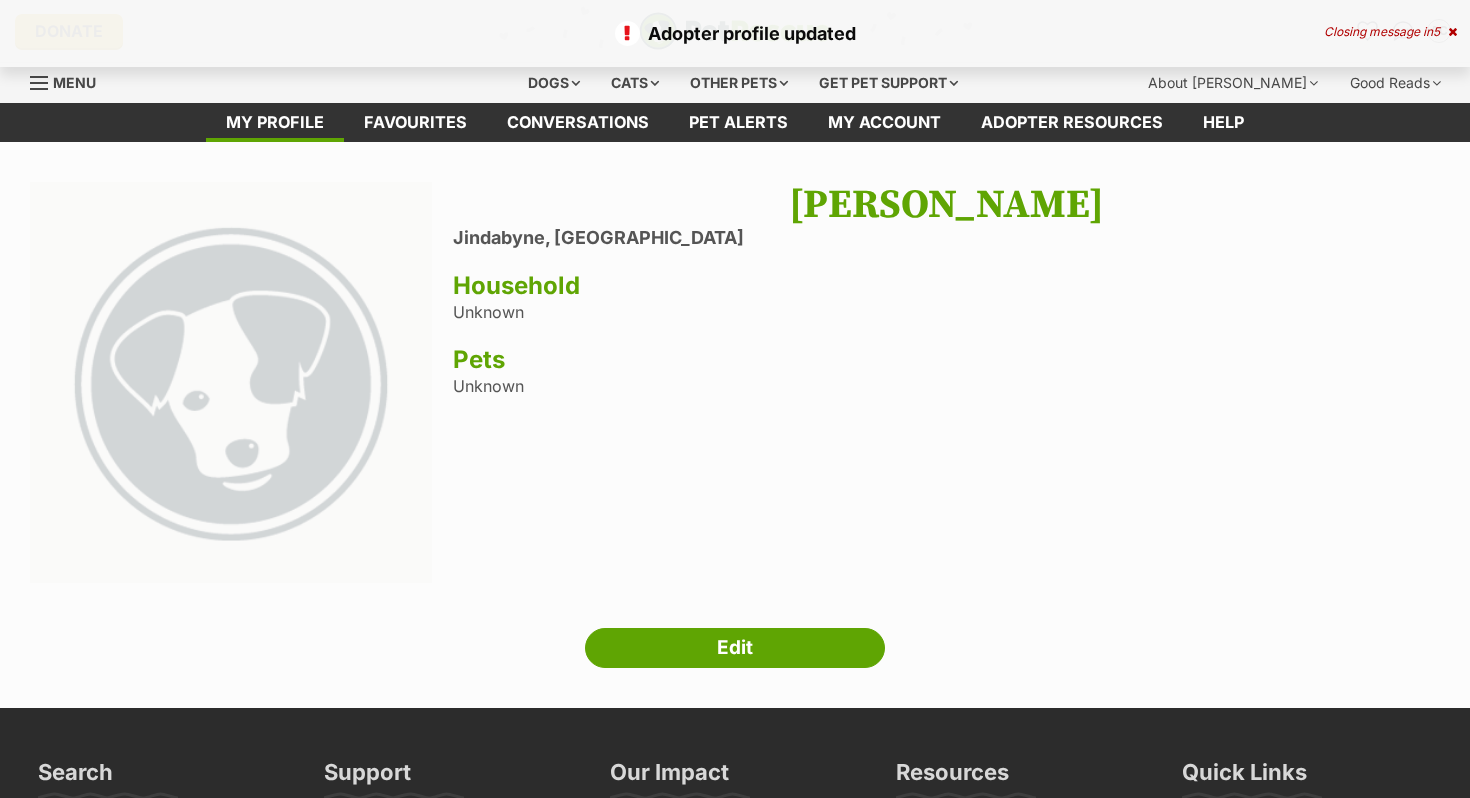 scroll, scrollTop: 0, scrollLeft: 0, axis: both 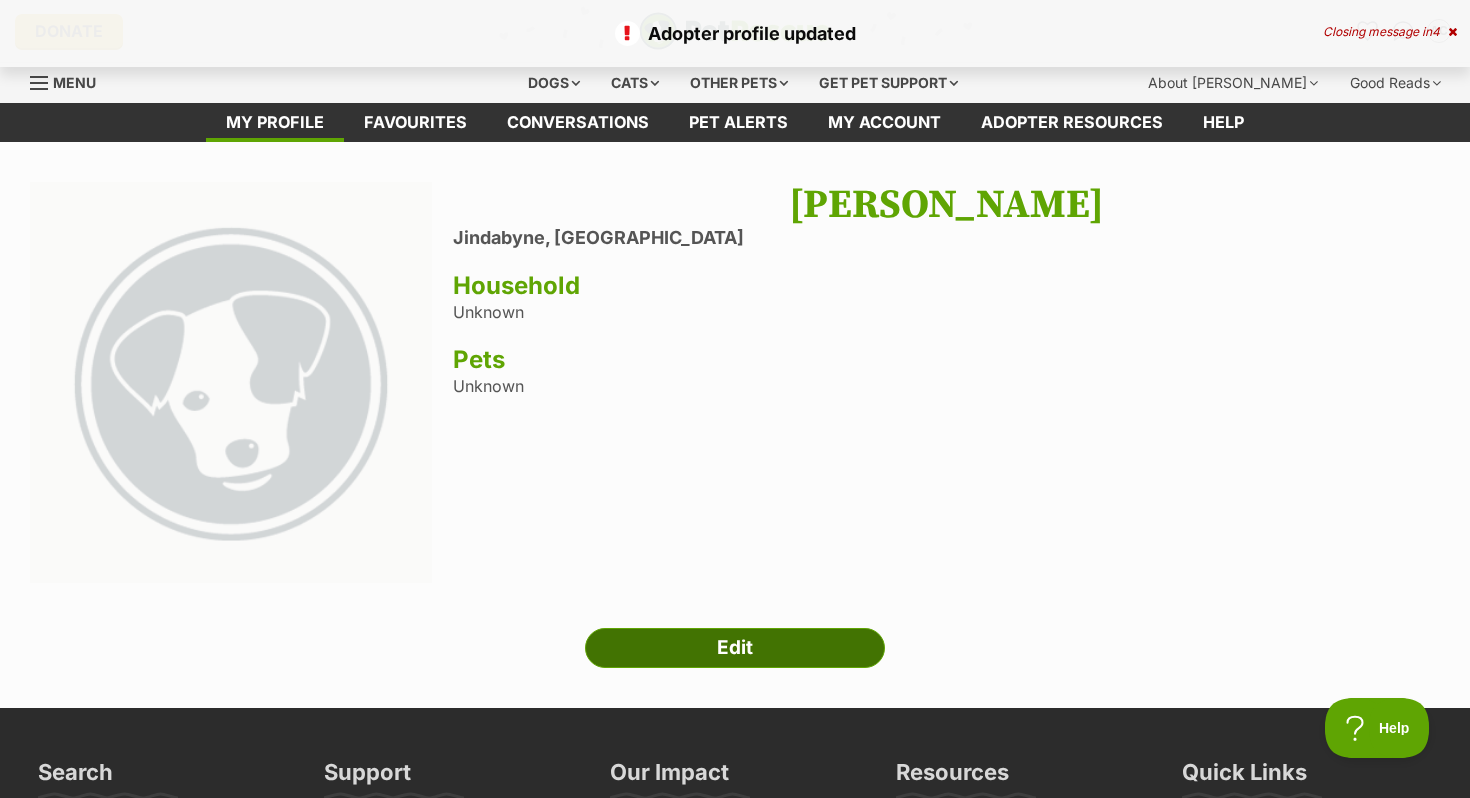 click on "Edit" at bounding box center (735, 648) 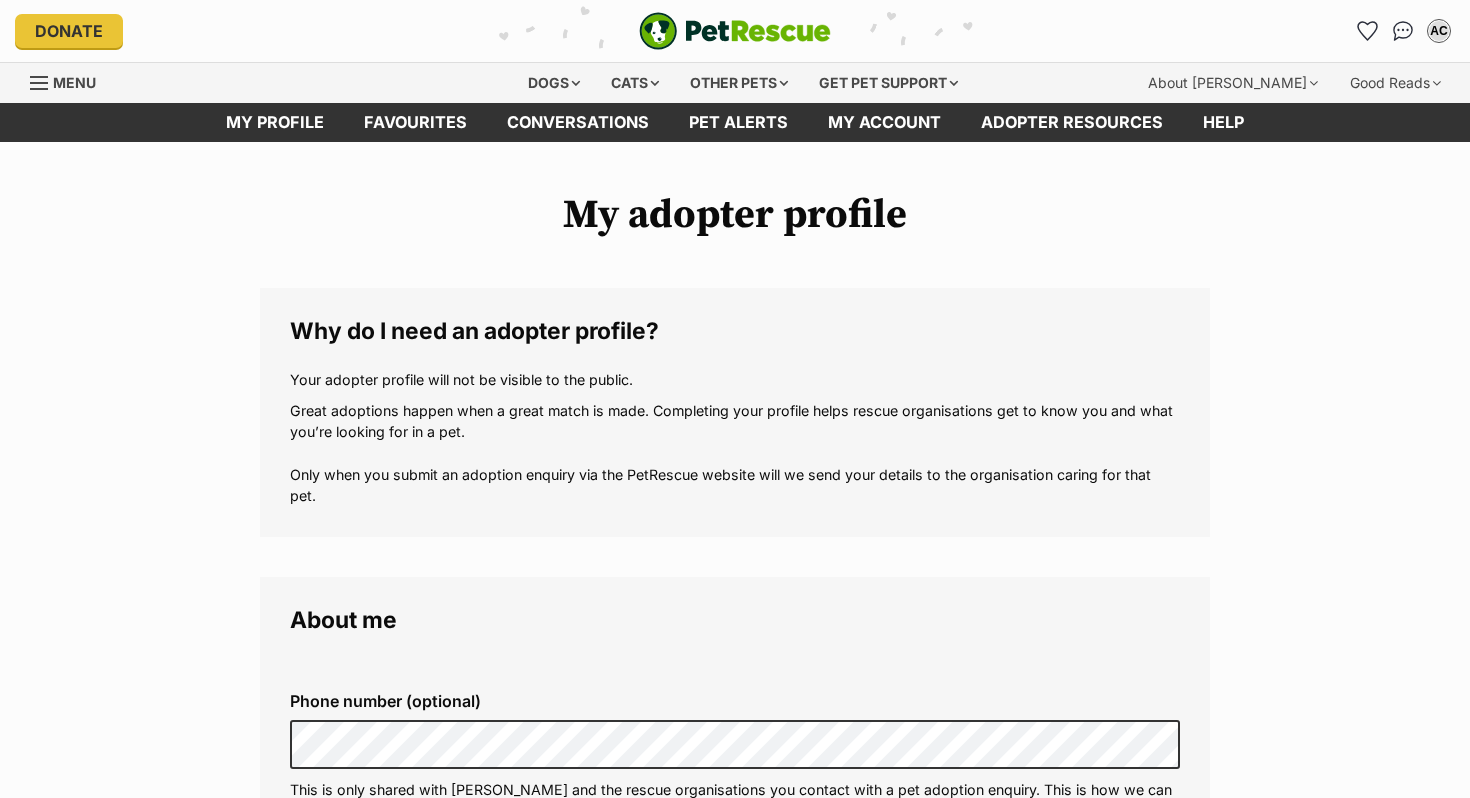 scroll, scrollTop: 0, scrollLeft: 0, axis: both 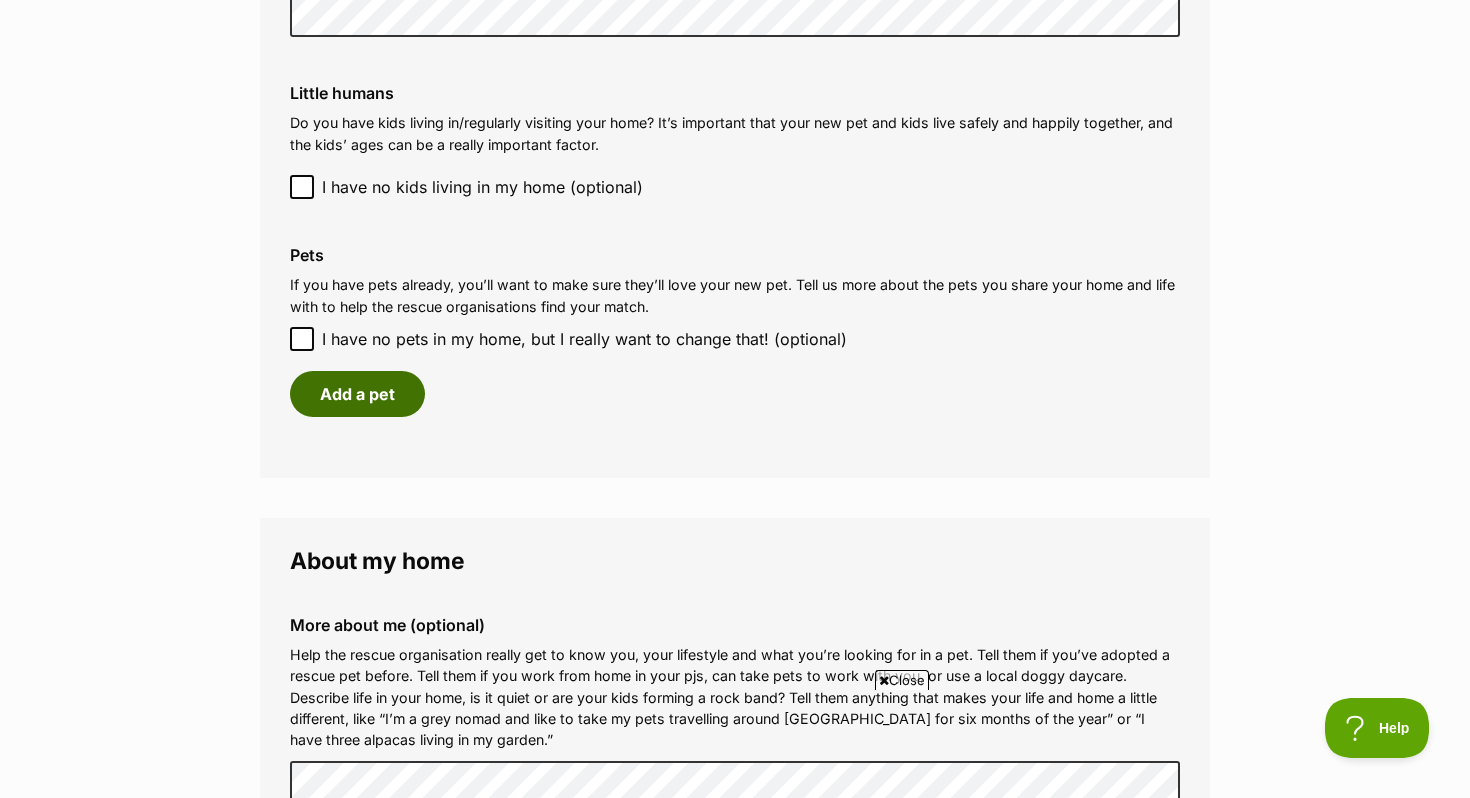 click on "Add a pet" at bounding box center (357, 394) 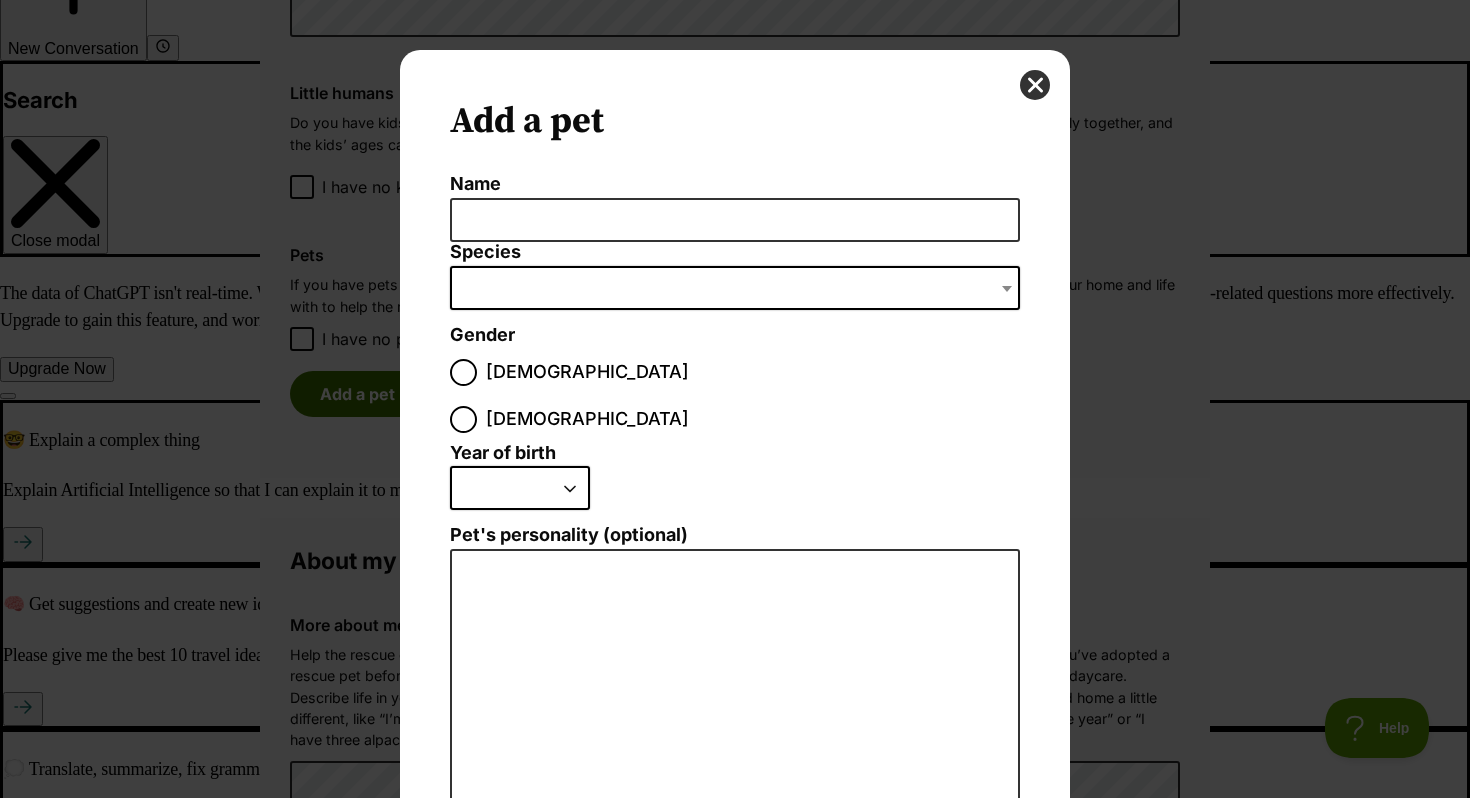 scroll, scrollTop: 0, scrollLeft: 0, axis: both 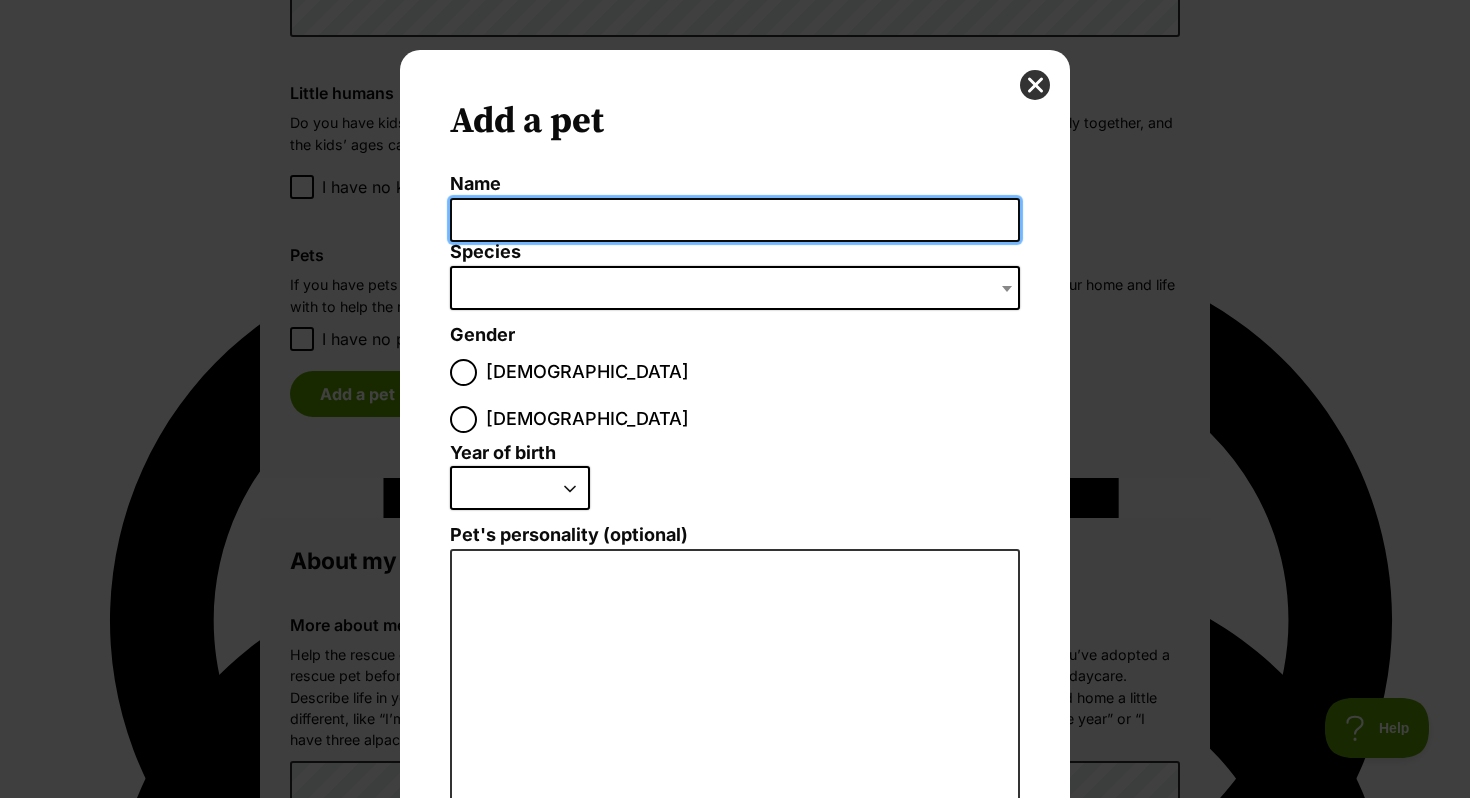 click on "Name" at bounding box center (735, 220) 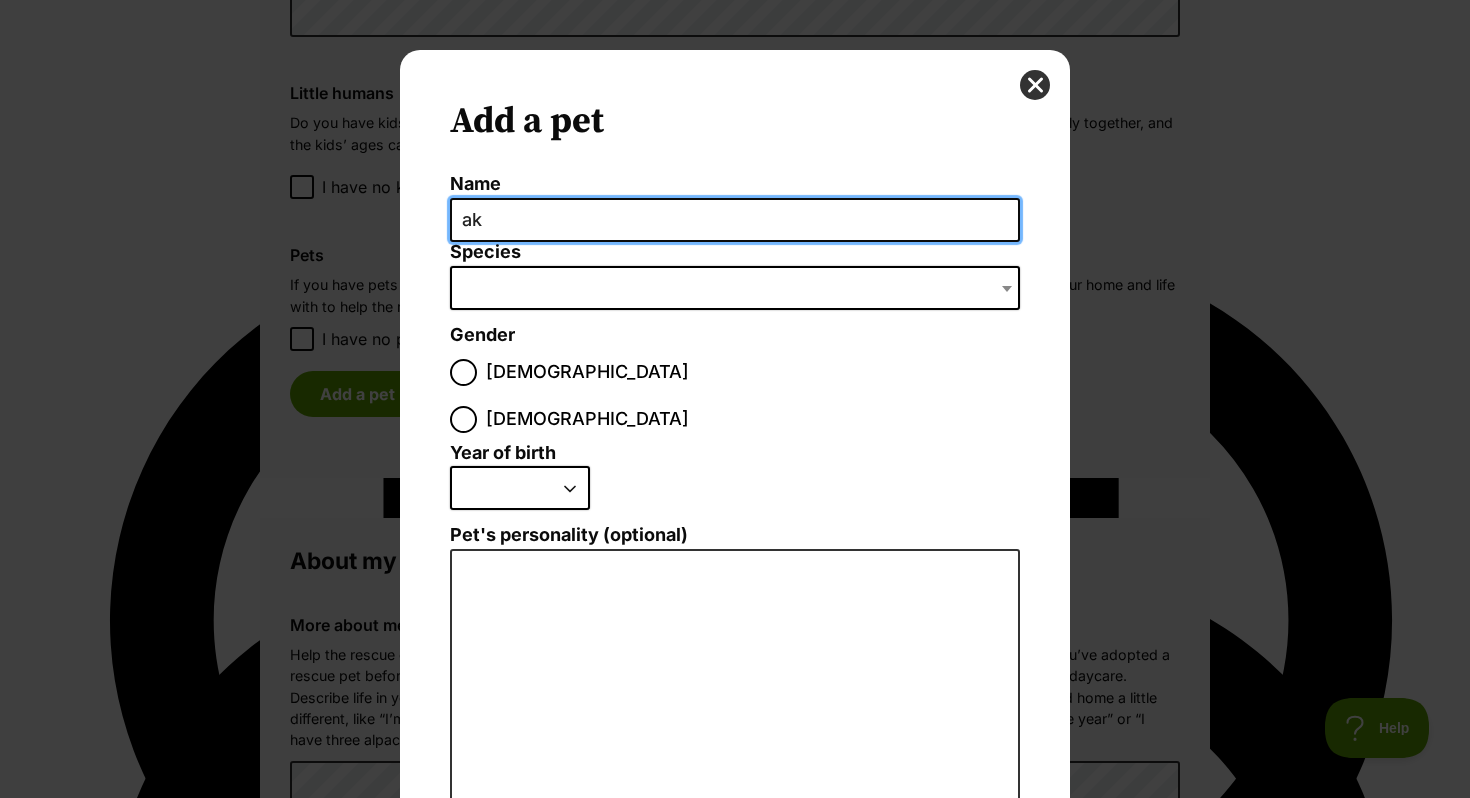 type on "a" 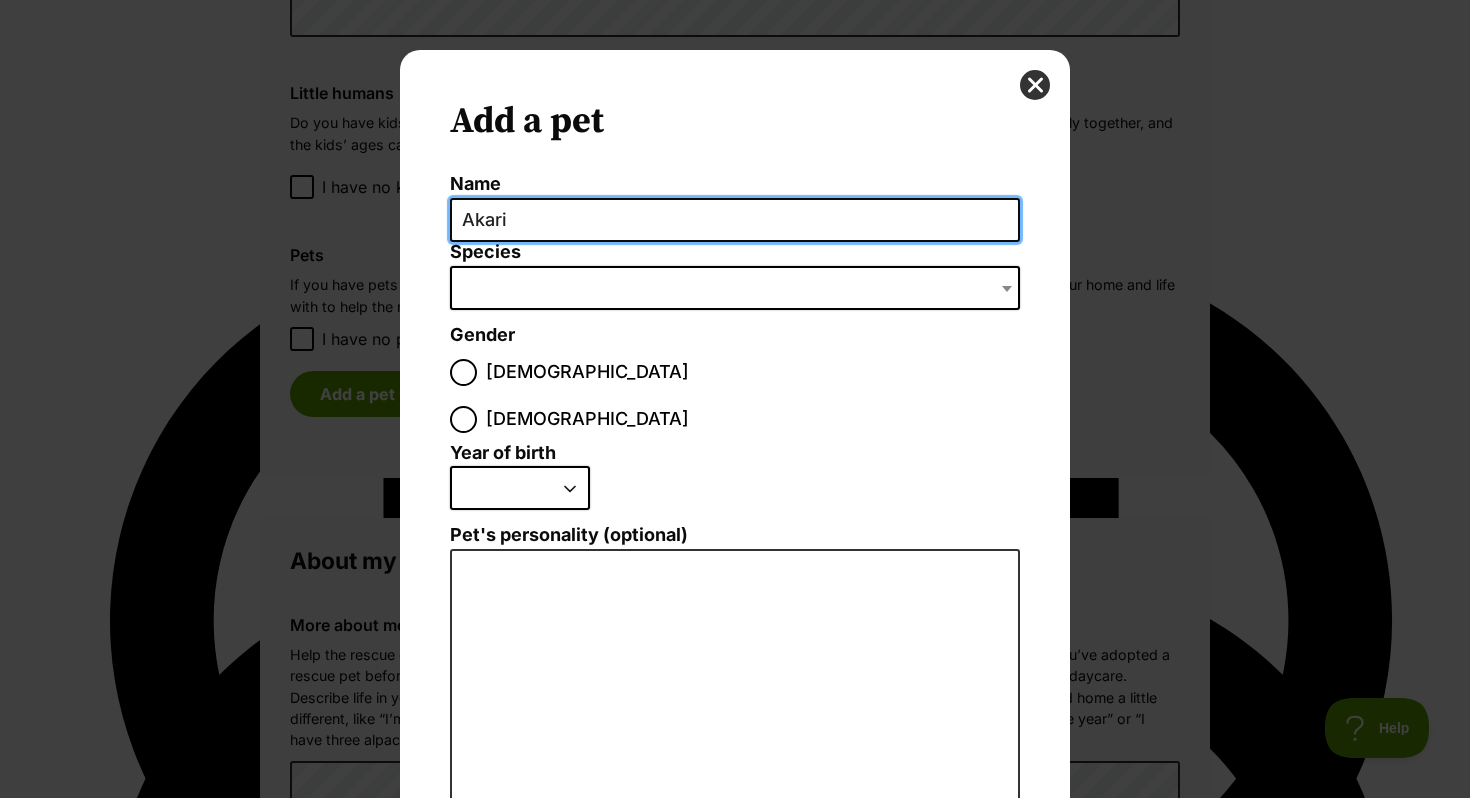 type on "Akari" 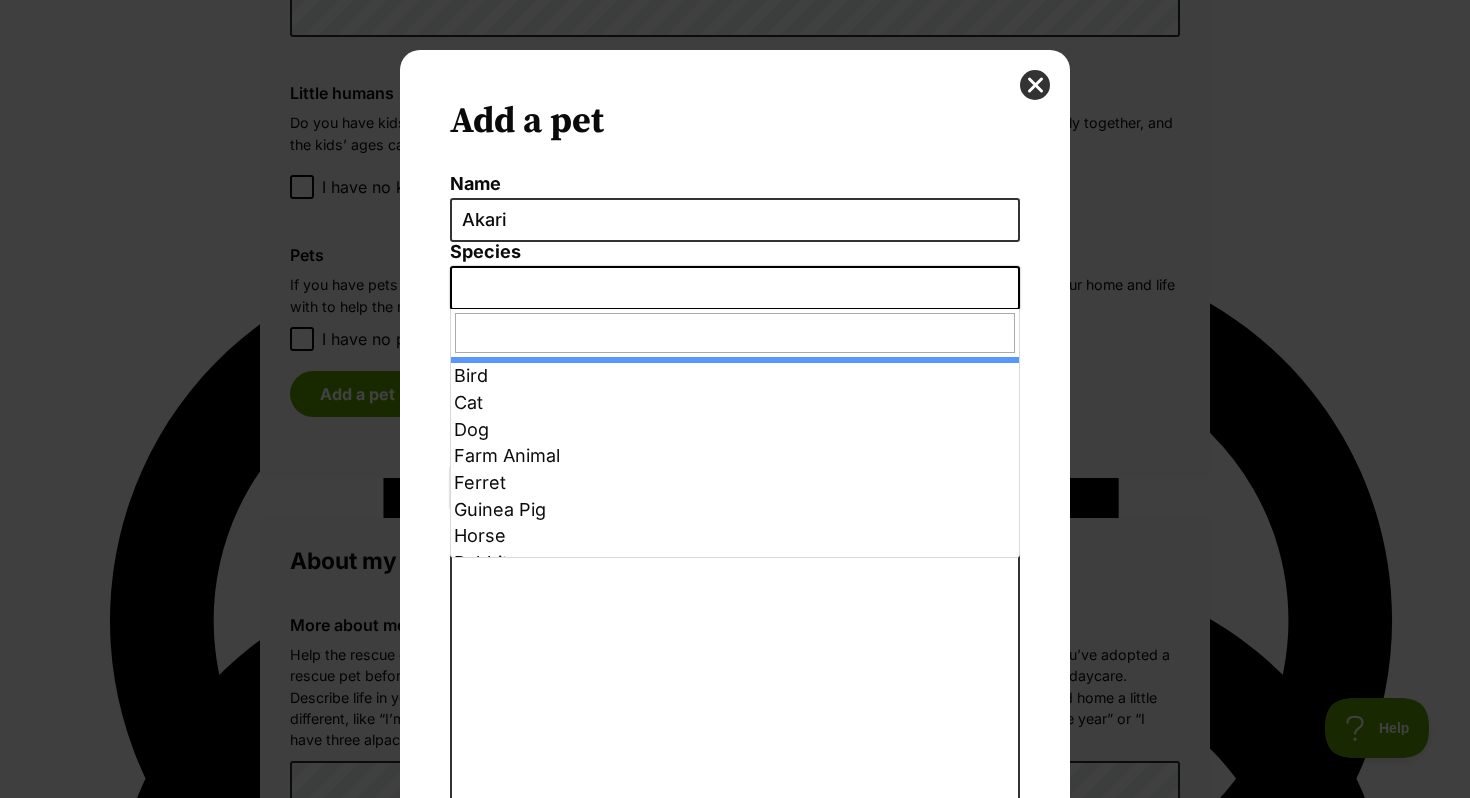 click at bounding box center (735, 288) 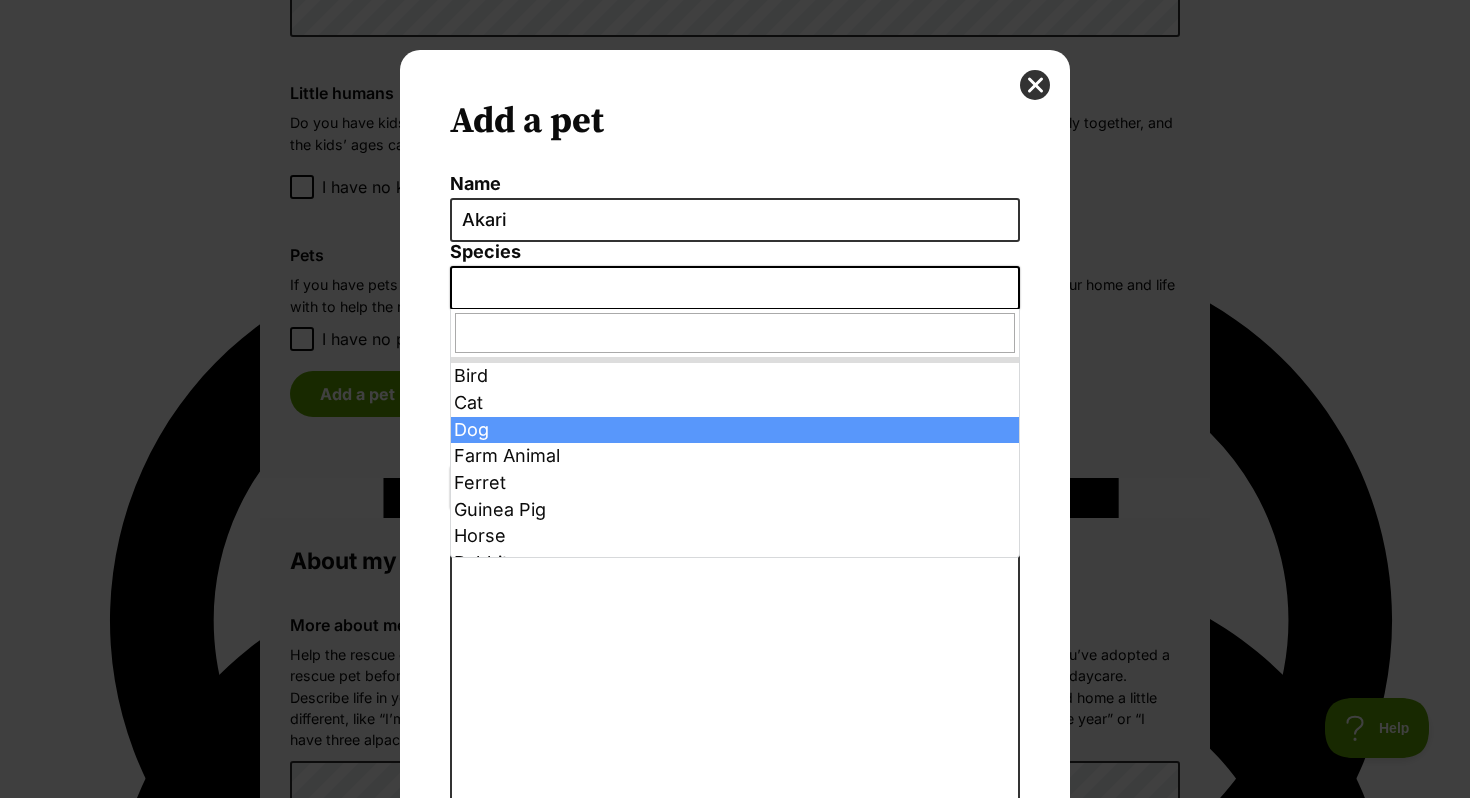 select on "1" 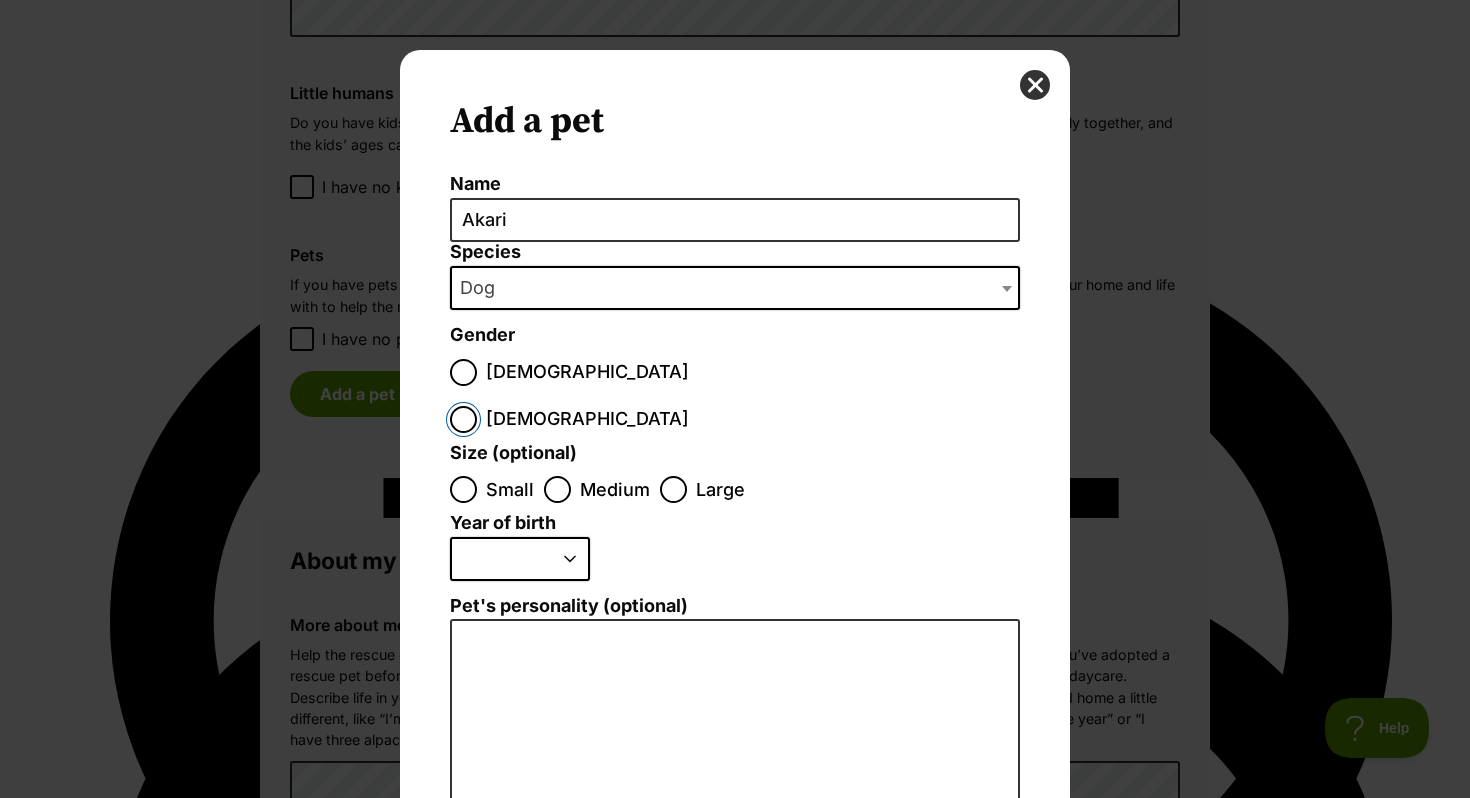 click on "Female" at bounding box center (463, 419) 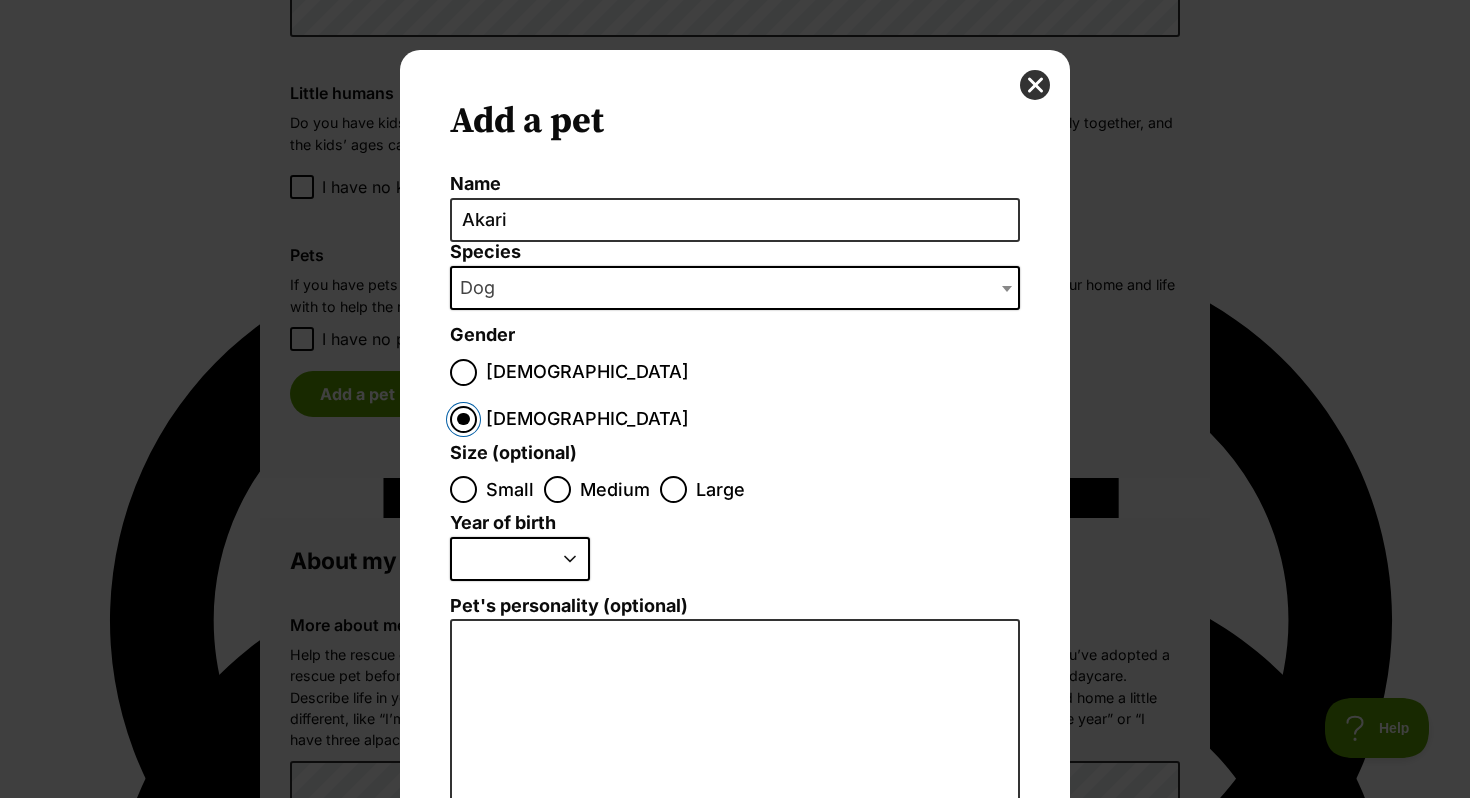scroll, scrollTop: 0, scrollLeft: 0, axis: both 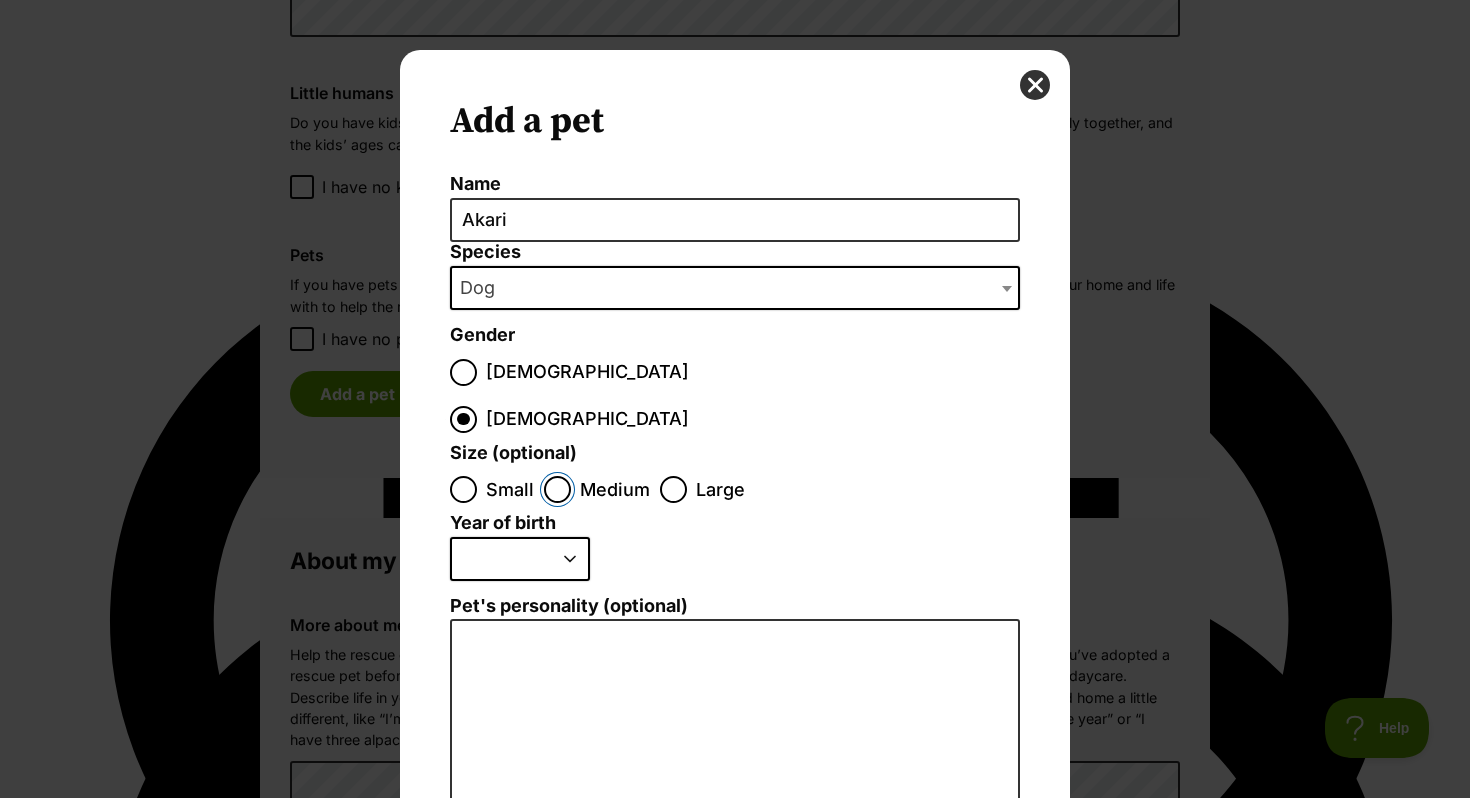 click on "Medium" at bounding box center [557, 489] 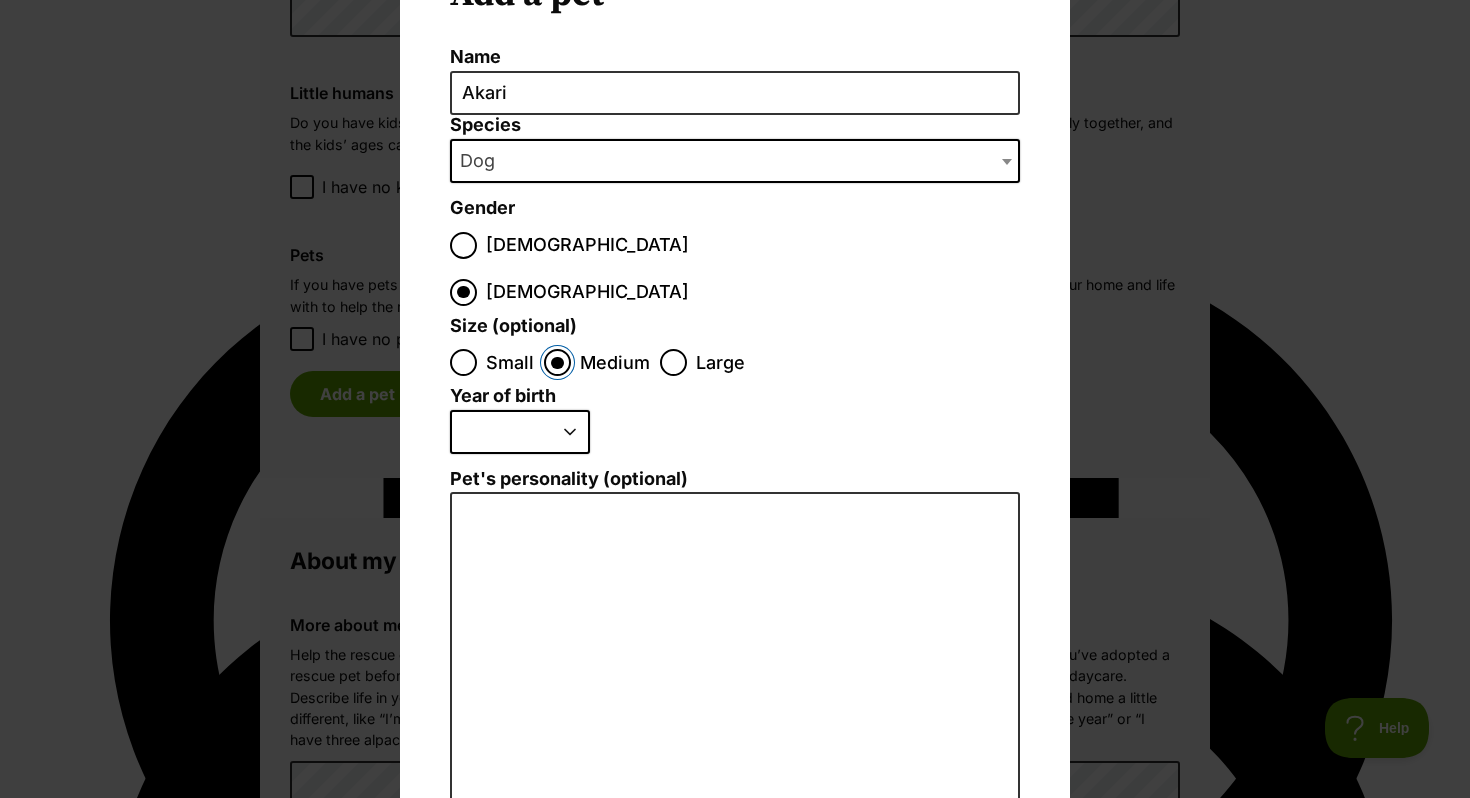 scroll, scrollTop: 129, scrollLeft: 0, axis: vertical 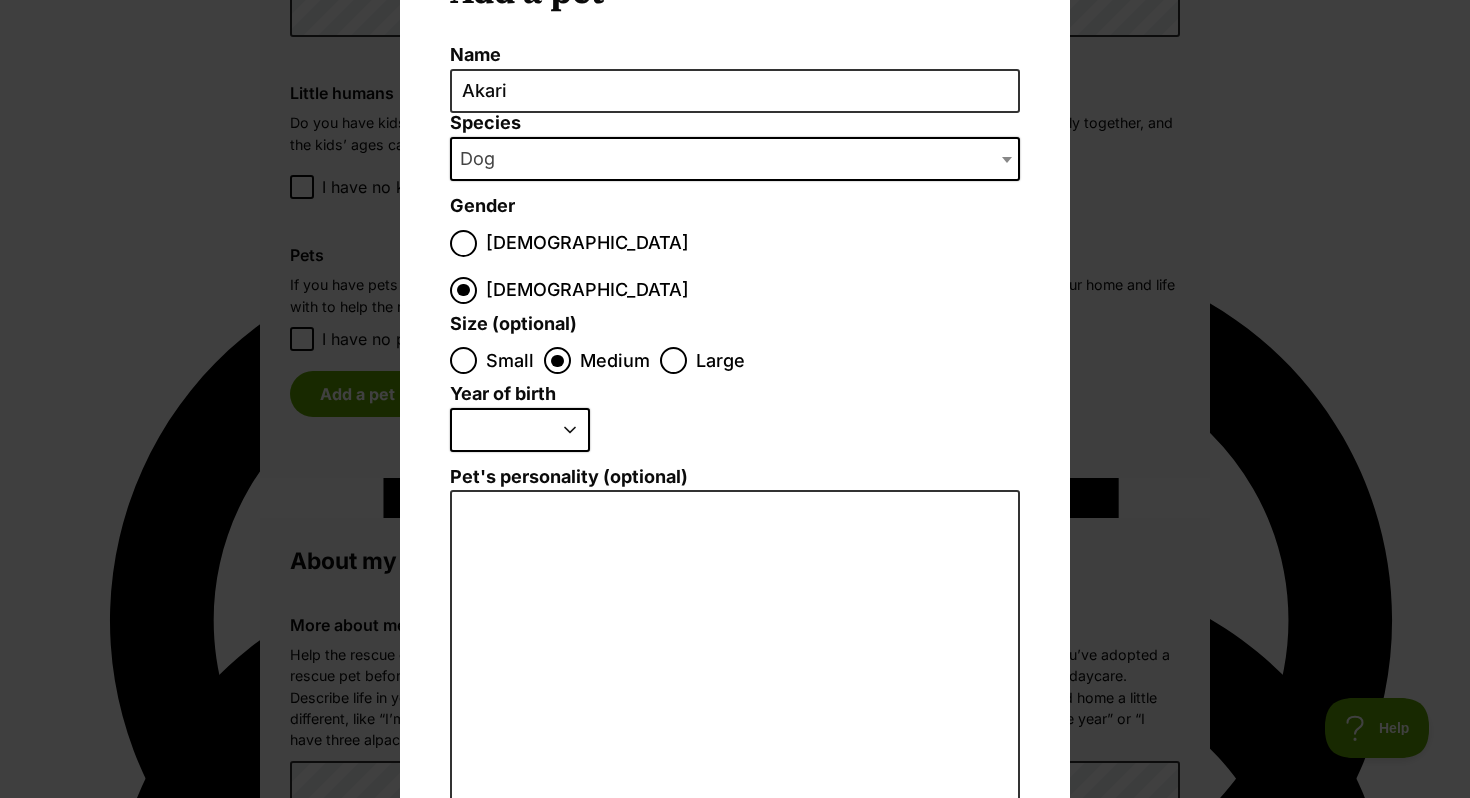click on "2025
2024
2023
2022
2021
2020
2019
2018
2017
2016
2015
2014
2013
2012
2011
2010
2009
2008
2007
2006
2005
2004
2003
2002
2001
2000
1999
1998
1997
1996
1995" at bounding box center [520, 430] 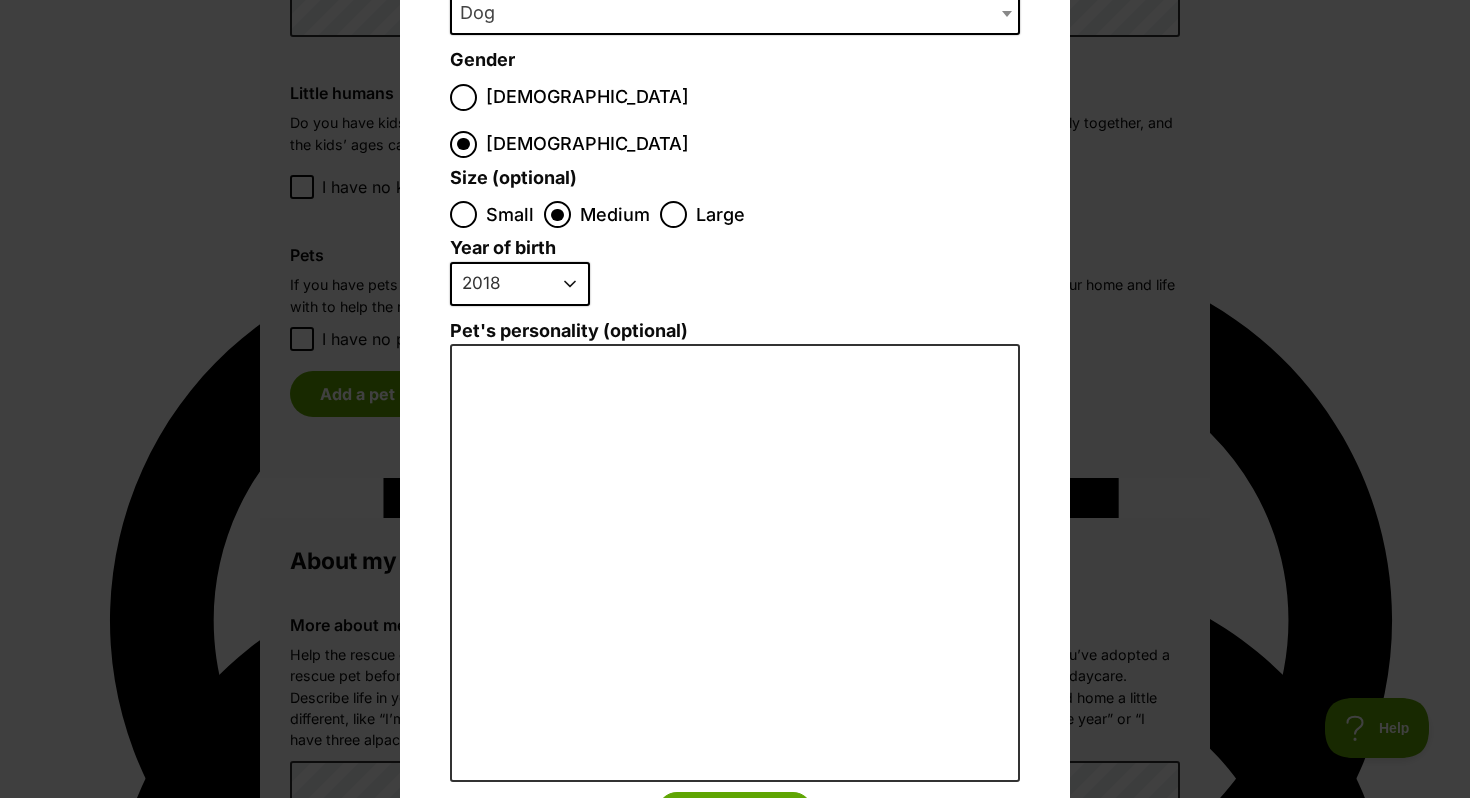 scroll, scrollTop: 342, scrollLeft: 0, axis: vertical 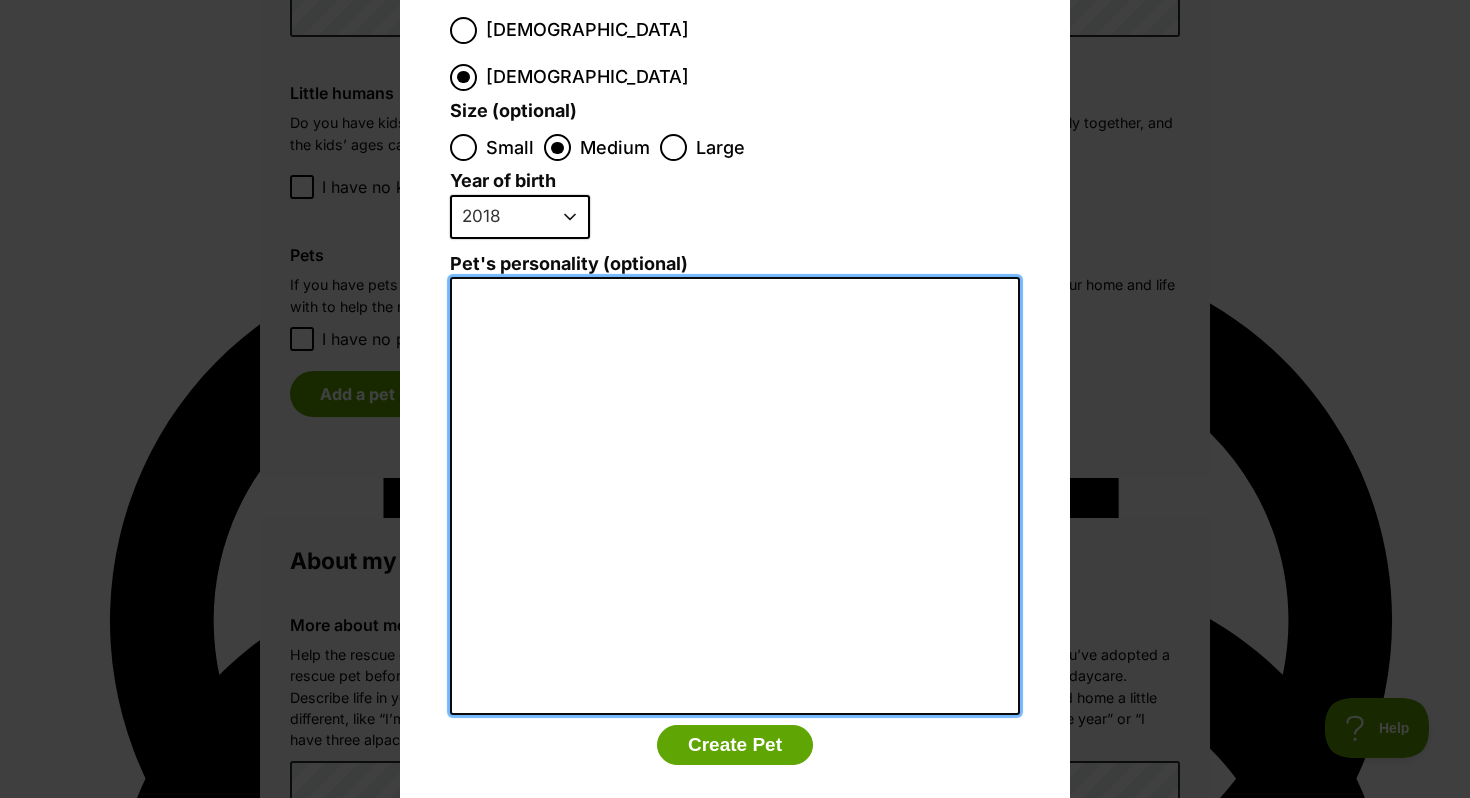click on "Pet's personality (optional)" at bounding box center [735, 496] 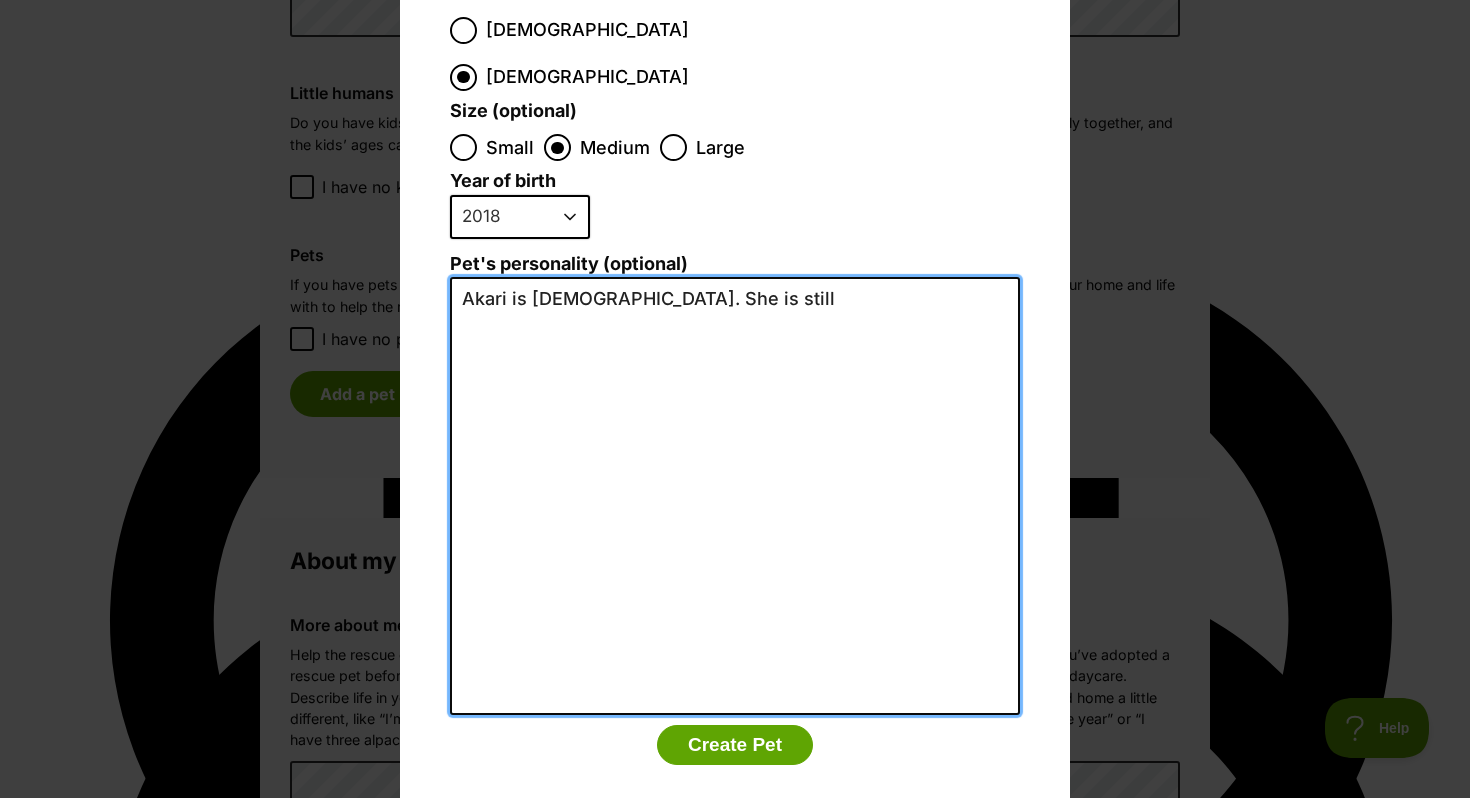scroll, scrollTop: 0, scrollLeft: 0, axis: both 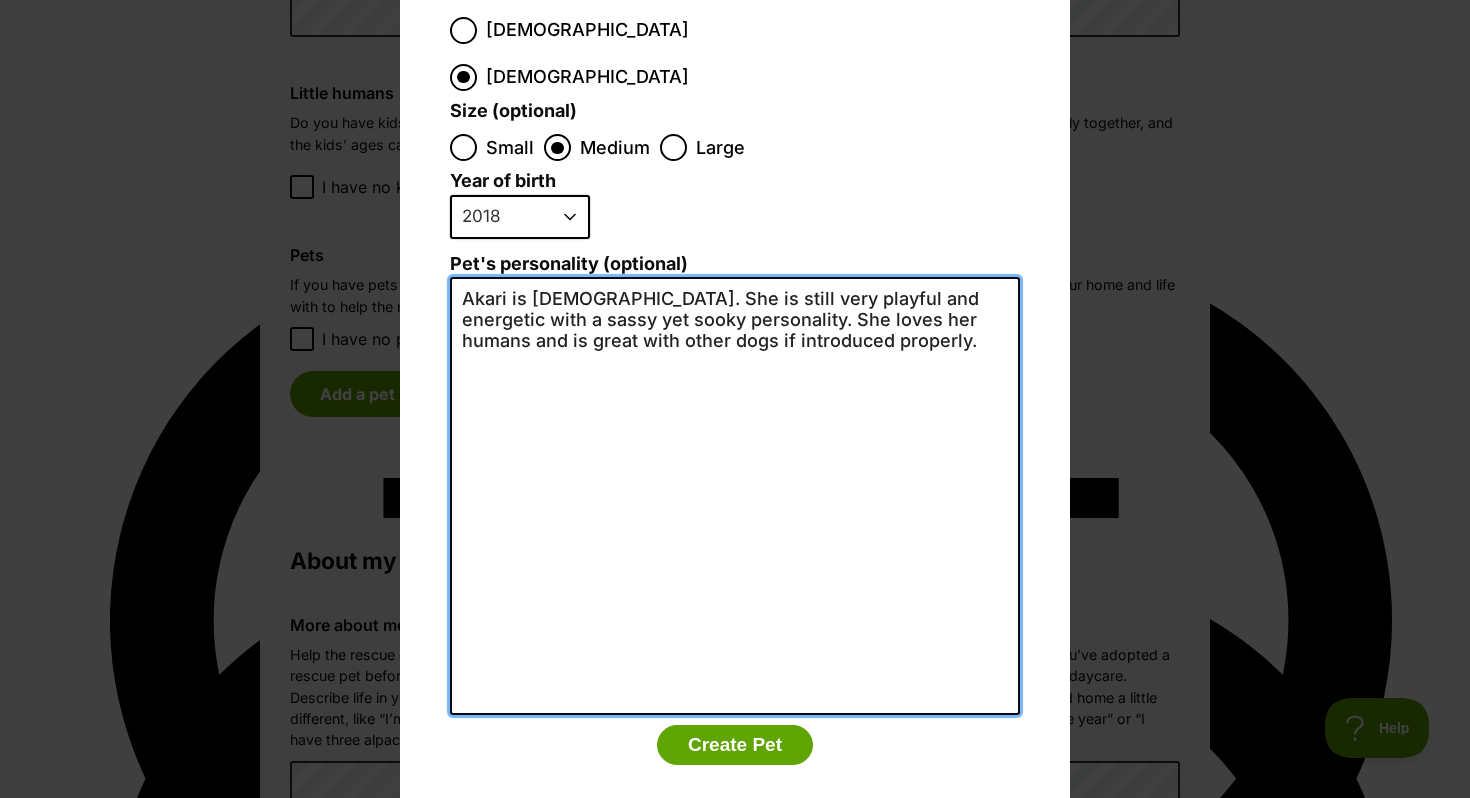 click on "Akari is 7 years old. She is still very playful and energetic with a sassy yet sooky personality. She loves her humans and is great with other dogs if introduced properly." at bounding box center (735, 496) 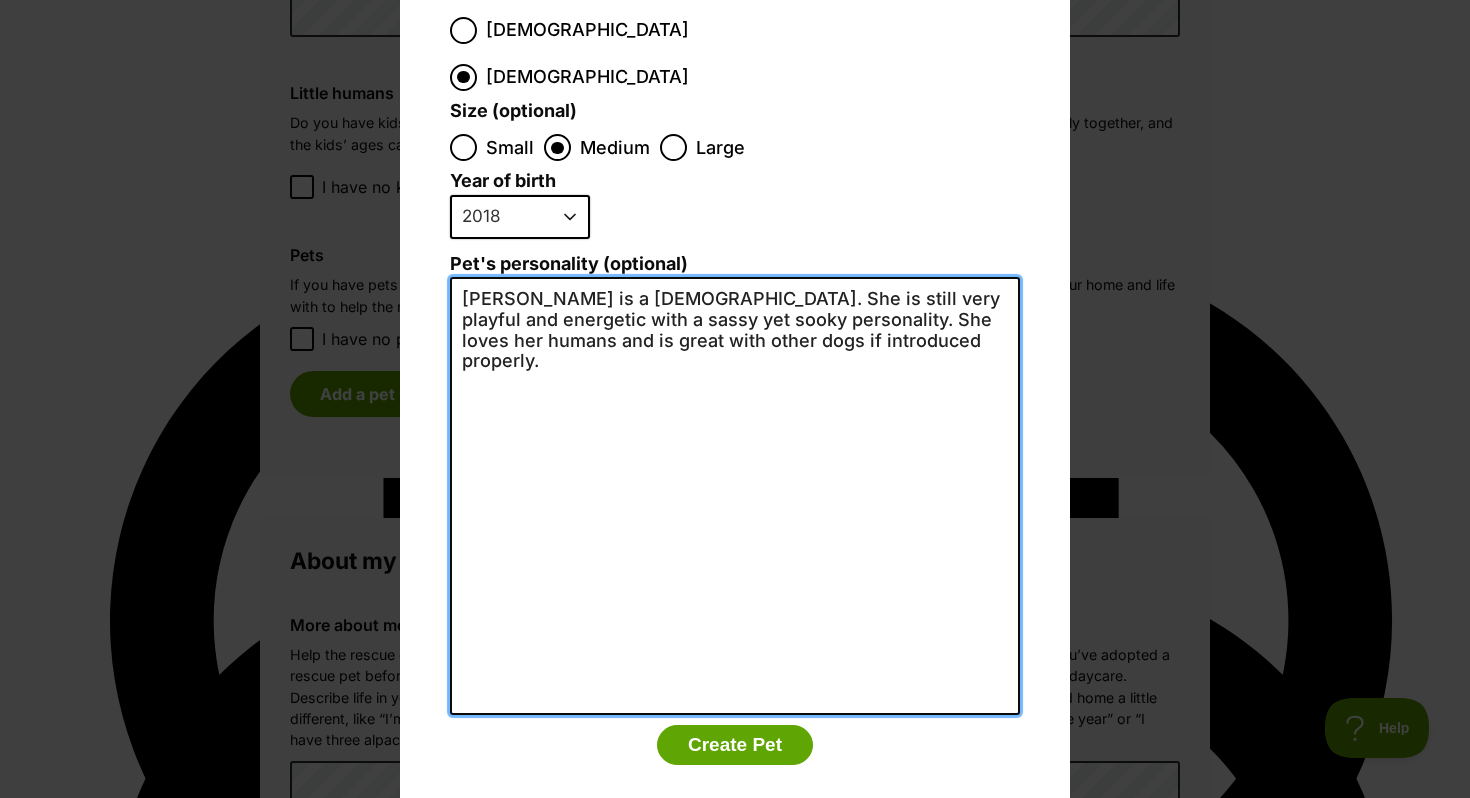 click on "Akari is a 7 years old. She is still very playful and energetic with a sassy yet sooky personality. She loves her humans and is great with other dogs if introduced properly." at bounding box center (735, 496) 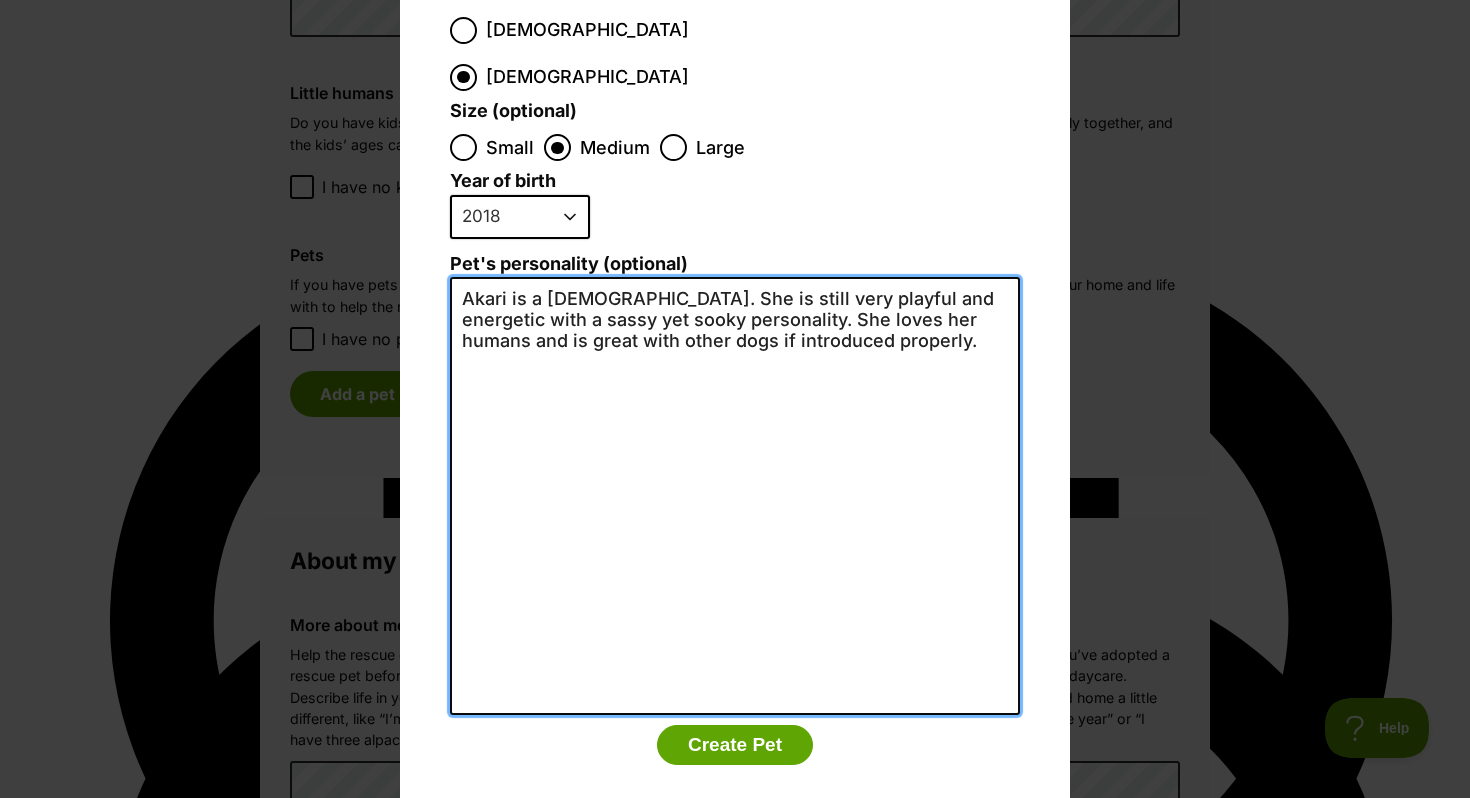 click on "Akari is a 7 year old. She is still very playful and energetic with a sassy yet sooky personality. She loves her humans and is great with other dogs if introduced properly." at bounding box center (735, 496) 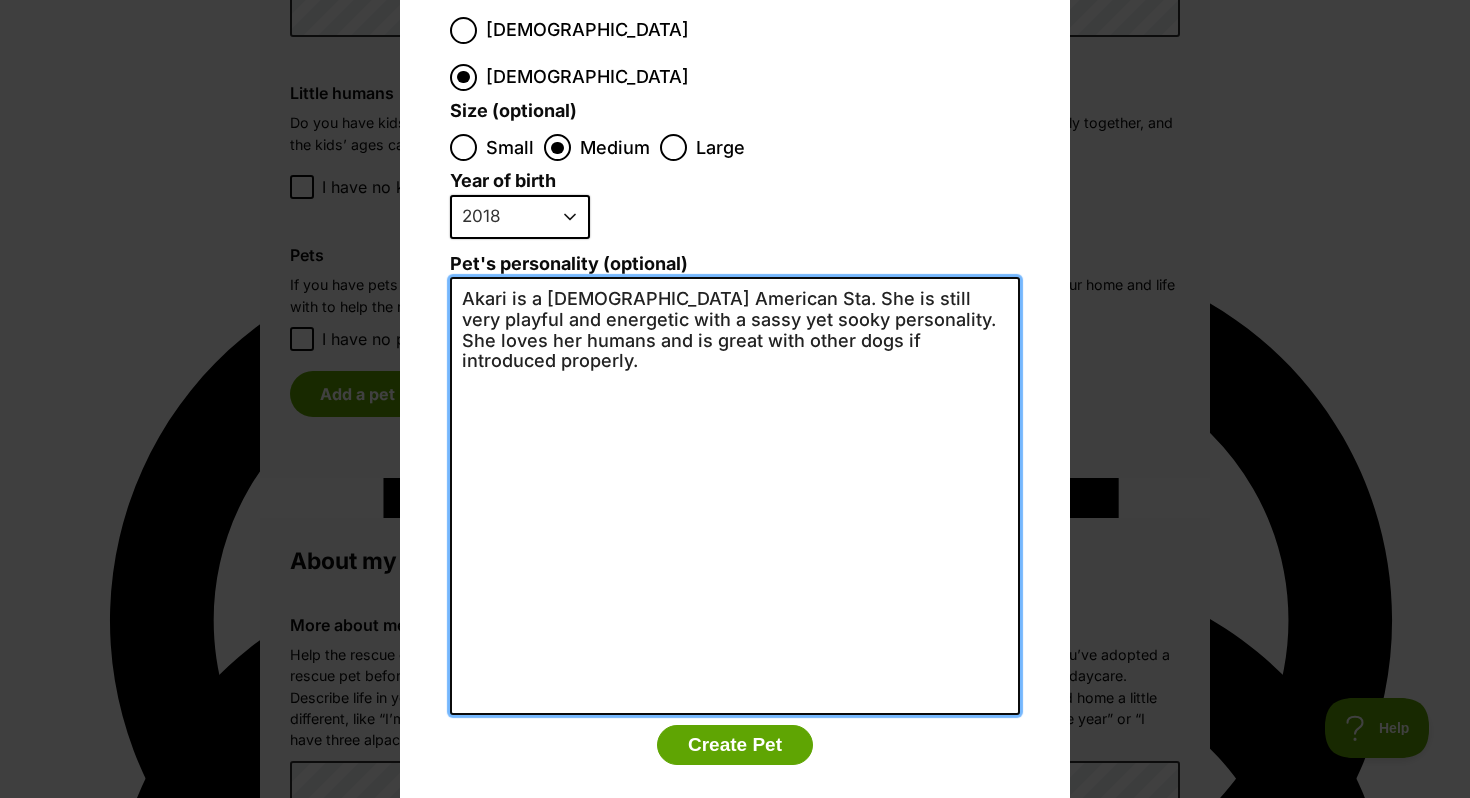 scroll, scrollTop: 0, scrollLeft: 0, axis: both 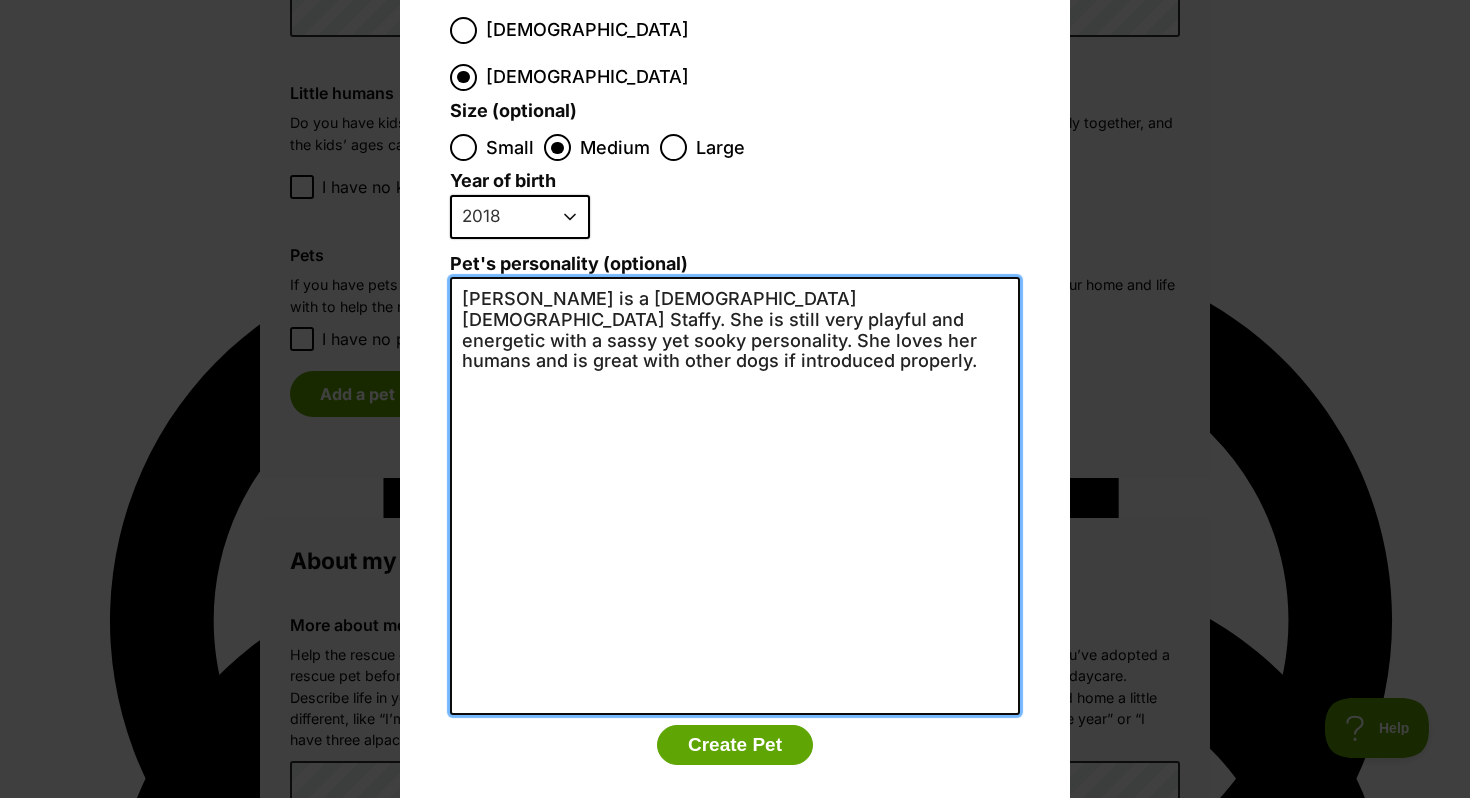 click on "Akari is a 7 year old American Staffy. She is still very playful and energetic with a sassy yet sooky personality. She loves her humans and is great with other dogs if introduced properly." at bounding box center [735, 496] 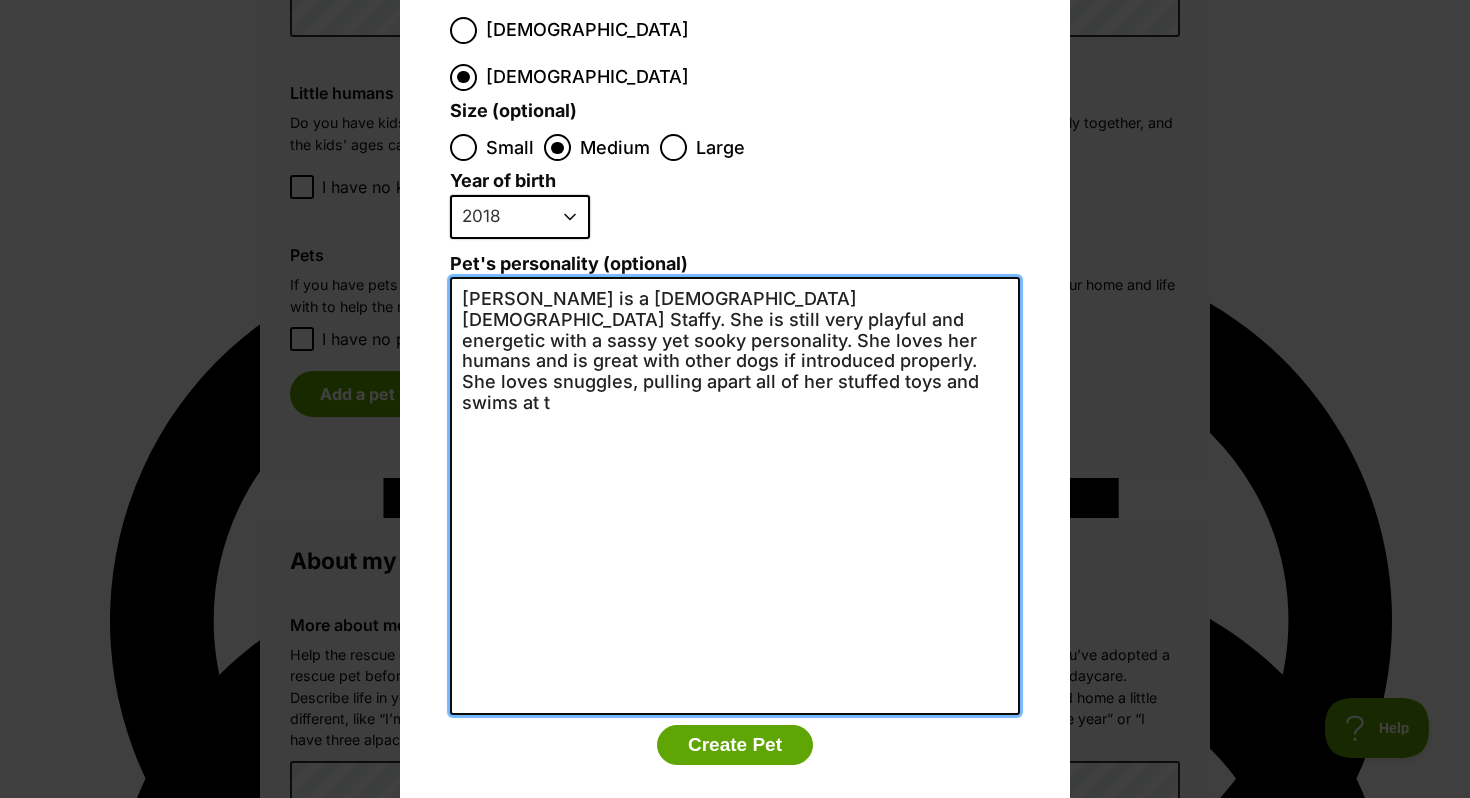 scroll, scrollTop: 0, scrollLeft: 0, axis: both 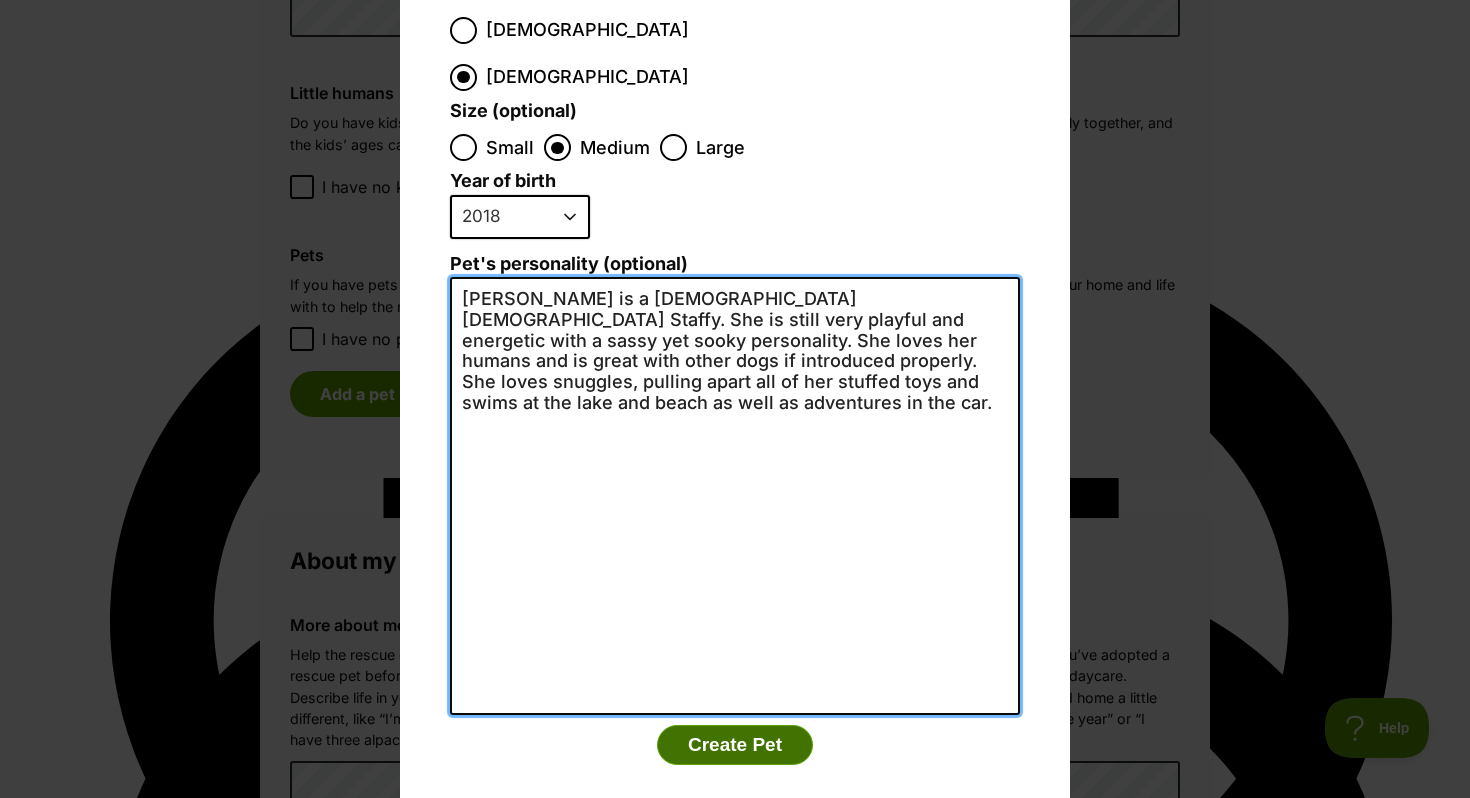 type on "Akari is a 7 year old American Staffy. She is still very playful and energetic with a sassy yet sooky personality. She loves her humans and is great with other dogs if introduced properly. She loves snuggles, pulling apart all of her stuffed toys and swims at the lake and beach as well as adventures in the car." 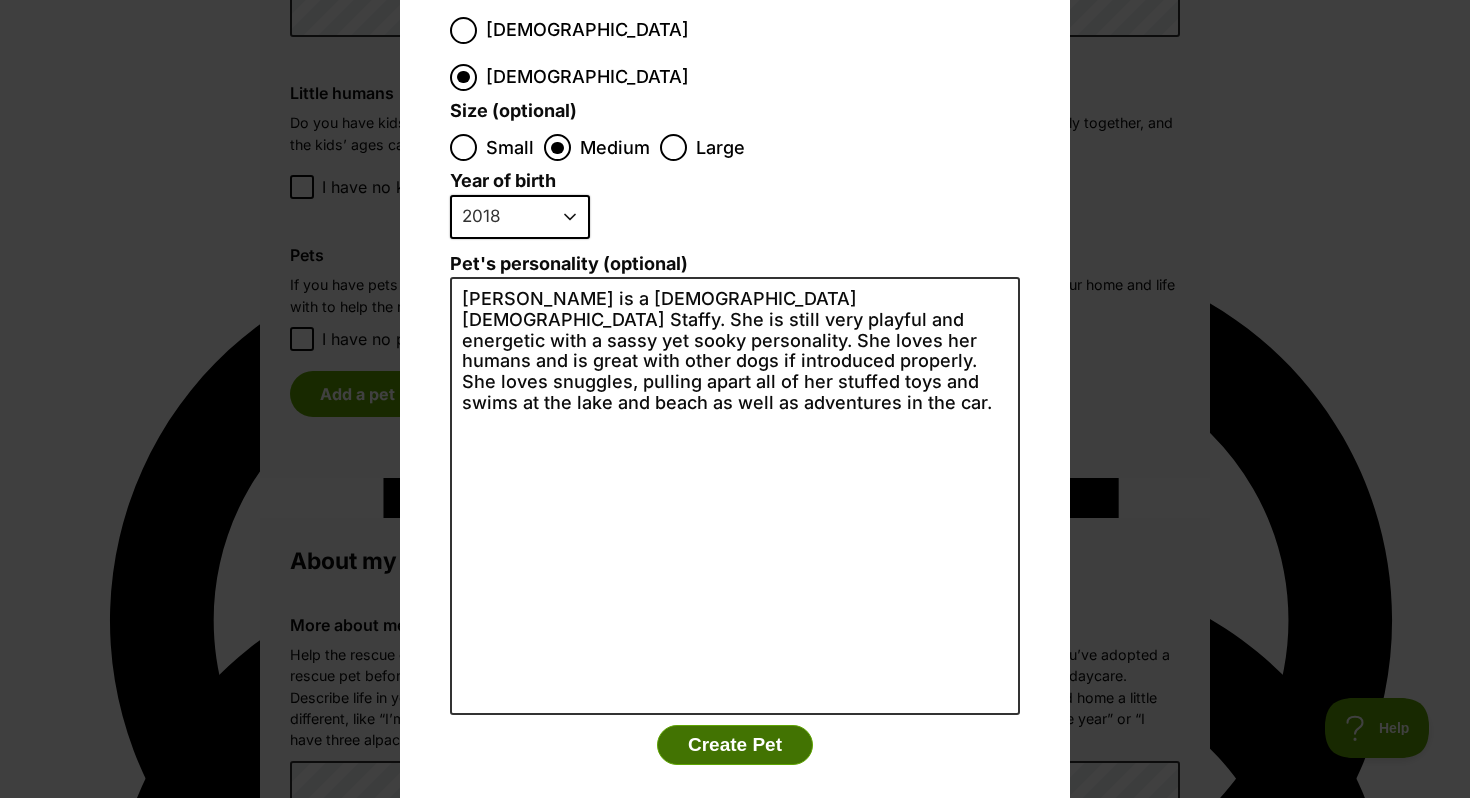 click on "Create Pet" at bounding box center (735, 745) 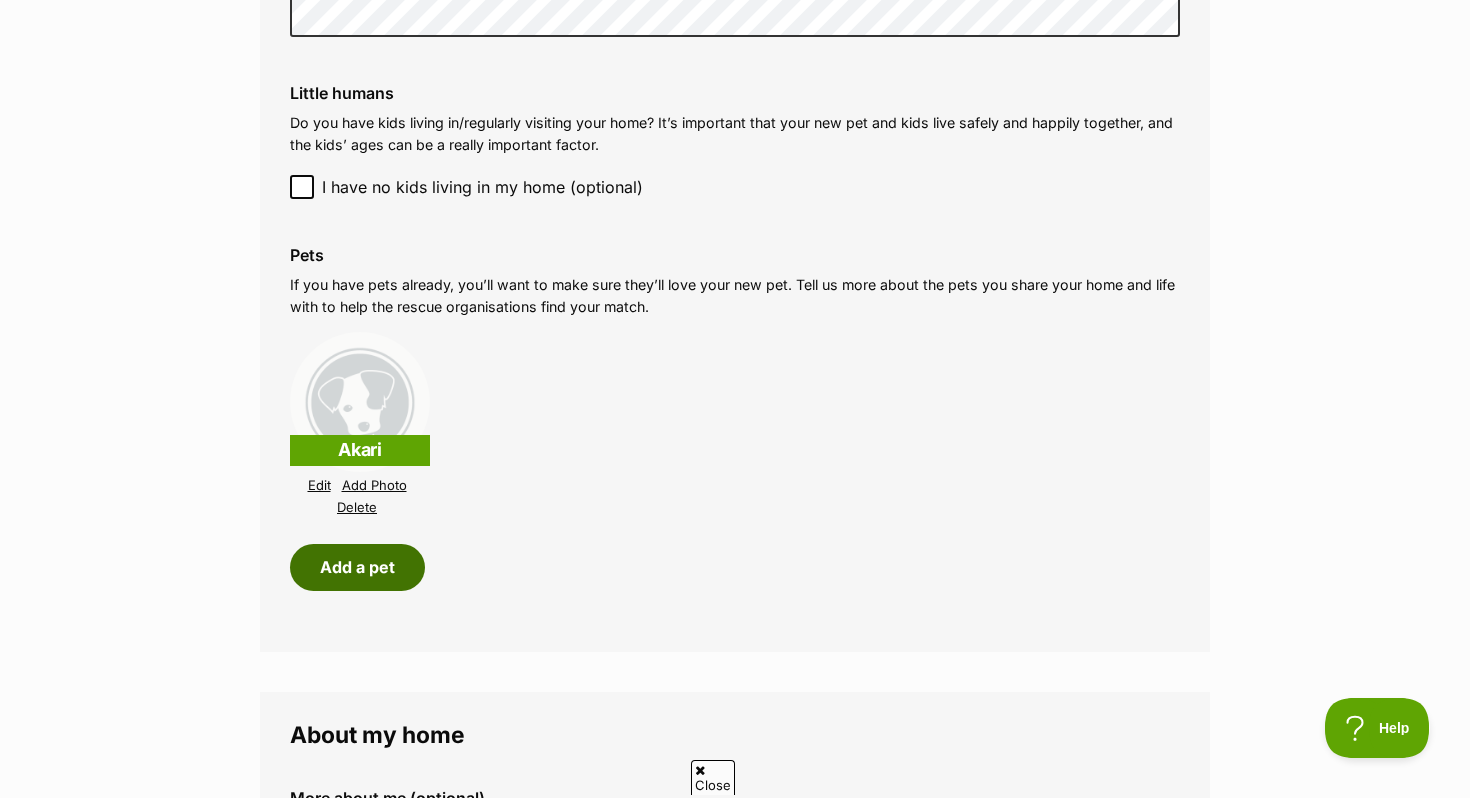 scroll, scrollTop: 0, scrollLeft: 0, axis: both 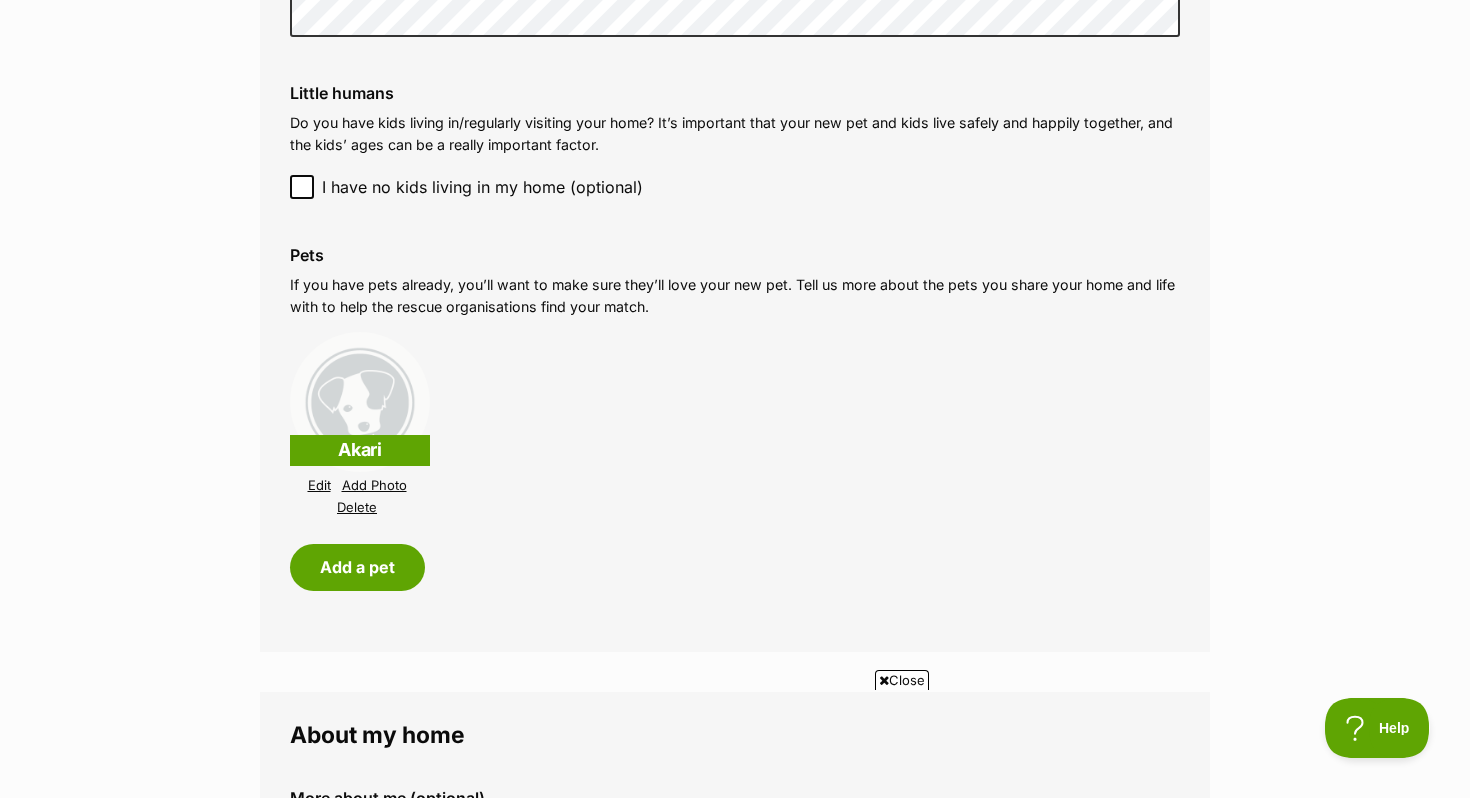 click on "Add Photo" at bounding box center (374, 485) 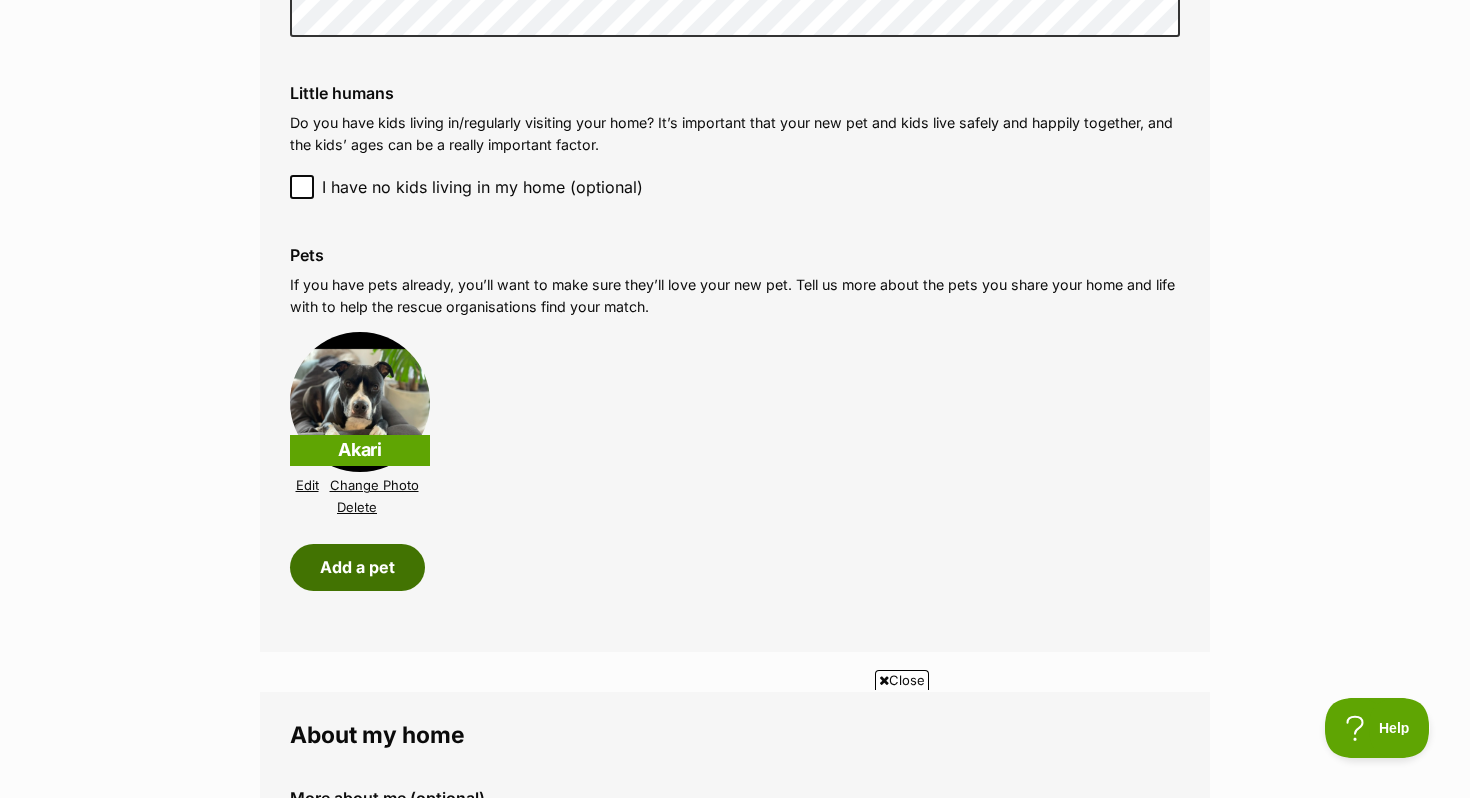 click on "Add a pet" at bounding box center [357, 567] 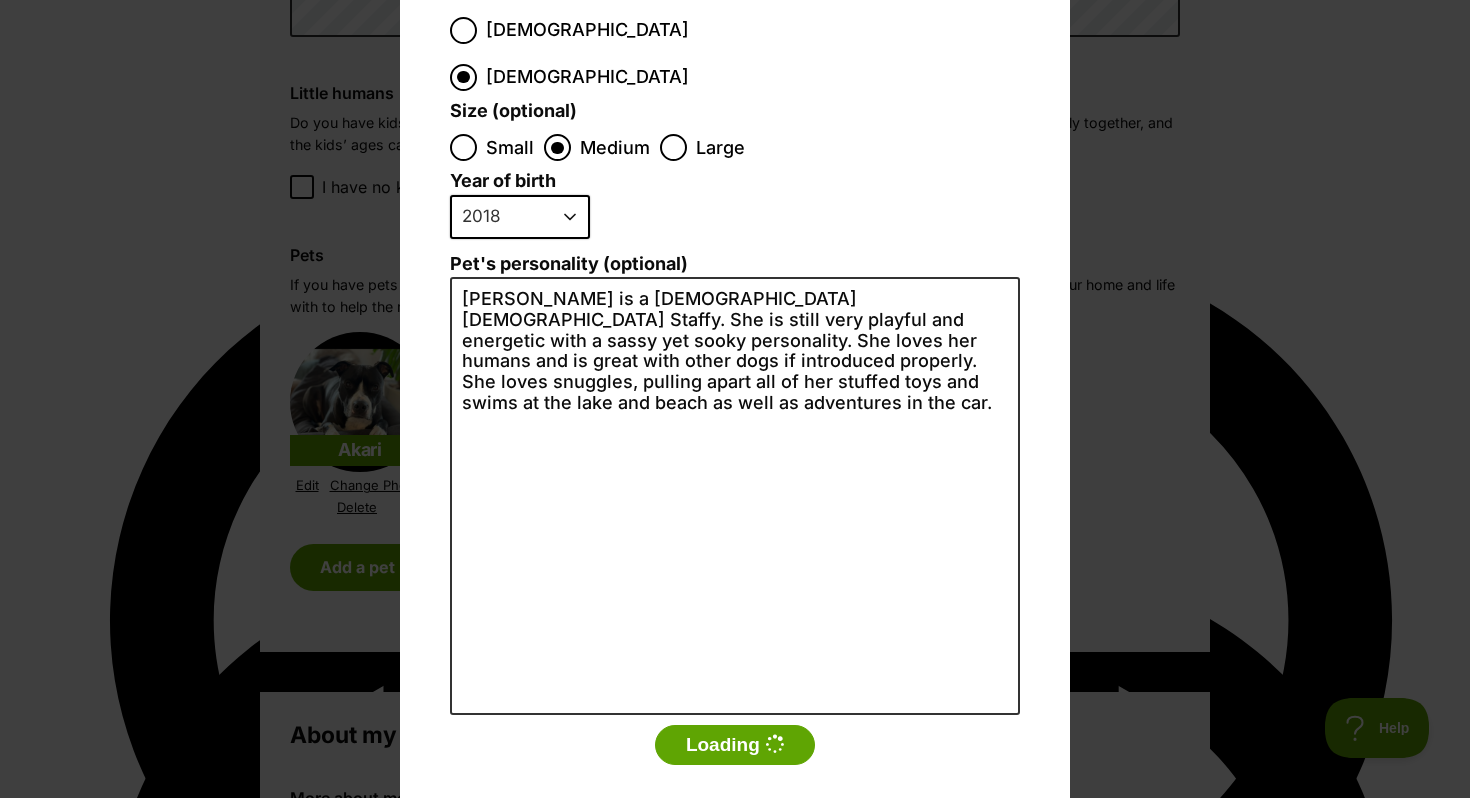 scroll, scrollTop: 0, scrollLeft: 0, axis: both 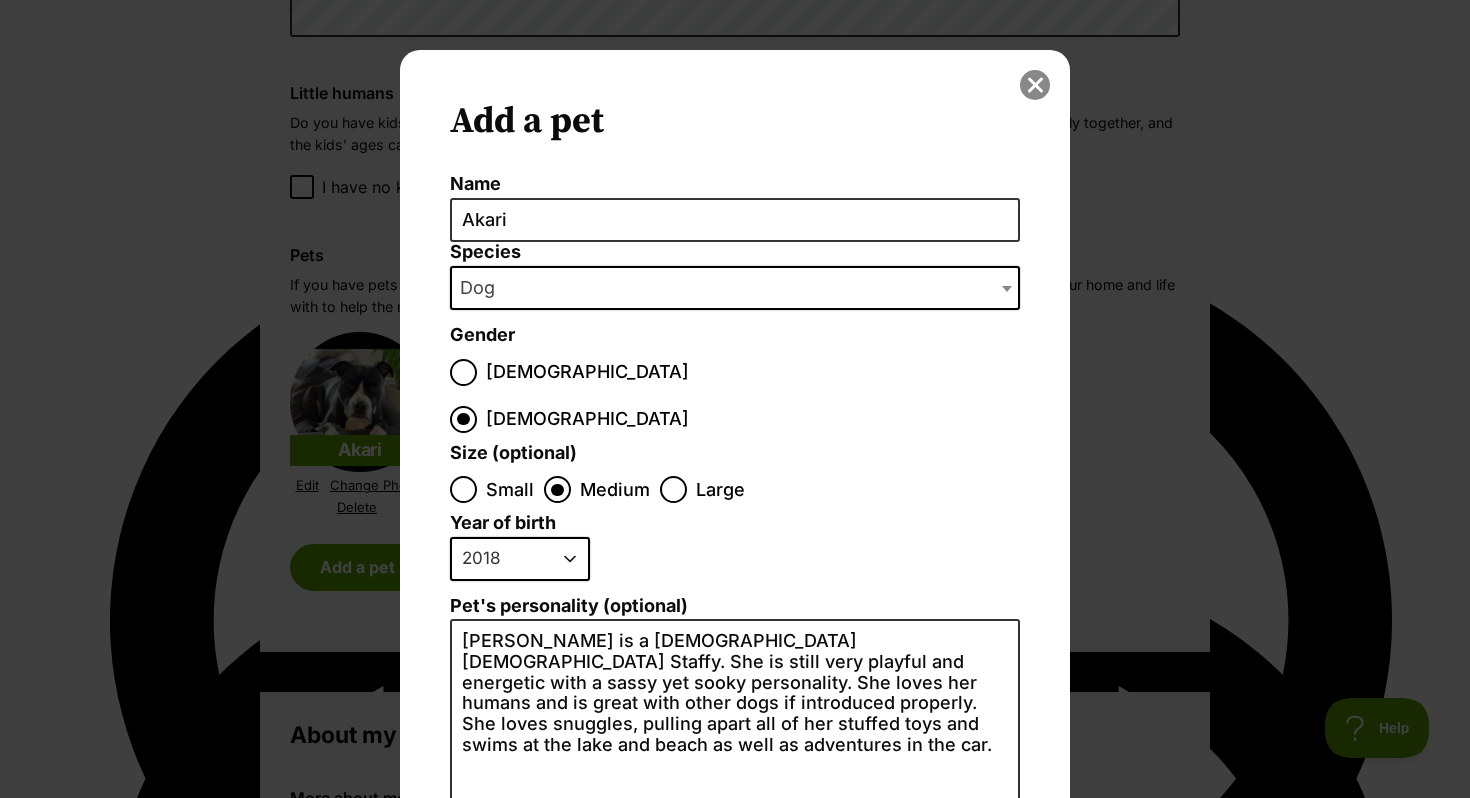 click at bounding box center [1035, 85] 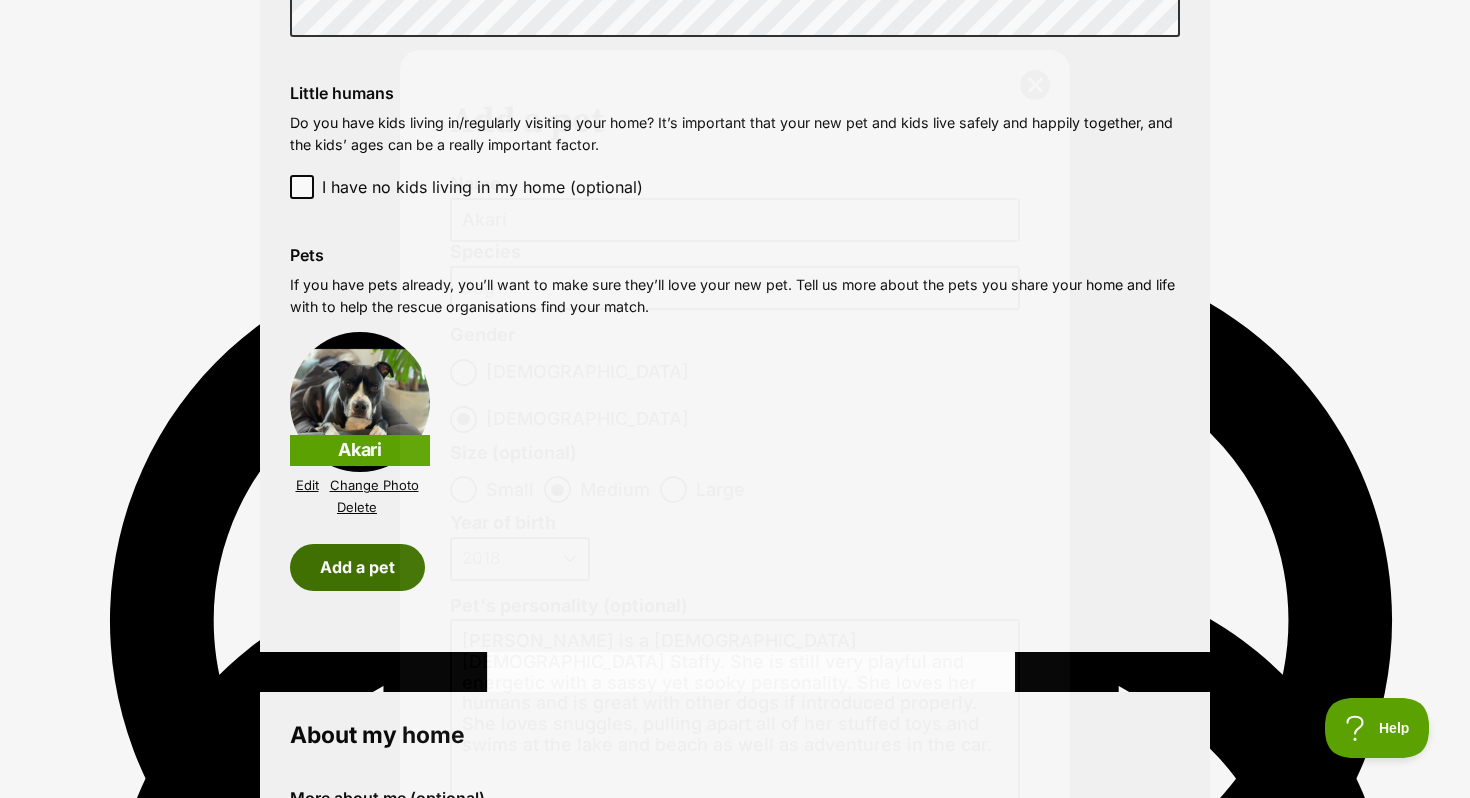 scroll, scrollTop: 1659, scrollLeft: 0, axis: vertical 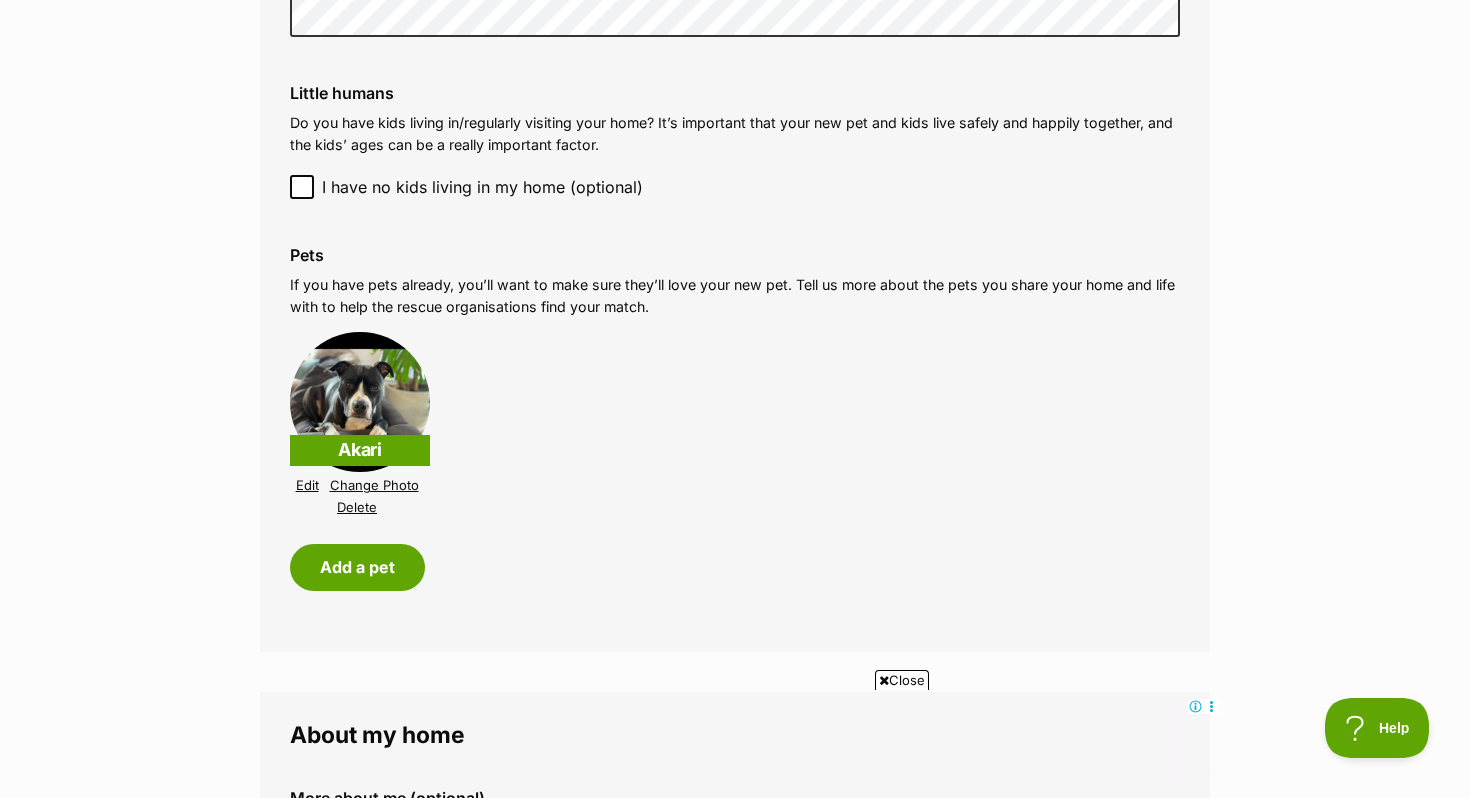 click on "Akari              Edit              Change Photo              Delete" at bounding box center [735, 425] 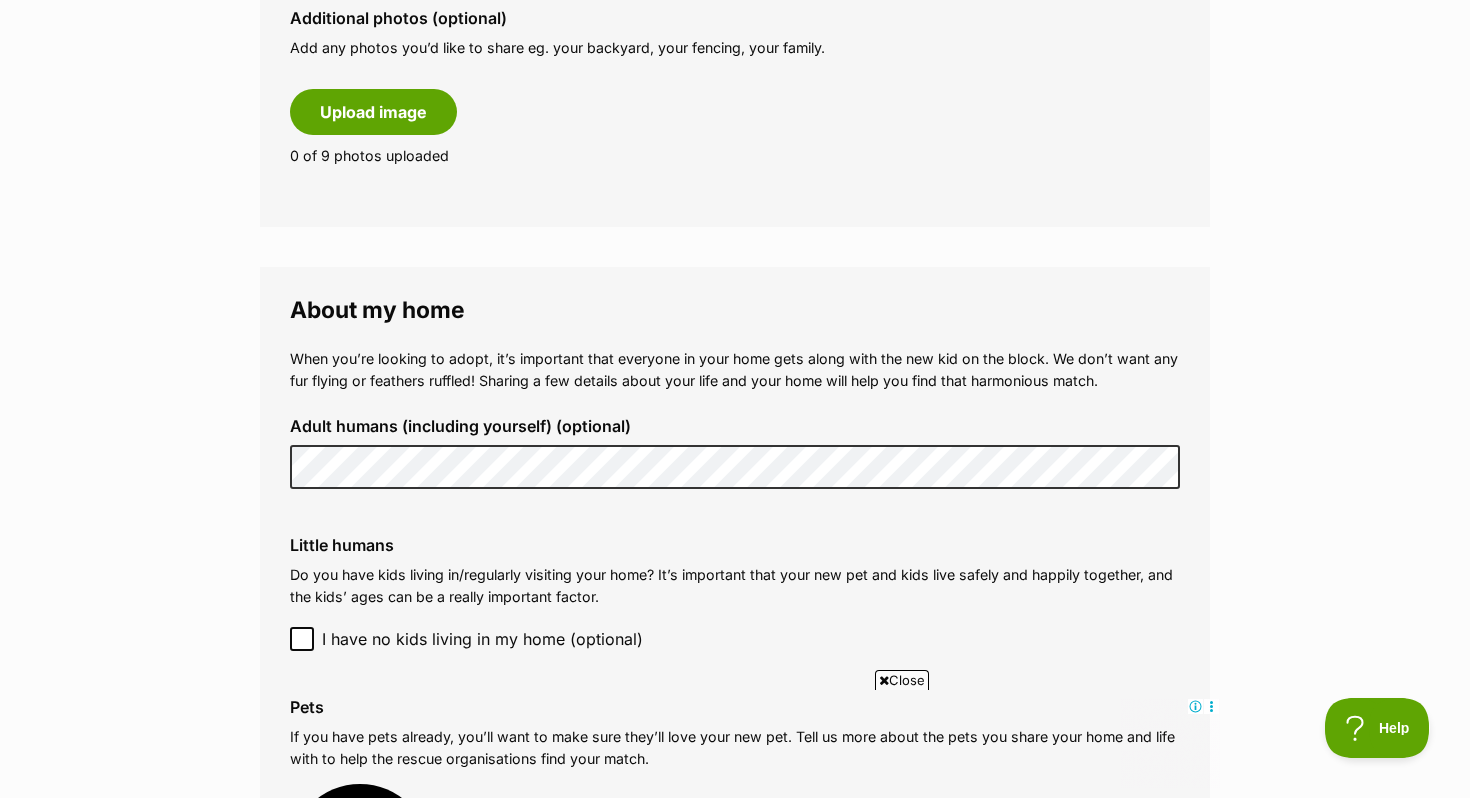 scroll, scrollTop: 1199, scrollLeft: 0, axis: vertical 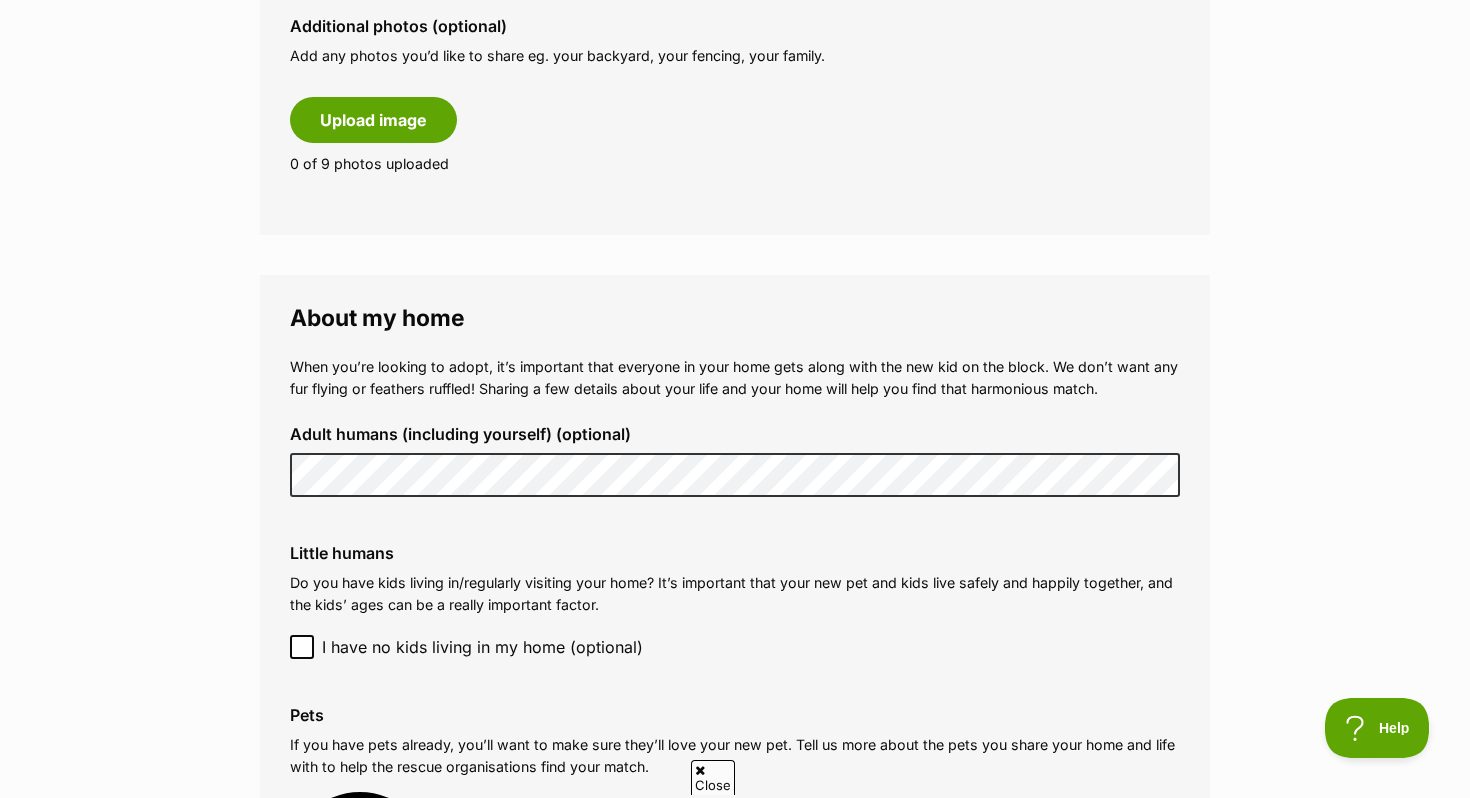 click on "My adopter profile
Why do I need an adopter profile?
Your adopter profile will not be visible to the public.
Great adoptions happen when a great match is made. Completing your profile helps rescue organisations get to know you and what you’re looking for in a pet. Only when you submit an adoption enquiry via the PetRescue website will we send your details to the organisation caring for that pet.
About me
Phone number (optional)
This is only shared with PetRescue and the rescue organisations you contact with a pet adoption enquiry. This is how we can all get in touch.
Where you live
Address line 1 (optional)
Address line 2 (optional)
Suburb (optional)
State New South Wales
Postcode
Enter your postcode, or start typing the suburb and select the relevant location.
Profile photo (optional)
Upload image
Remove profile image (optional)
Additional photos (optional)" at bounding box center (735, 401) 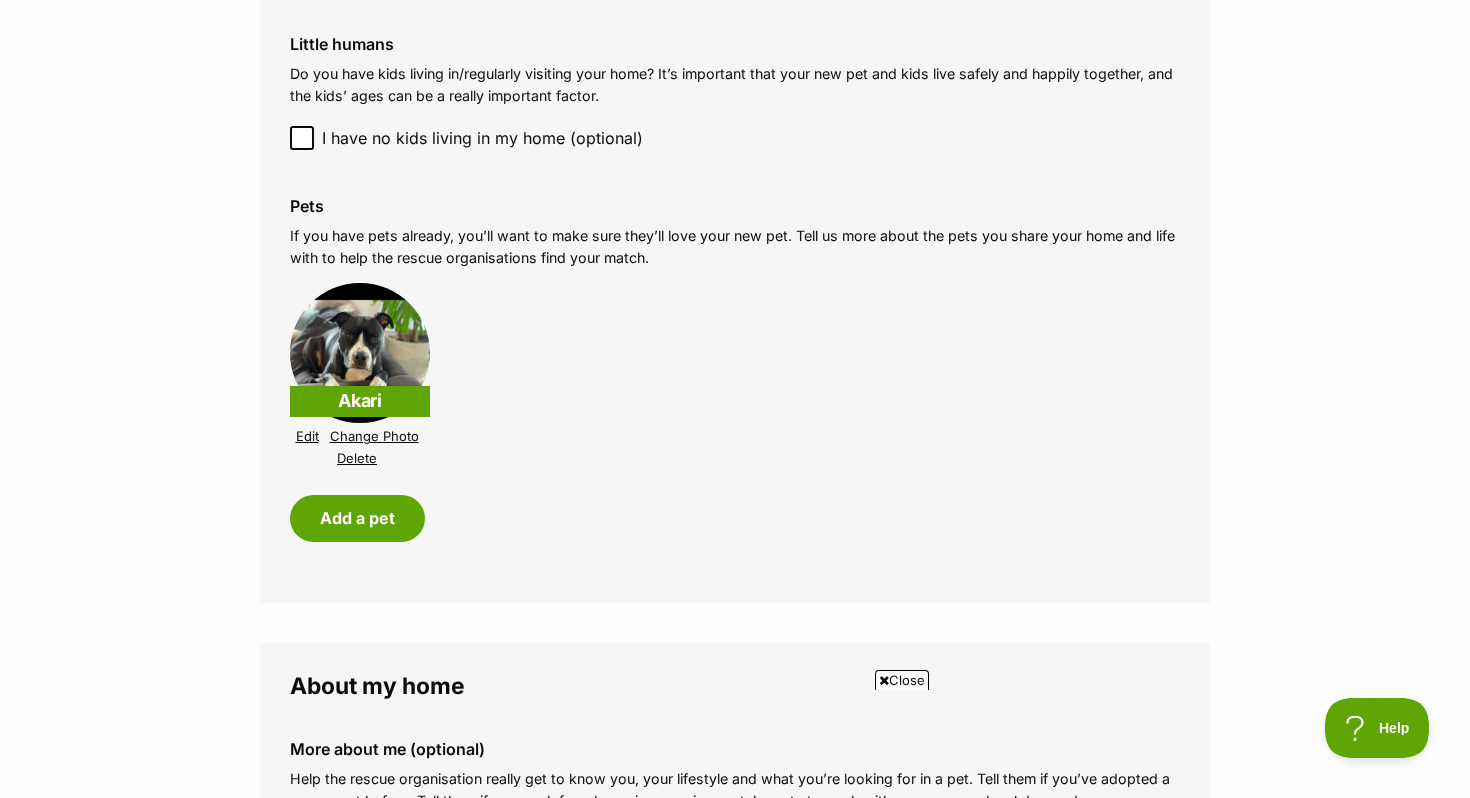 scroll, scrollTop: 1730, scrollLeft: 0, axis: vertical 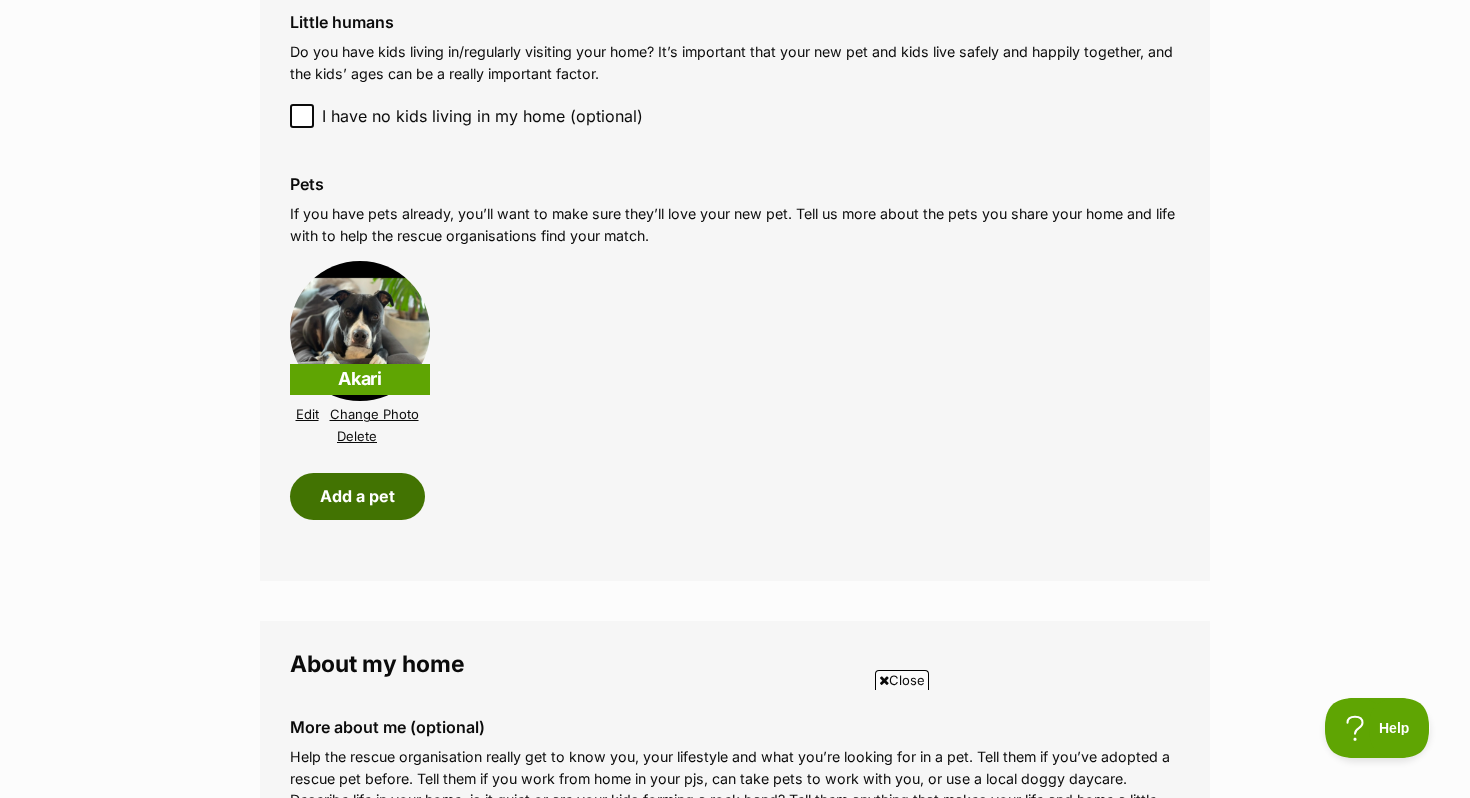 click on "Add a pet" at bounding box center (357, 496) 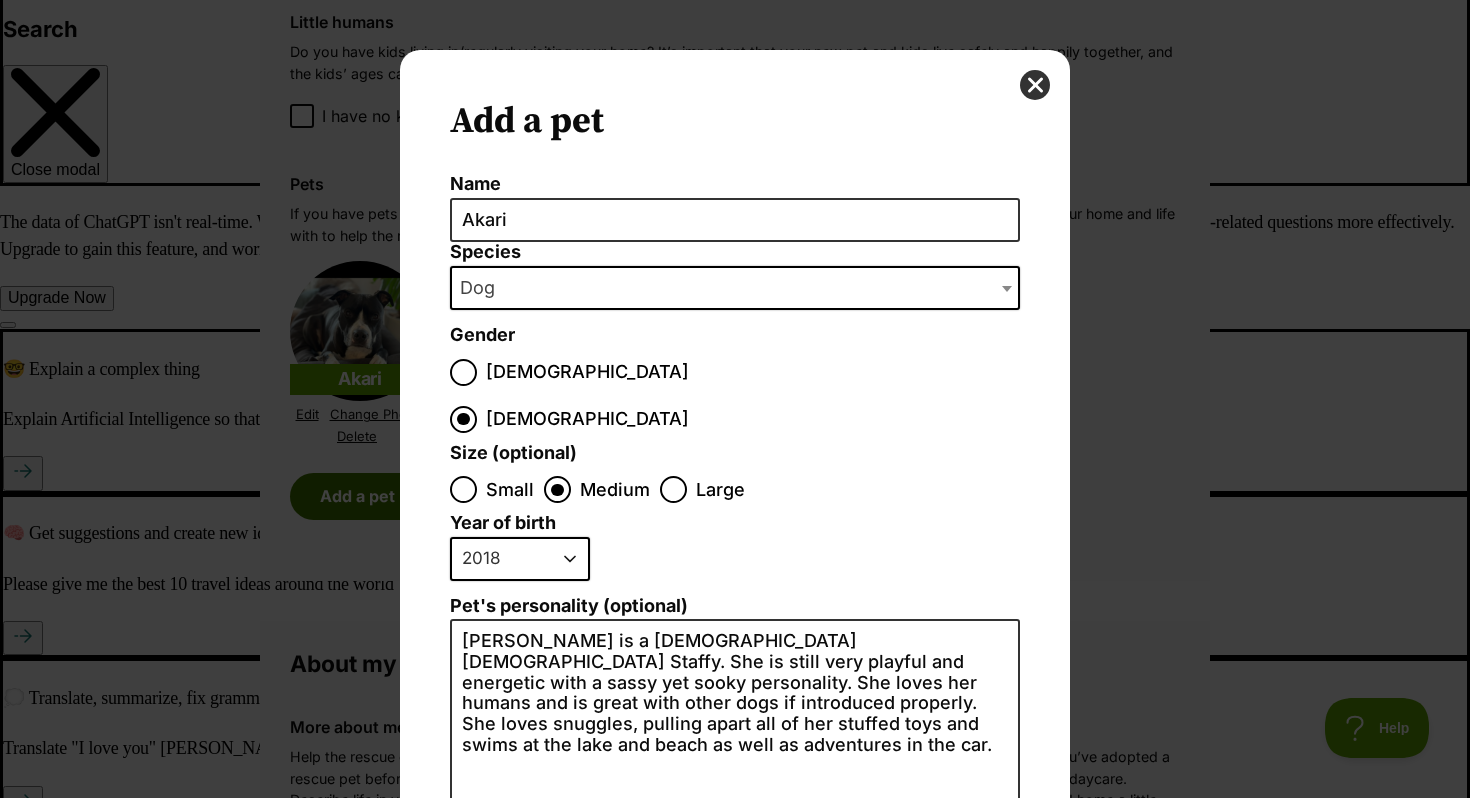scroll, scrollTop: 0, scrollLeft: 0, axis: both 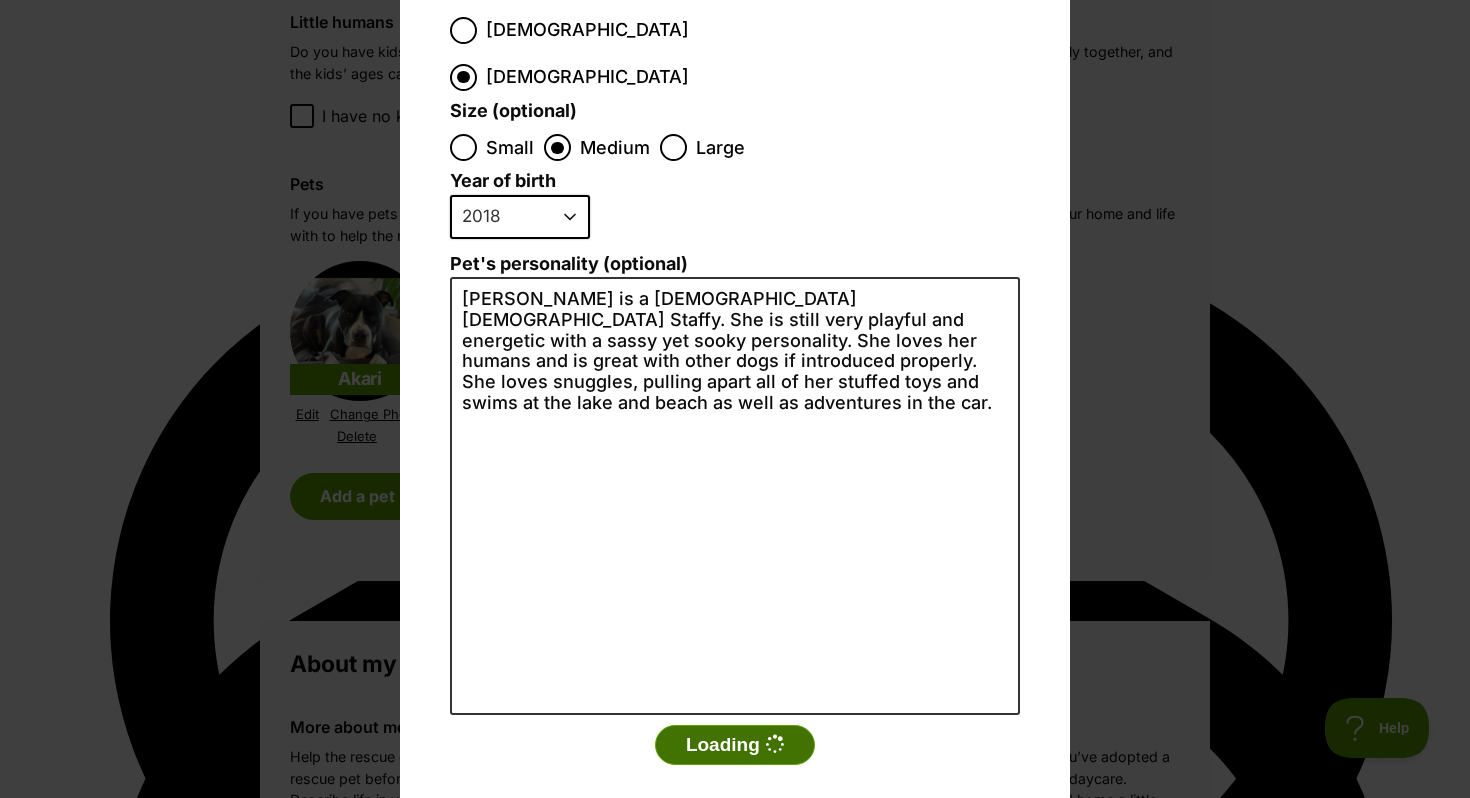 click on "Loading" at bounding box center [735, 745] 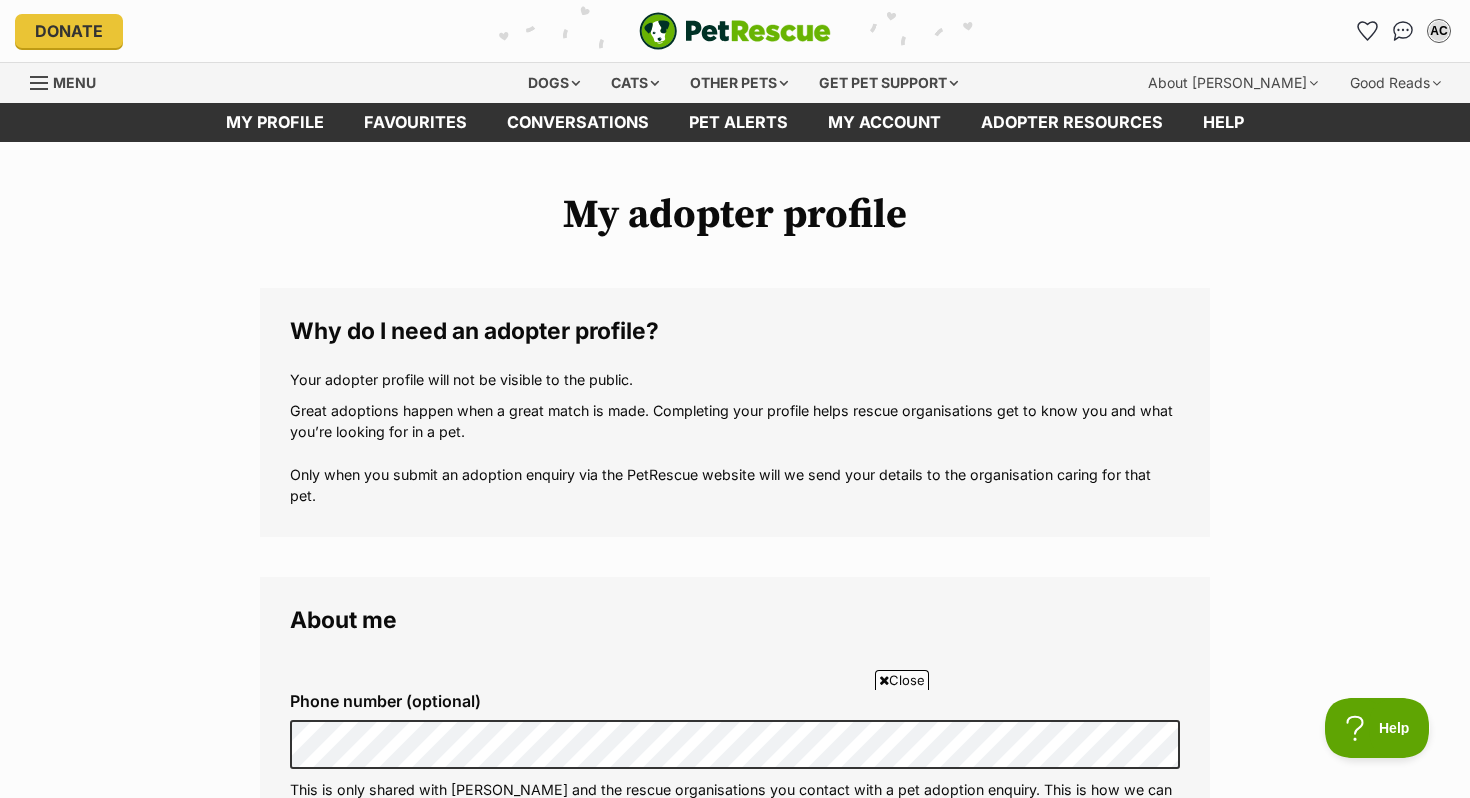 scroll, scrollTop: 1730, scrollLeft: 0, axis: vertical 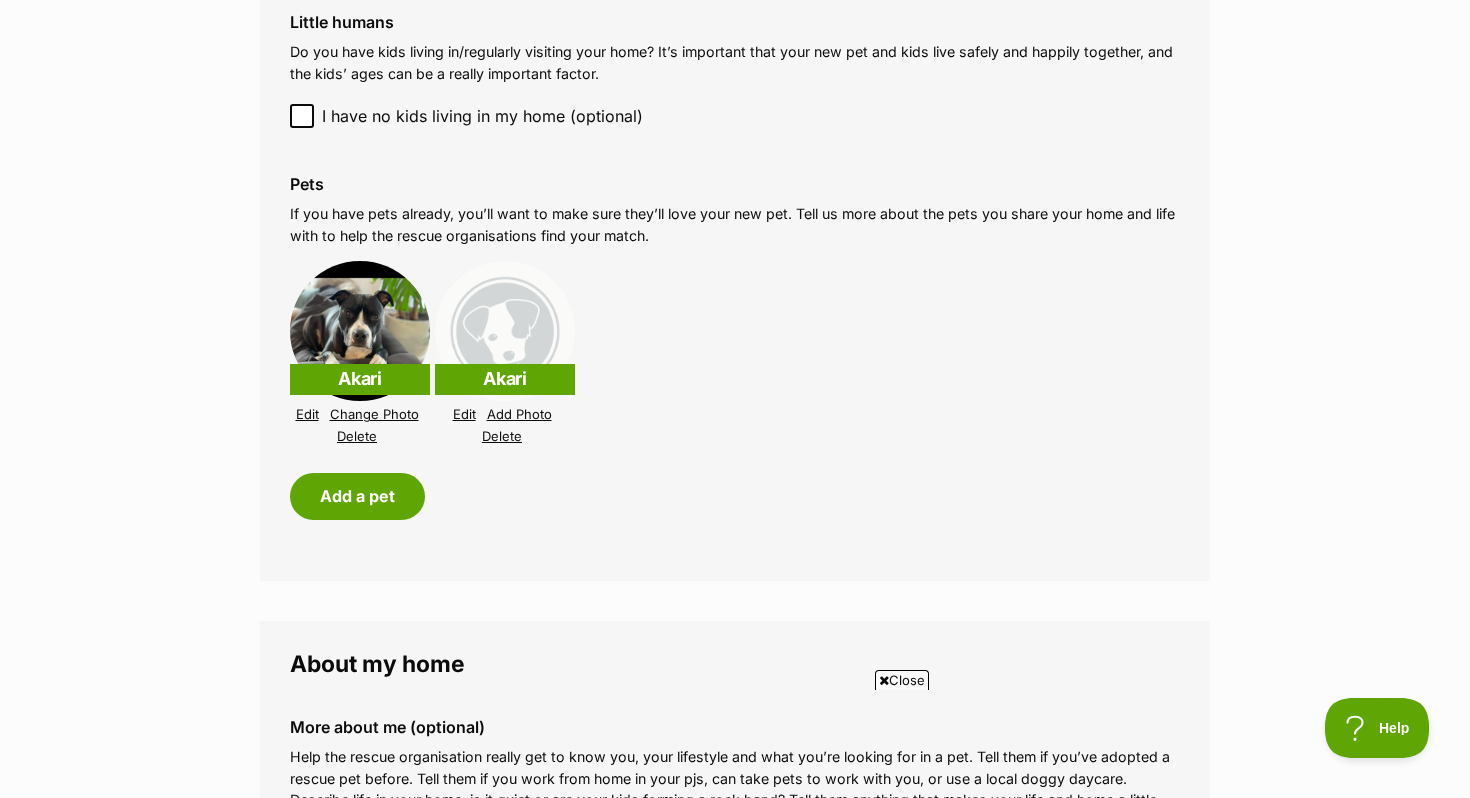 click on "Akari              Edit              Add Photo              Delete" at bounding box center (505, 354) 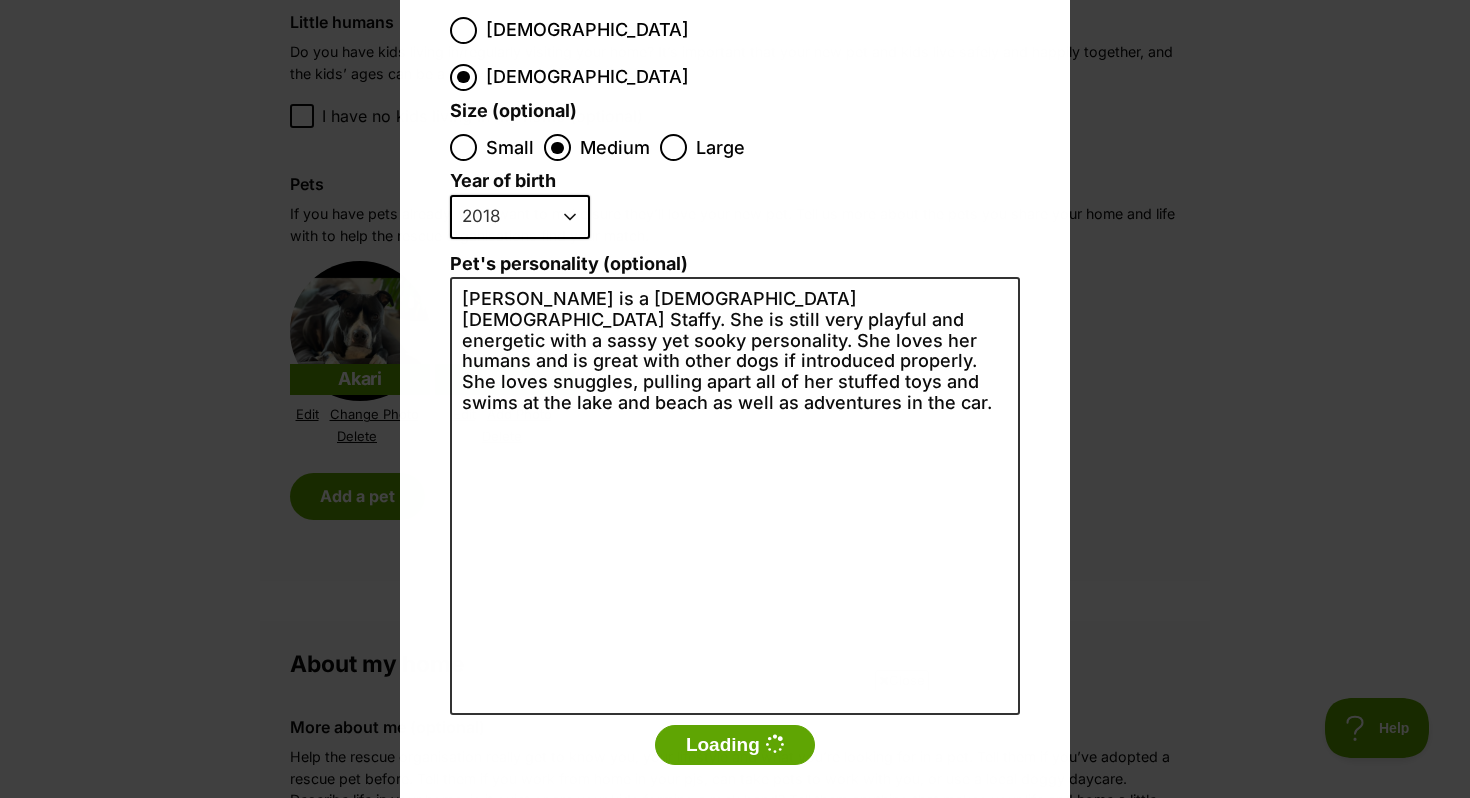 scroll, scrollTop: 0, scrollLeft: 0, axis: both 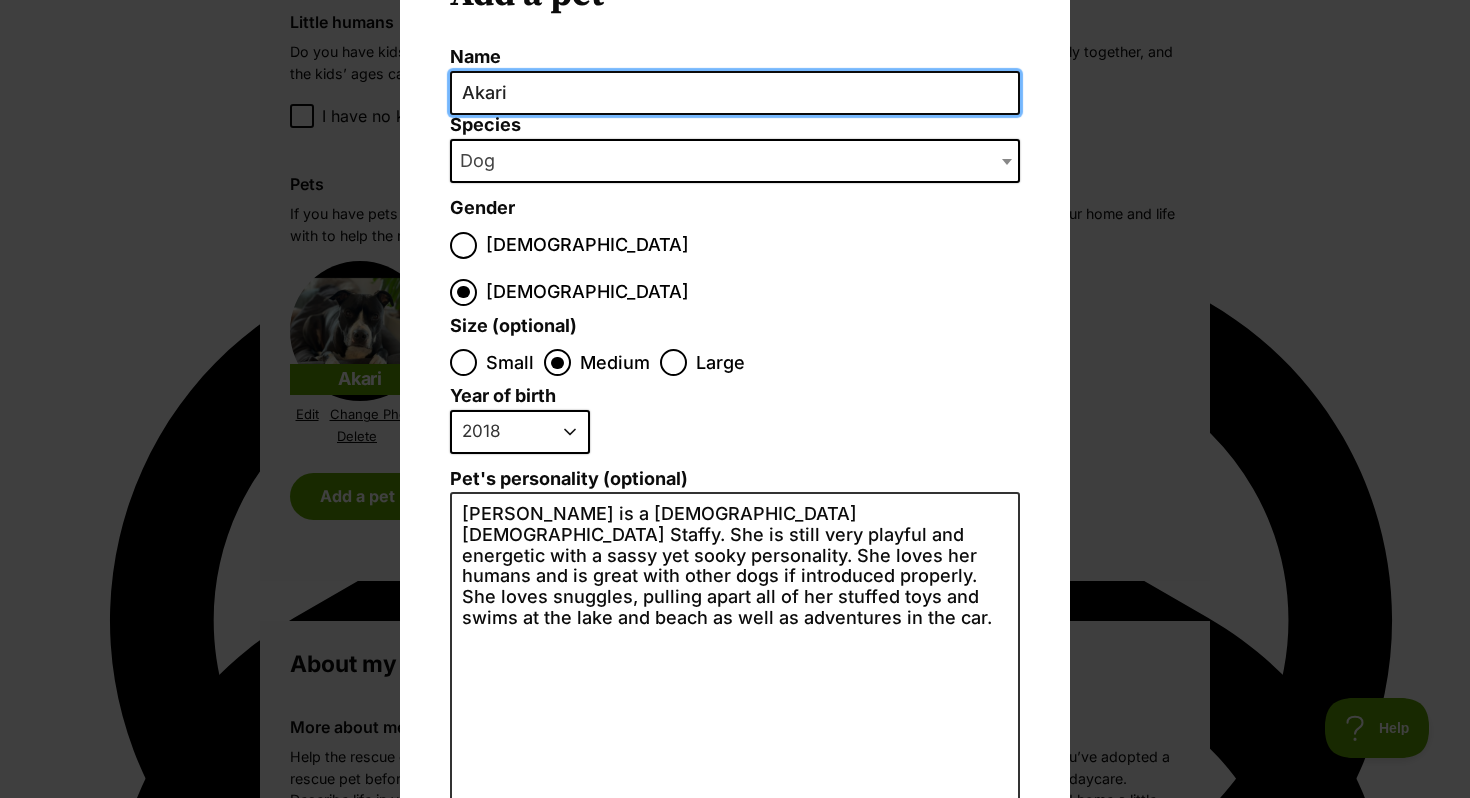 click on "Akari" at bounding box center (735, 93) 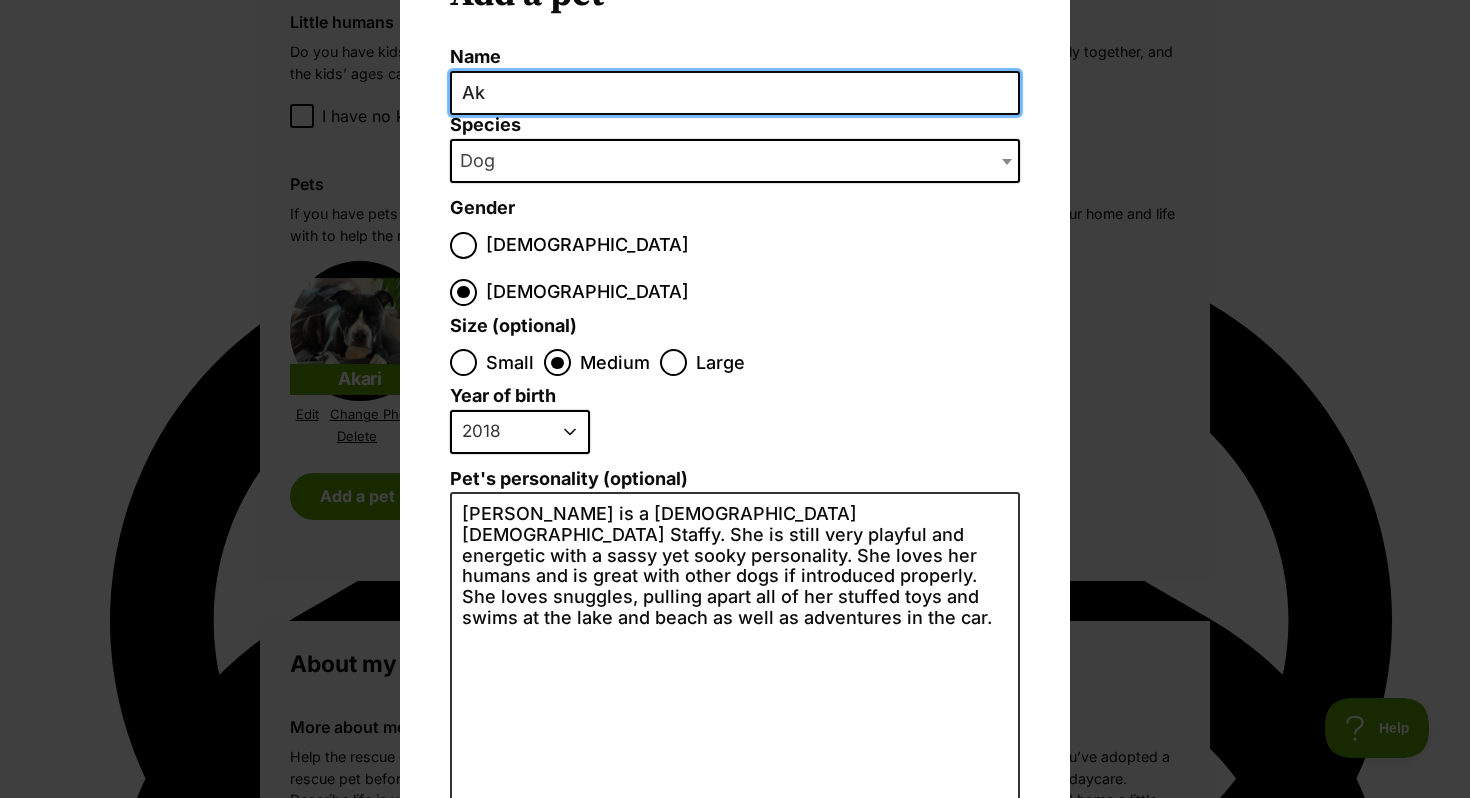type on "A" 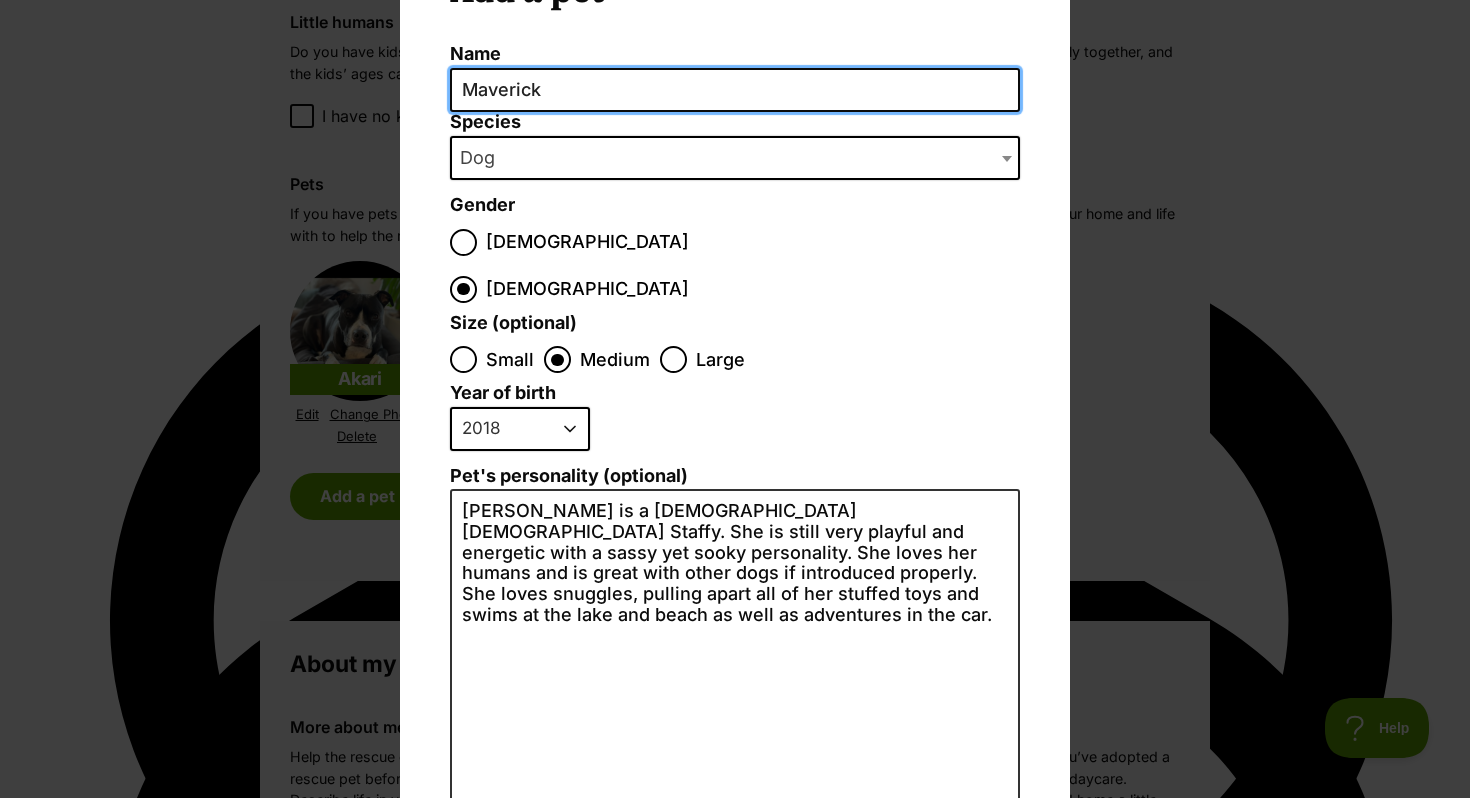 type on "Maverick" 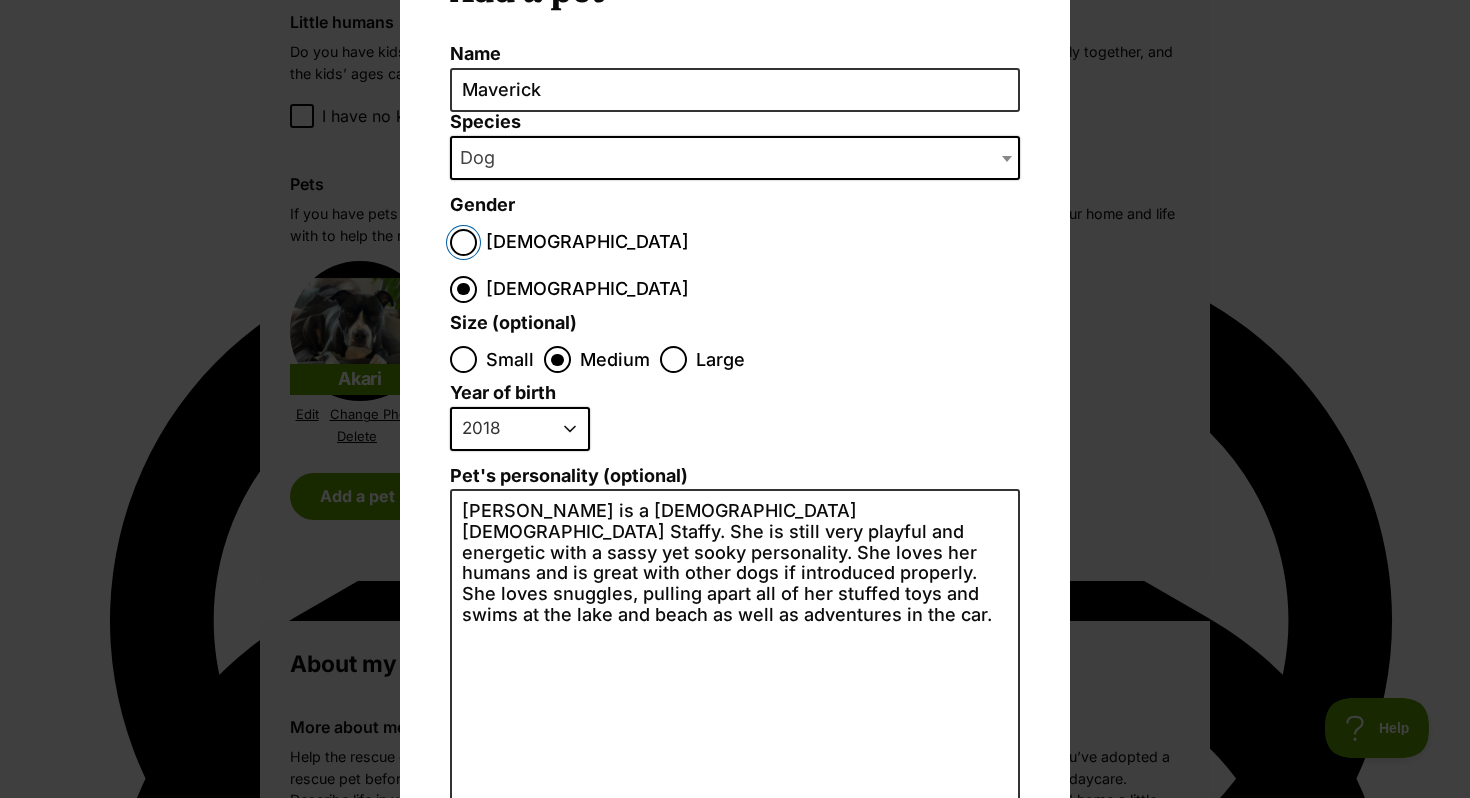 click on "Male" at bounding box center (463, 242) 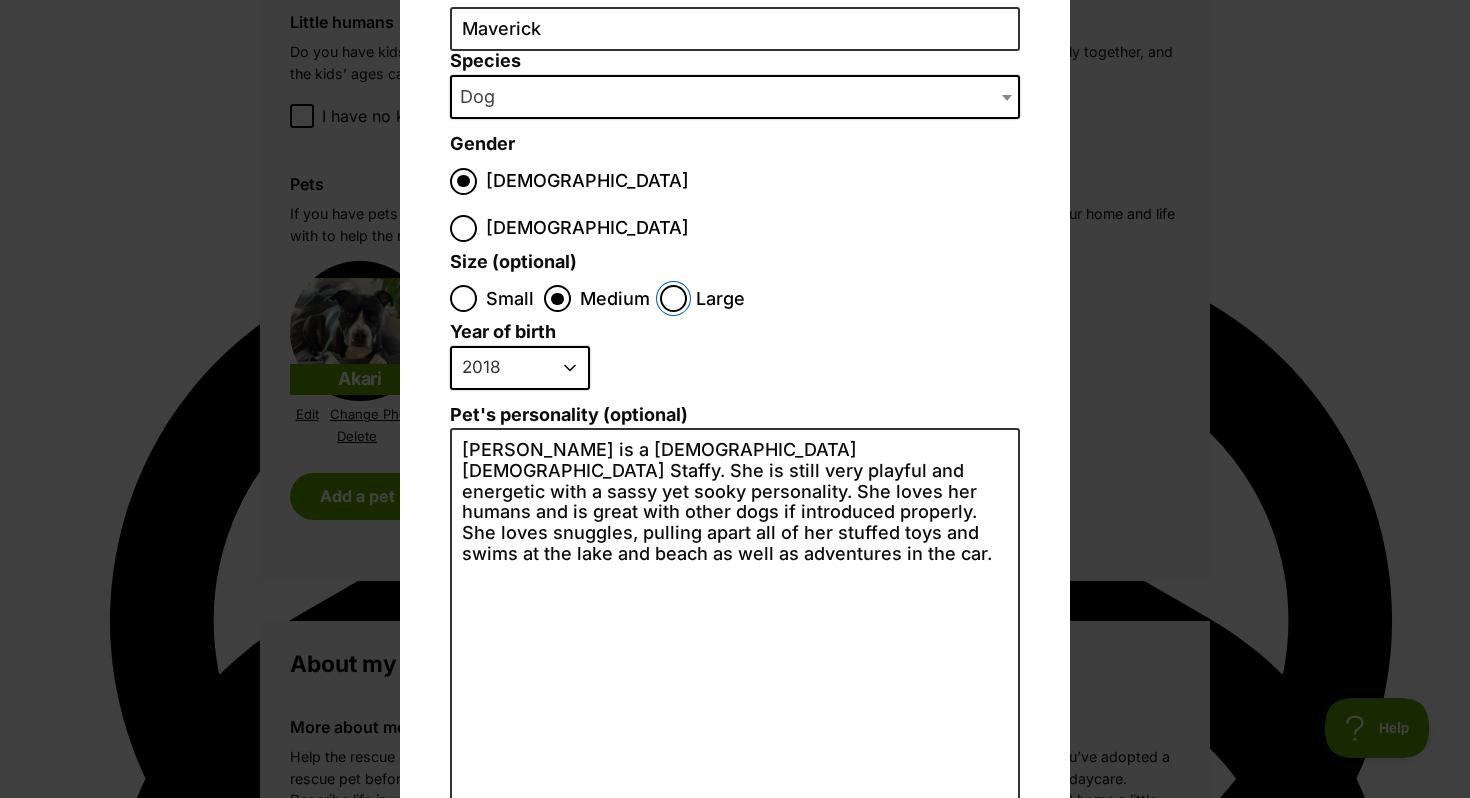 click on "Large" at bounding box center (673, 298) 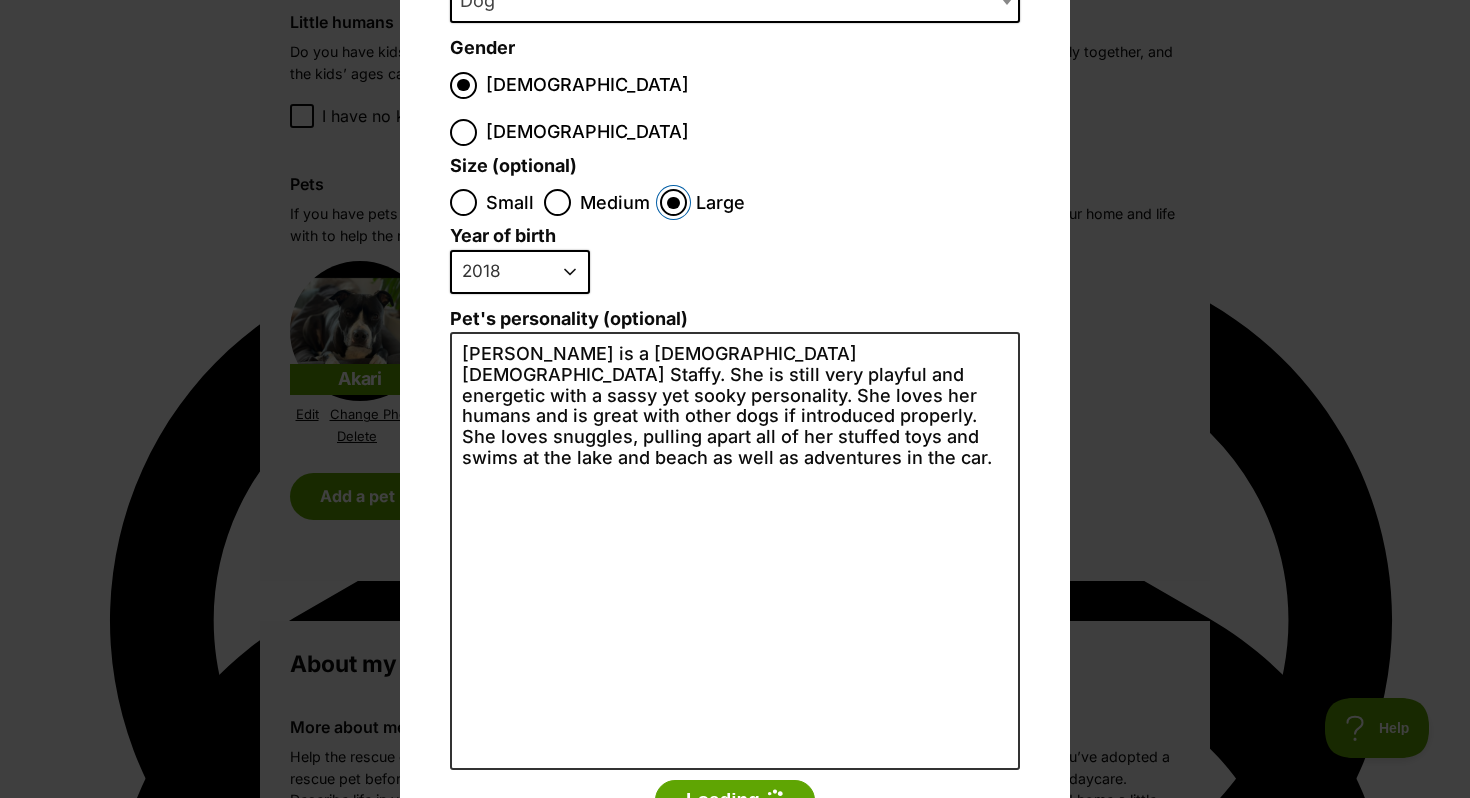 scroll, scrollTop: 289, scrollLeft: 0, axis: vertical 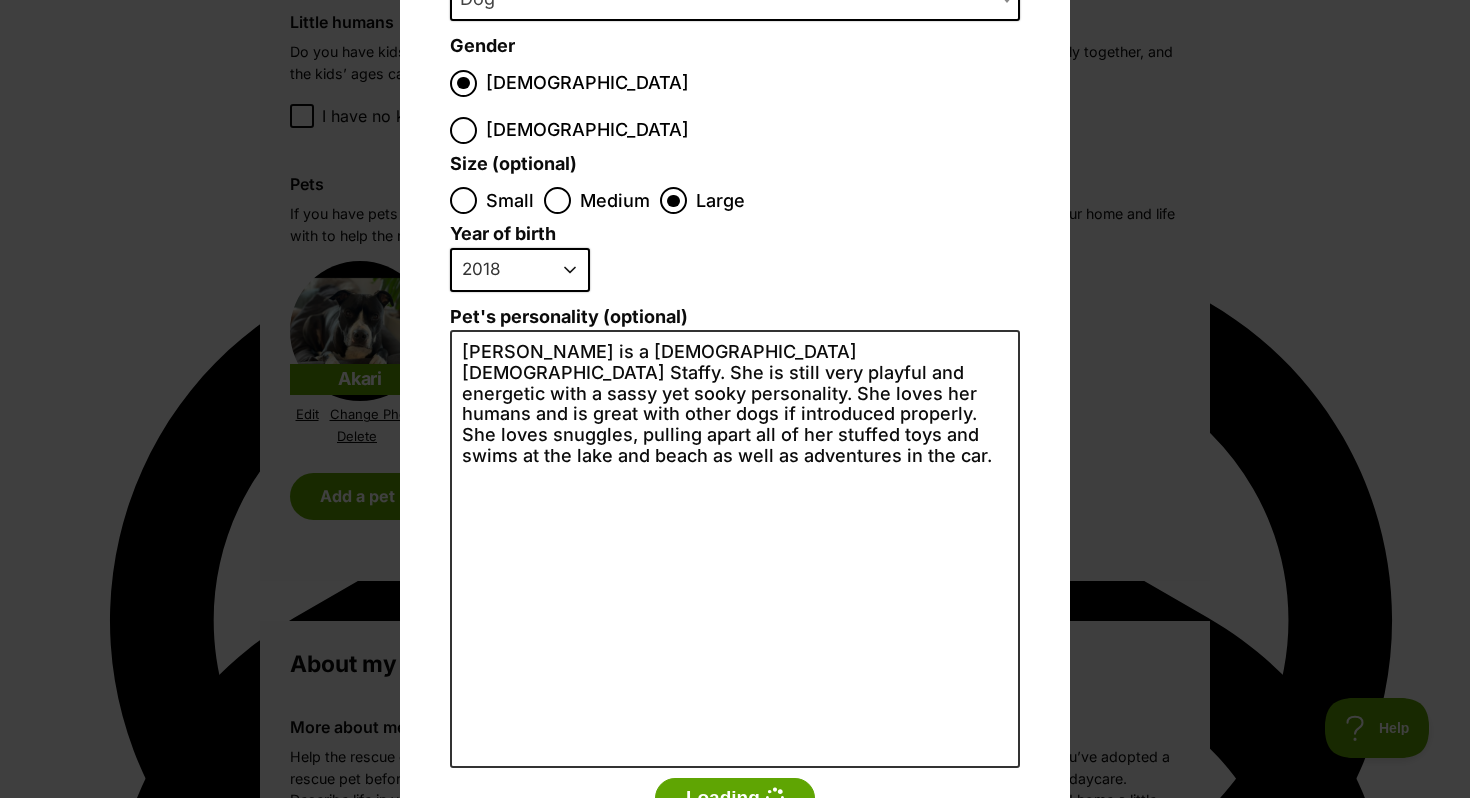 click on "2025
2024
2023
2022
2021
2020
2019
2018
2017
2016
2015
2014
2013
2012
2011
2010
2009
2008
2007
2006
2005
2004
2003
2002
2001
2000
1999
1998
1997
1996
1995" at bounding box center (520, 270) 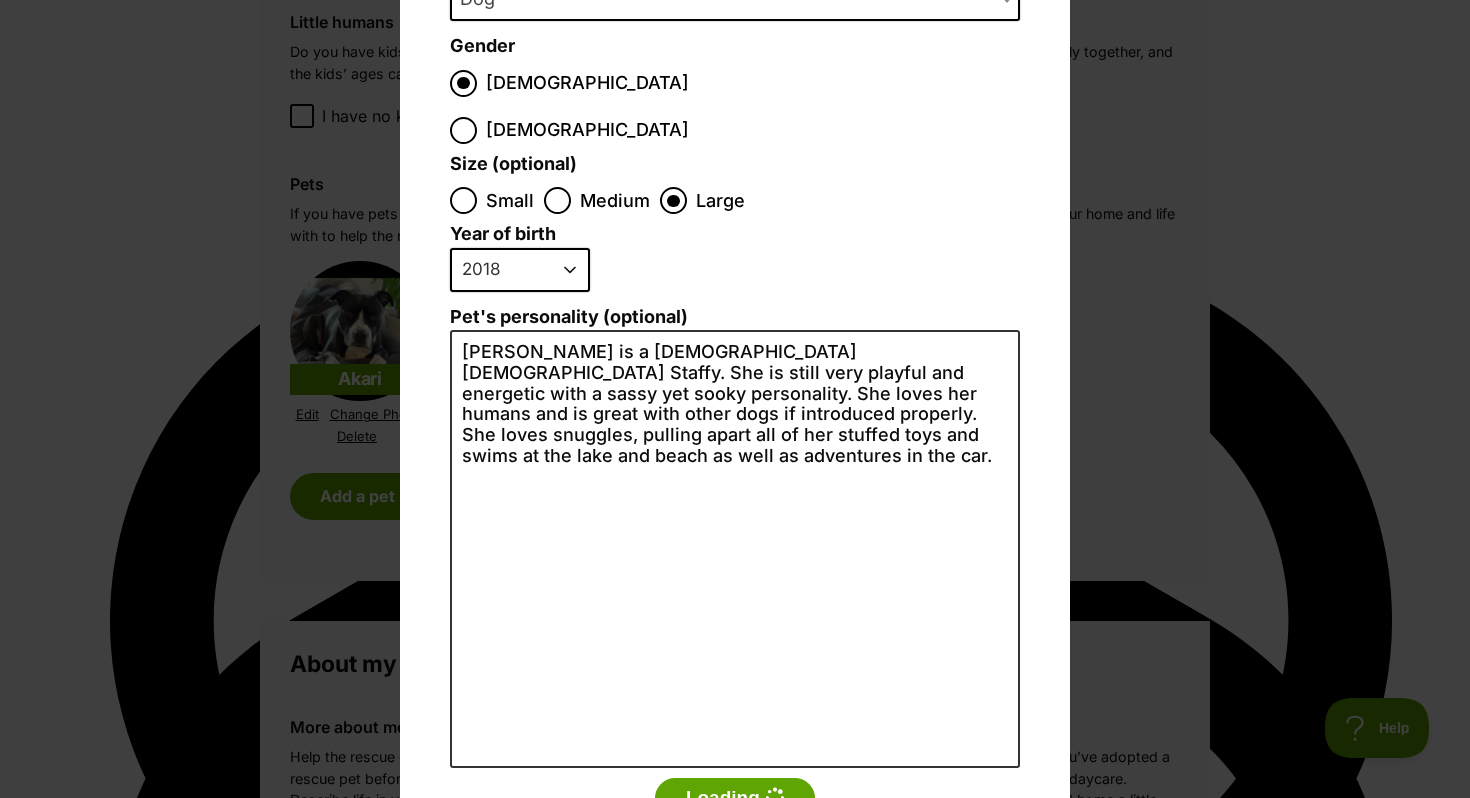 scroll, scrollTop: 0, scrollLeft: 0, axis: both 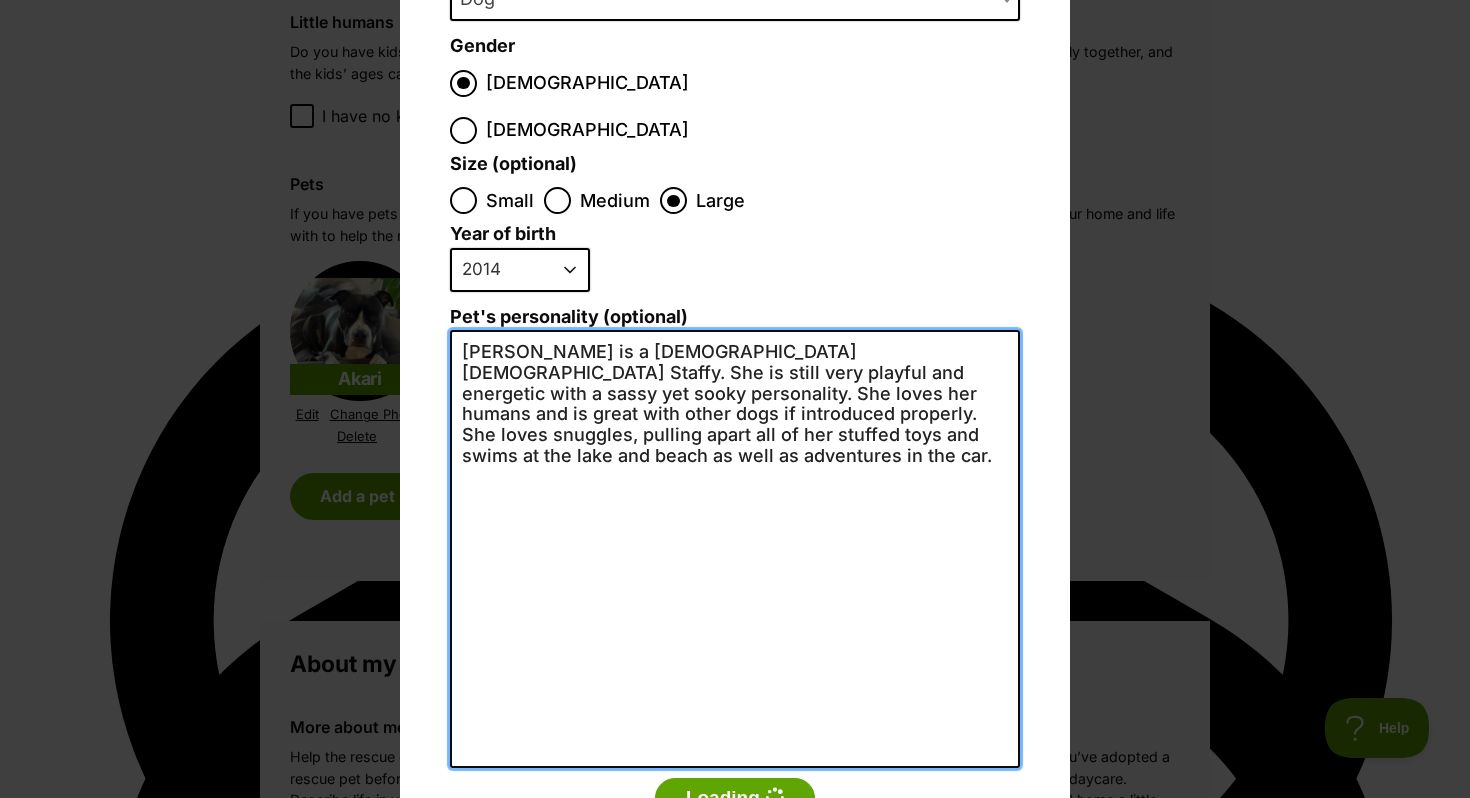 type on "." 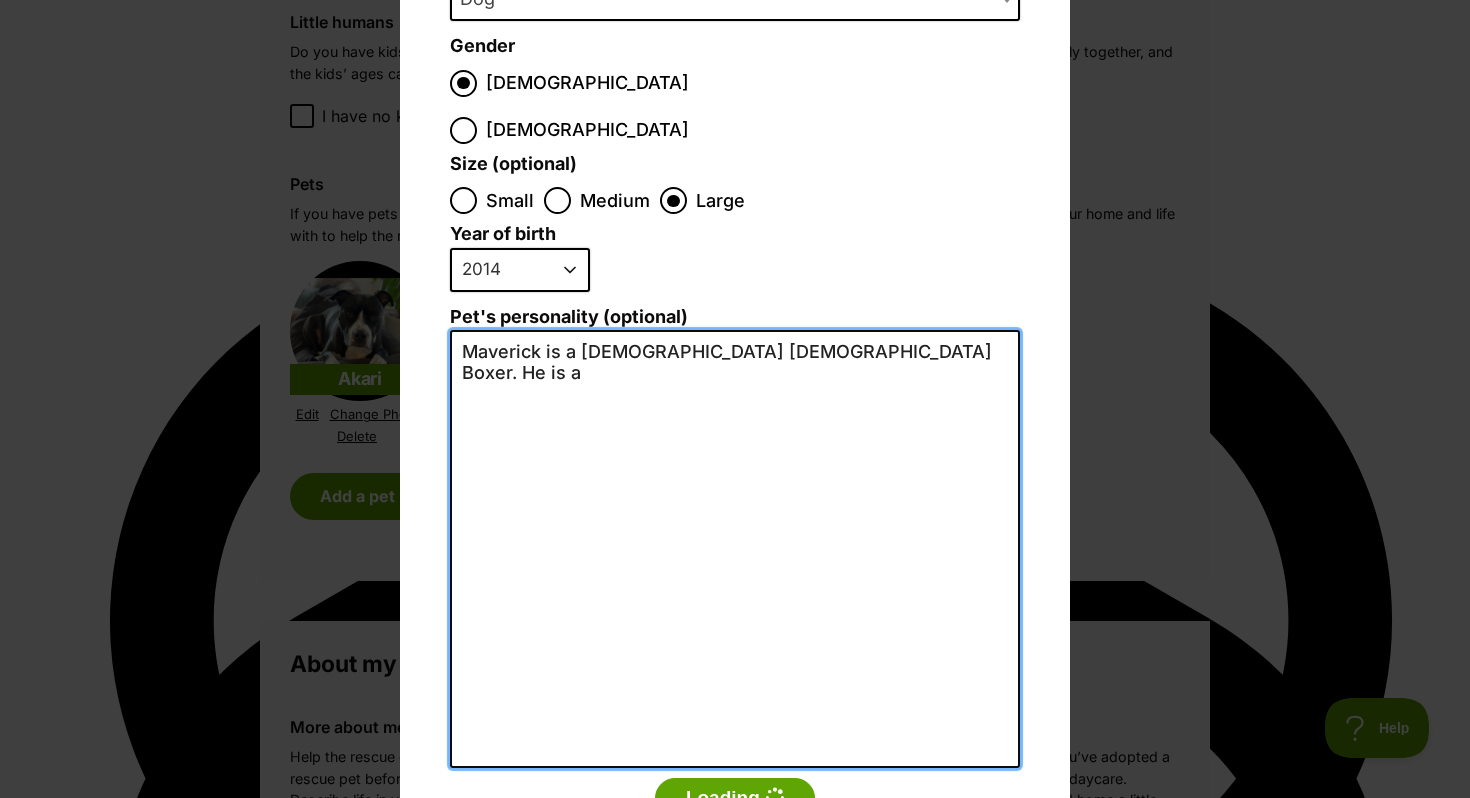 scroll, scrollTop: 0, scrollLeft: 0, axis: both 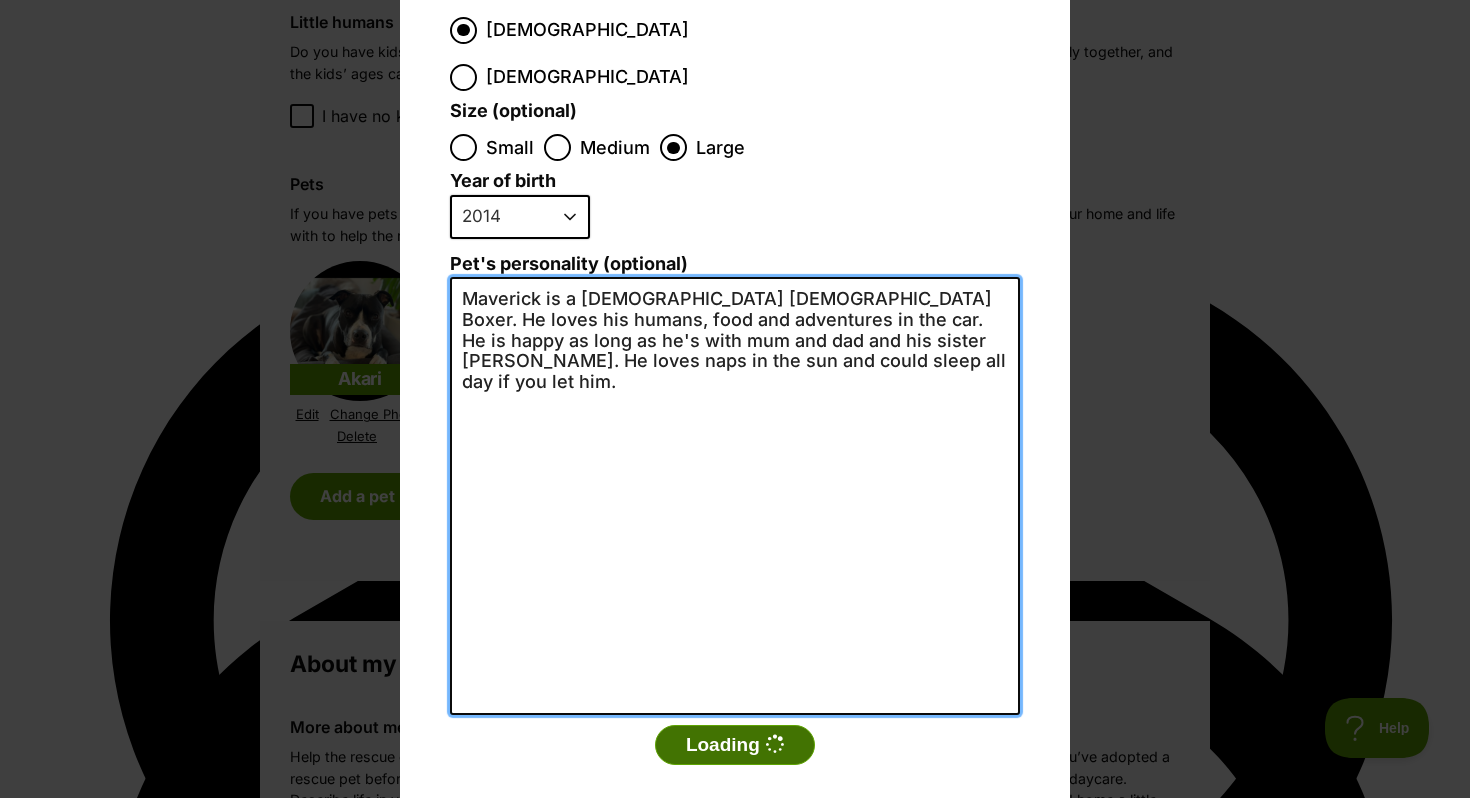 type on "Maverick is a 11 year old German Boxer. He loves his humans, food and adventures in the car. He is happy as long as he's with mum and dad and his sister Akari. He loves naps in the sun and could sleep all day if you let him." 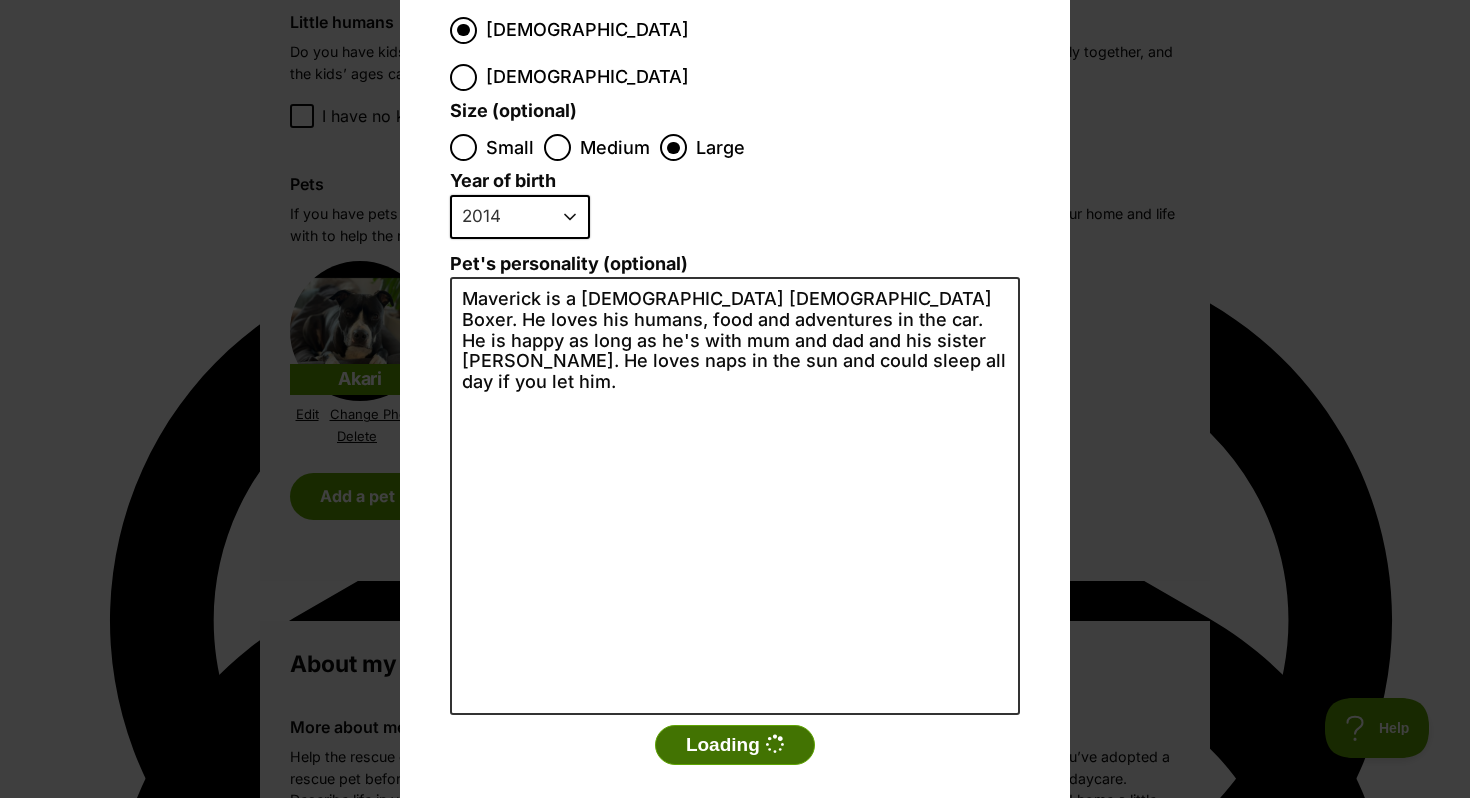click on "Loading" at bounding box center [735, 745] 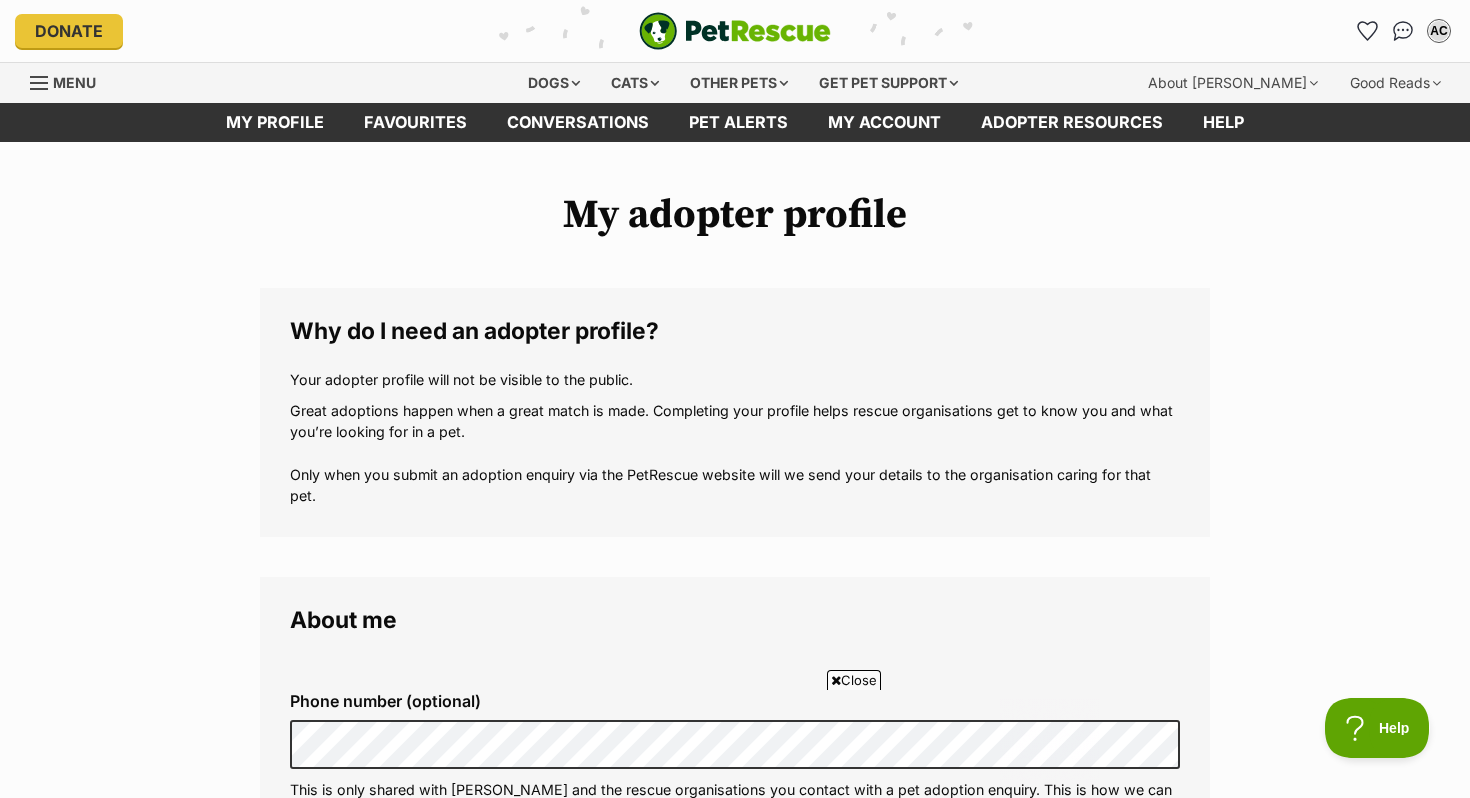 scroll, scrollTop: 1730, scrollLeft: 0, axis: vertical 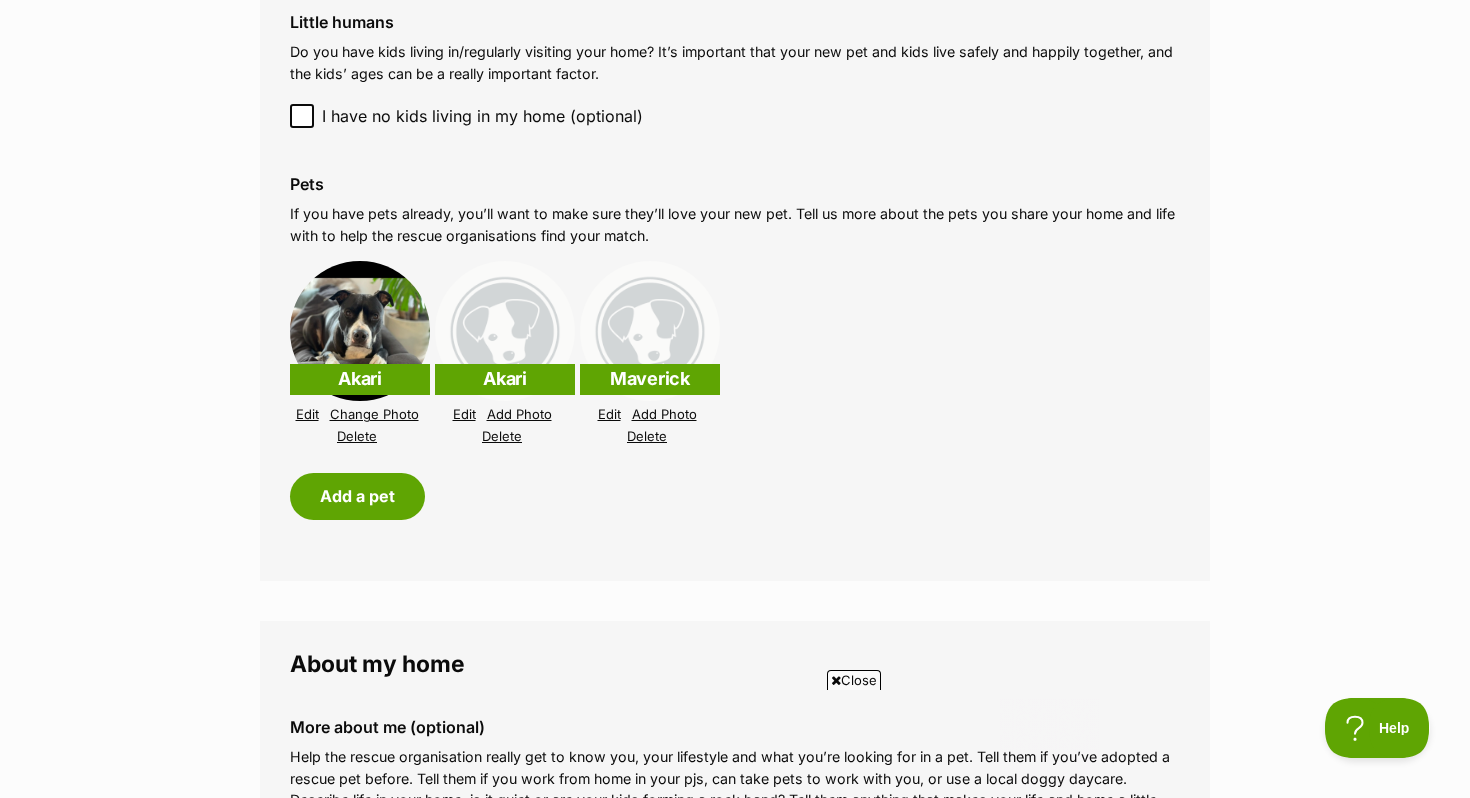 click on "Delete" at bounding box center [502, 436] 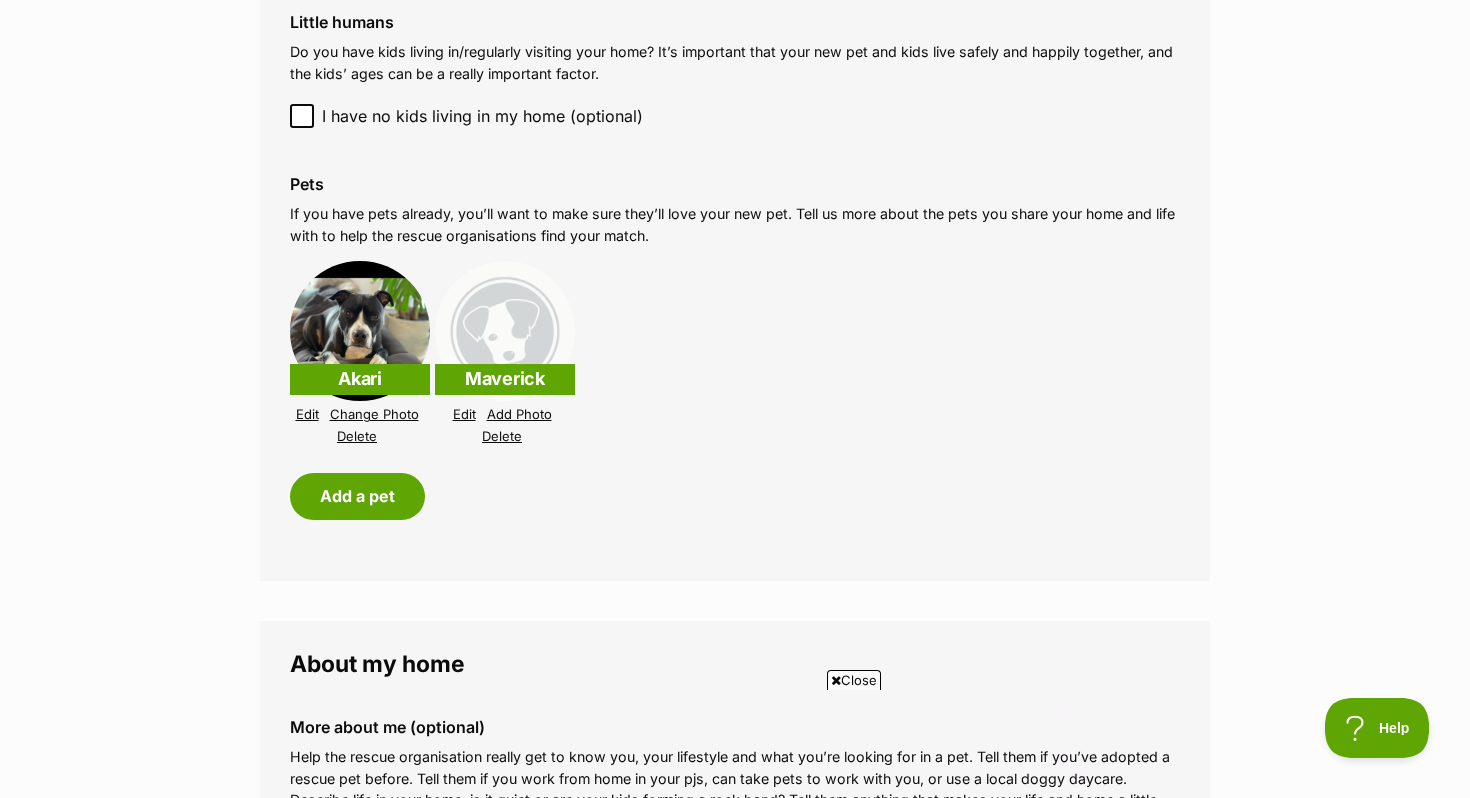 click on "Akari              Edit              Change Photo              Delete                                        Maverick               Edit              Add Photo              Delete" at bounding box center (735, 354) 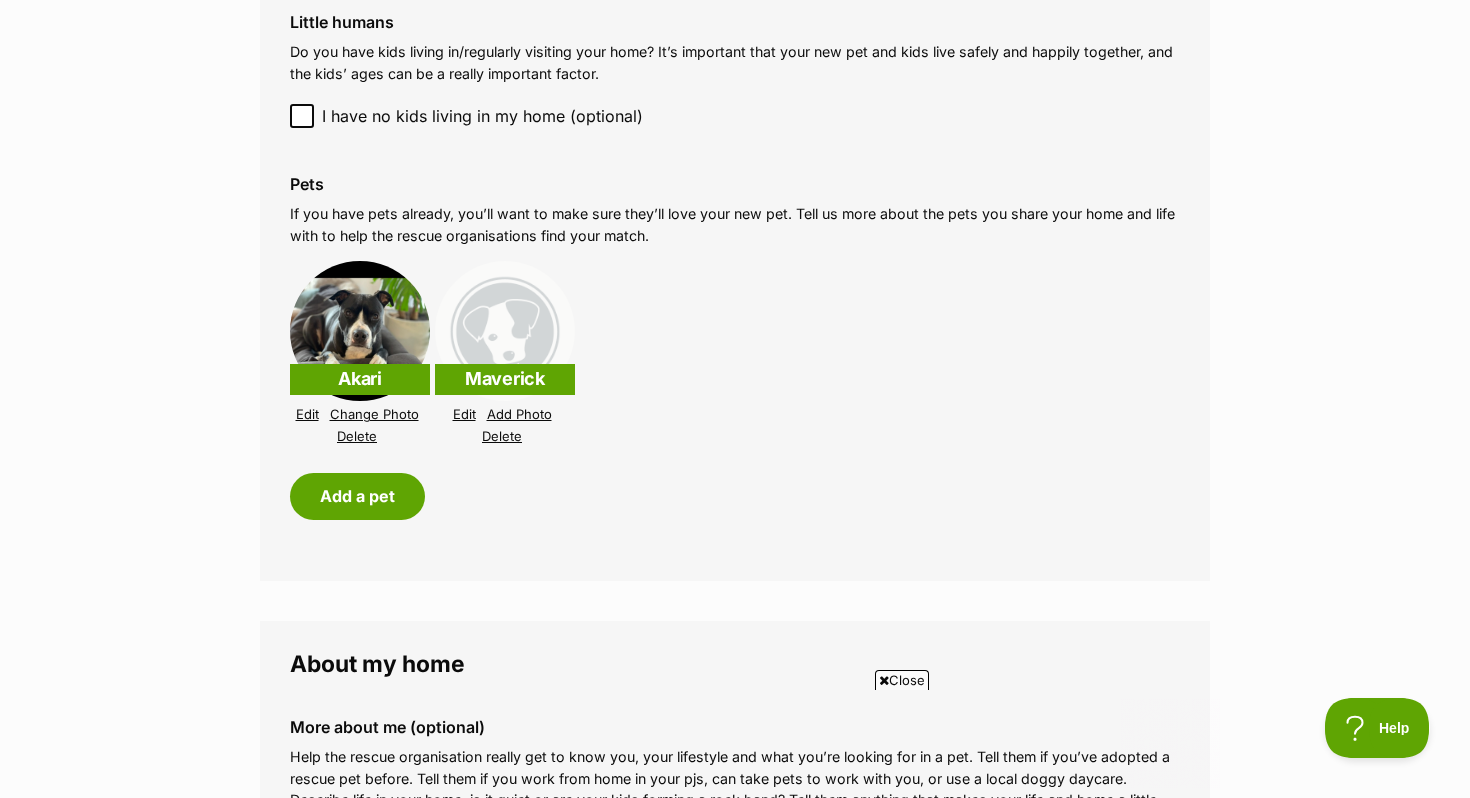 scroll, scrollTop: 0, scrollLeft: 0, axis: both 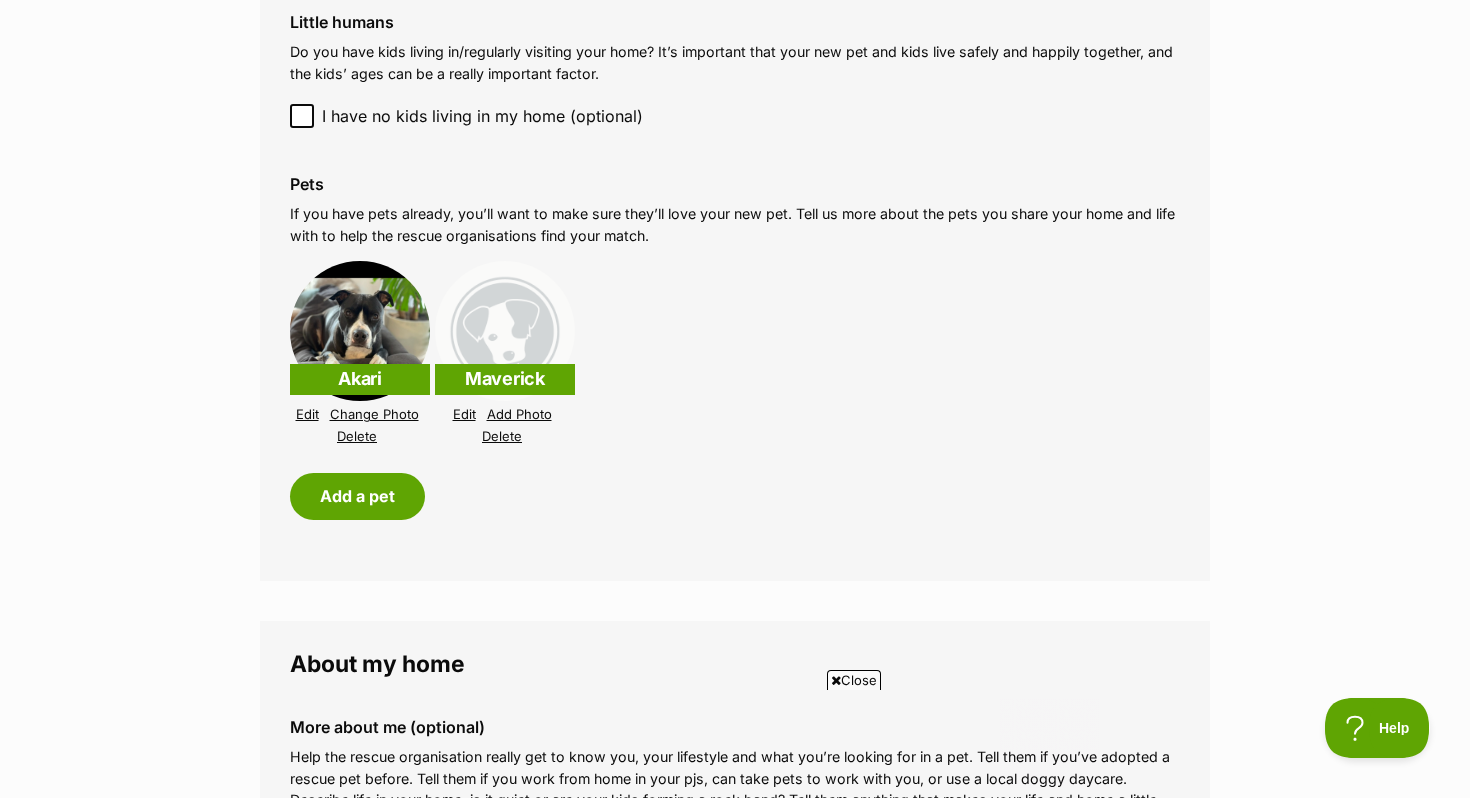click on "Add Photo" at bounding box center (519, 414) 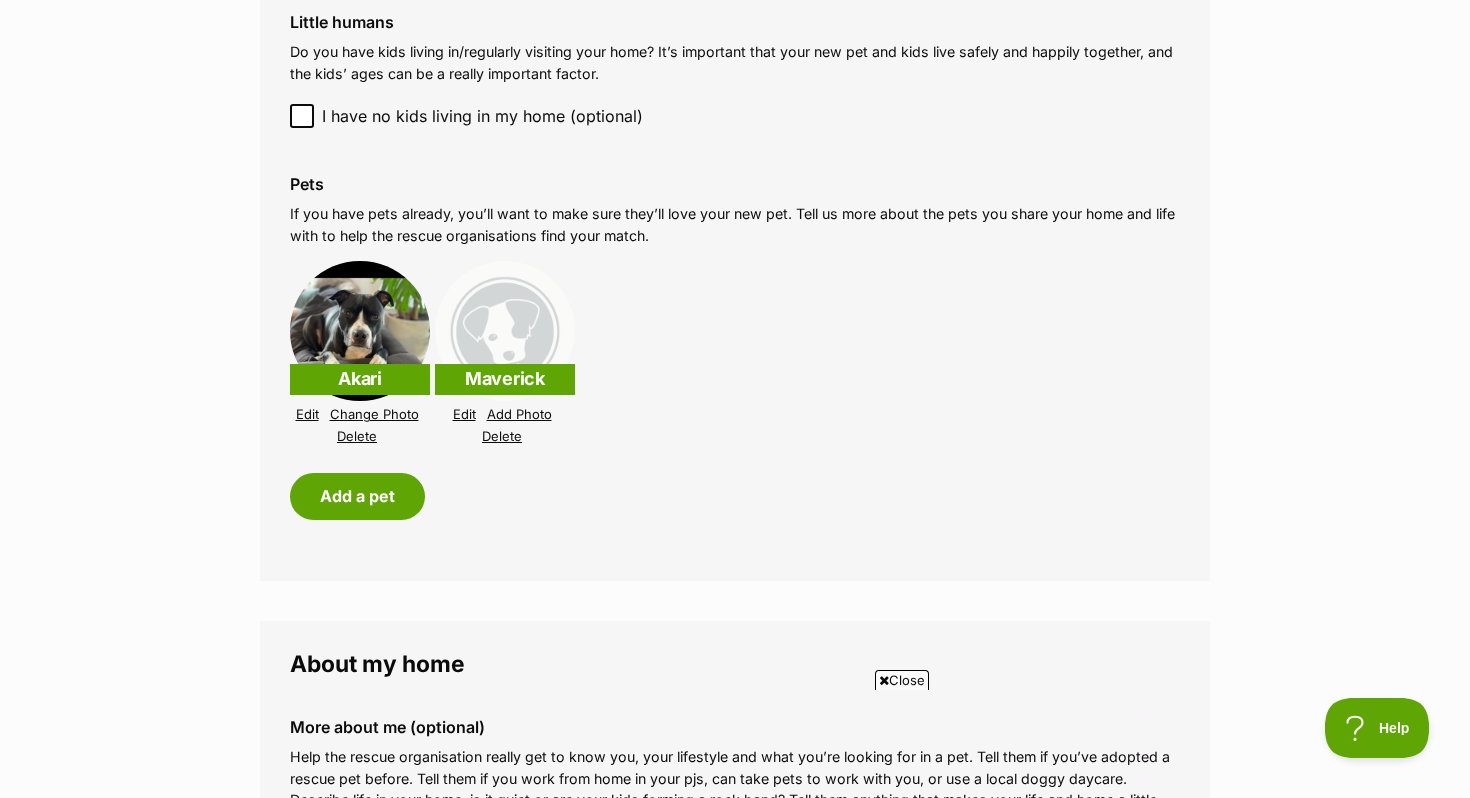 scroll, scrollTop: 0, scrollLeft: 0, axis: both 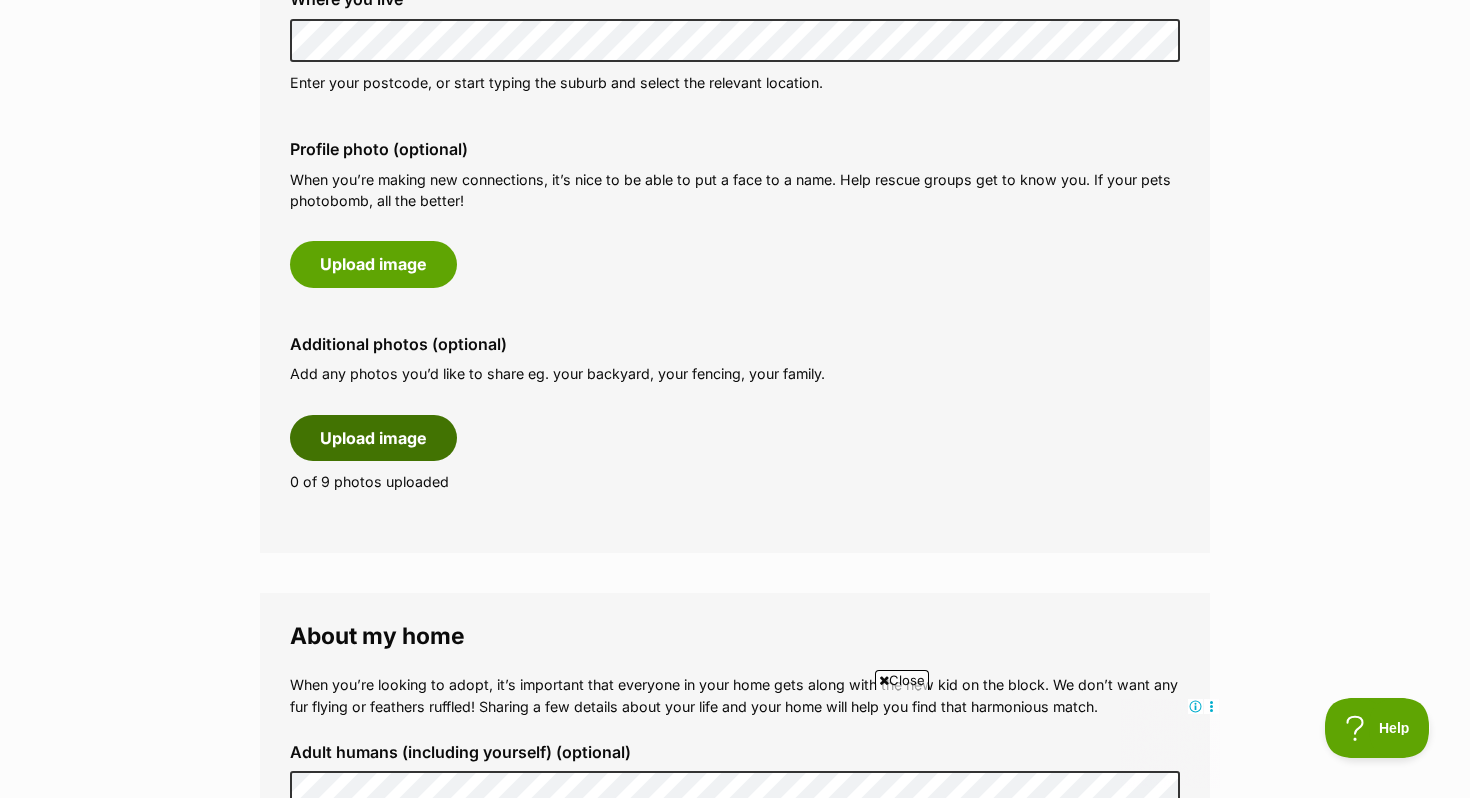 click on "Upload image" at bounding box center [373, 438] 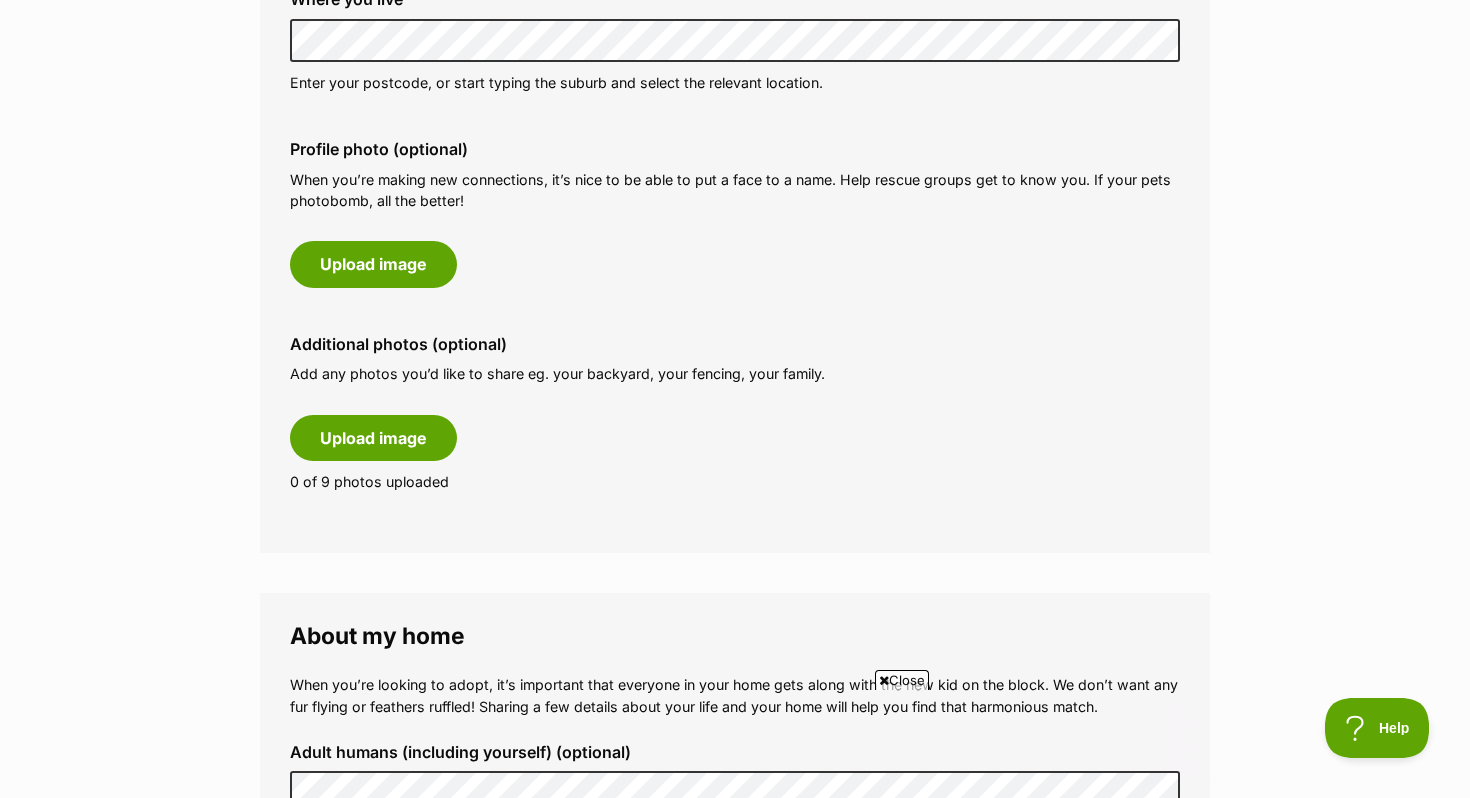 scroll, scrollTop: 0, scrollLeft: 0, axis: both 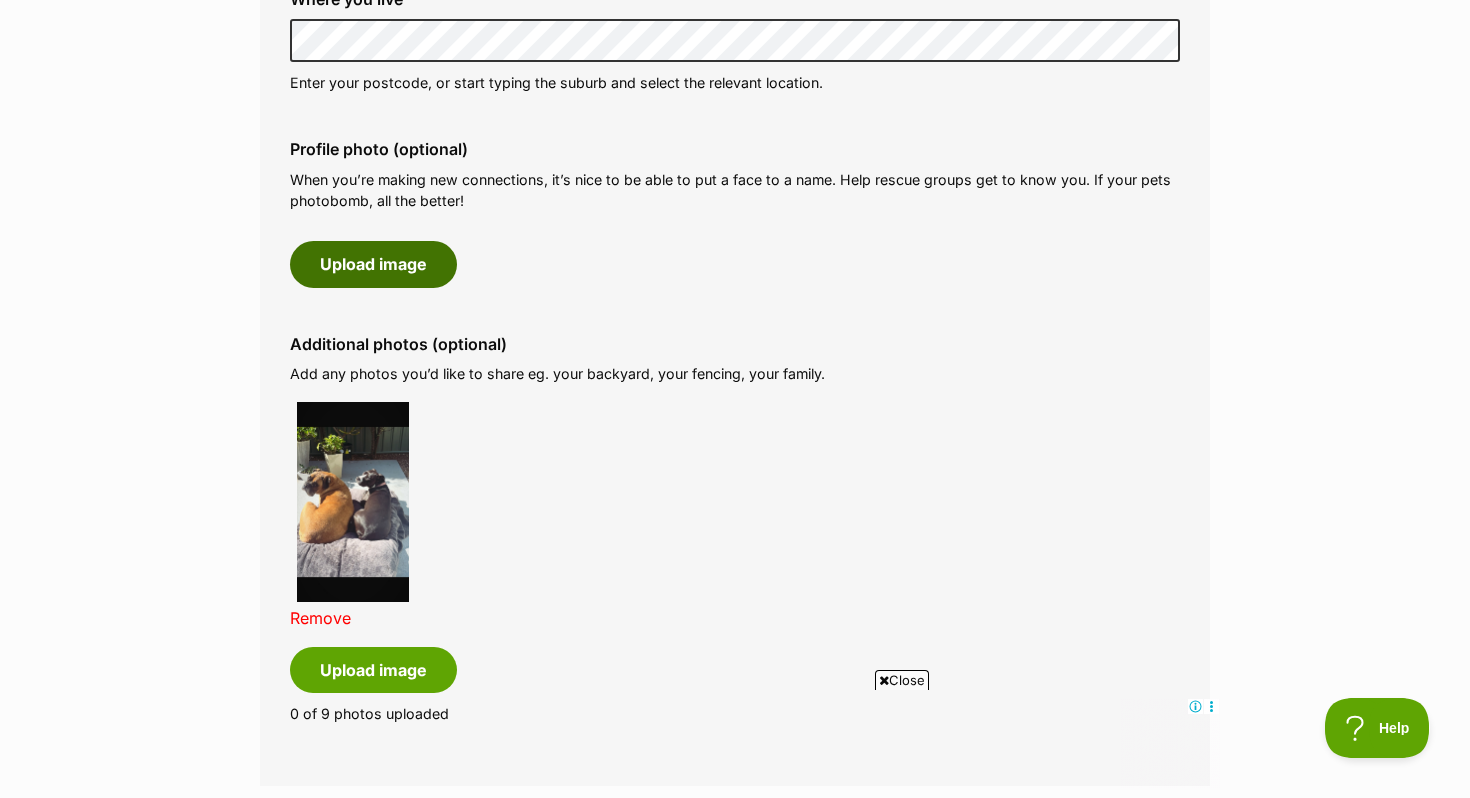 click on "Upload image" at bounding box center (373, 264) 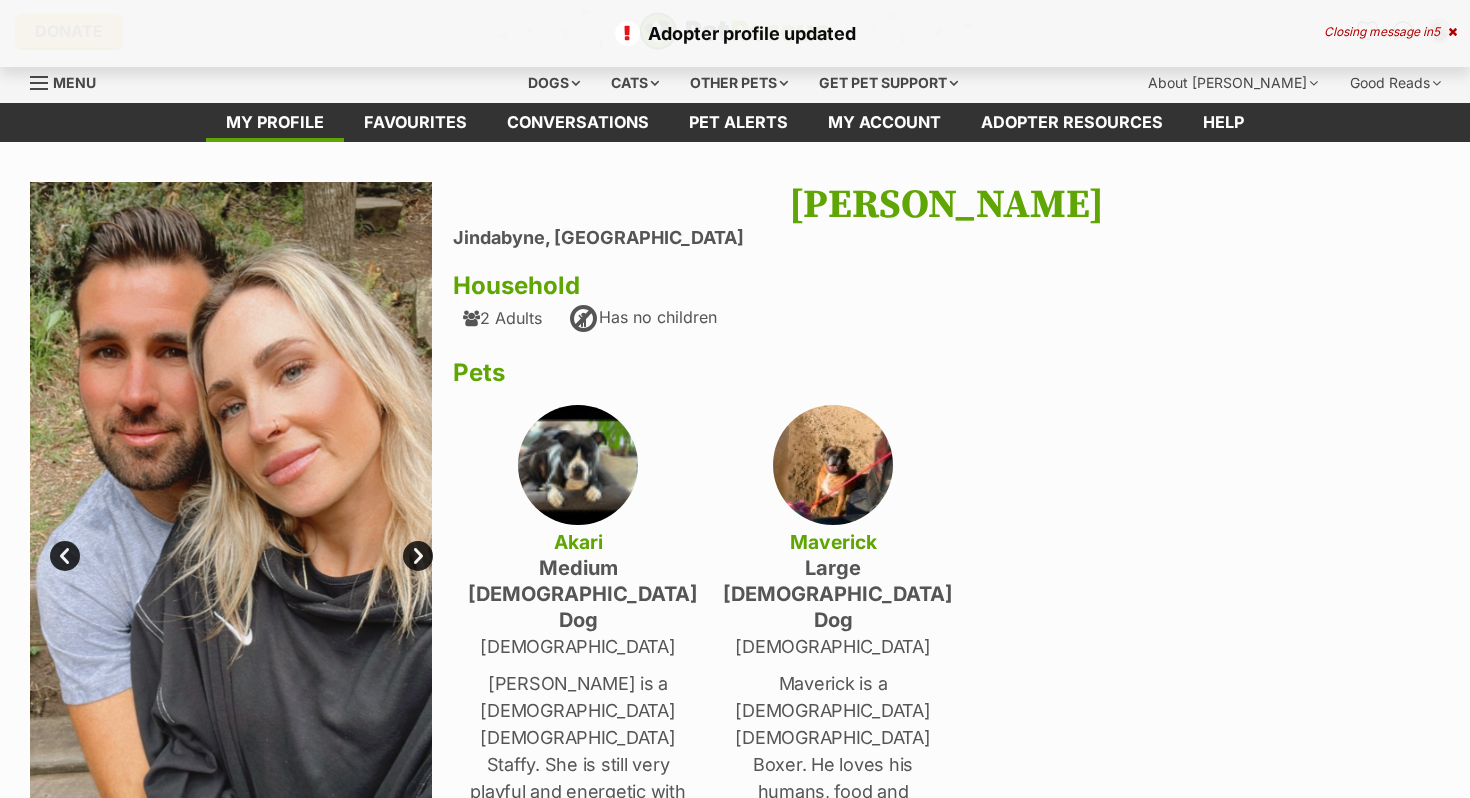scroll, scrollTop: 0, scrollLeft: 0, axis: both 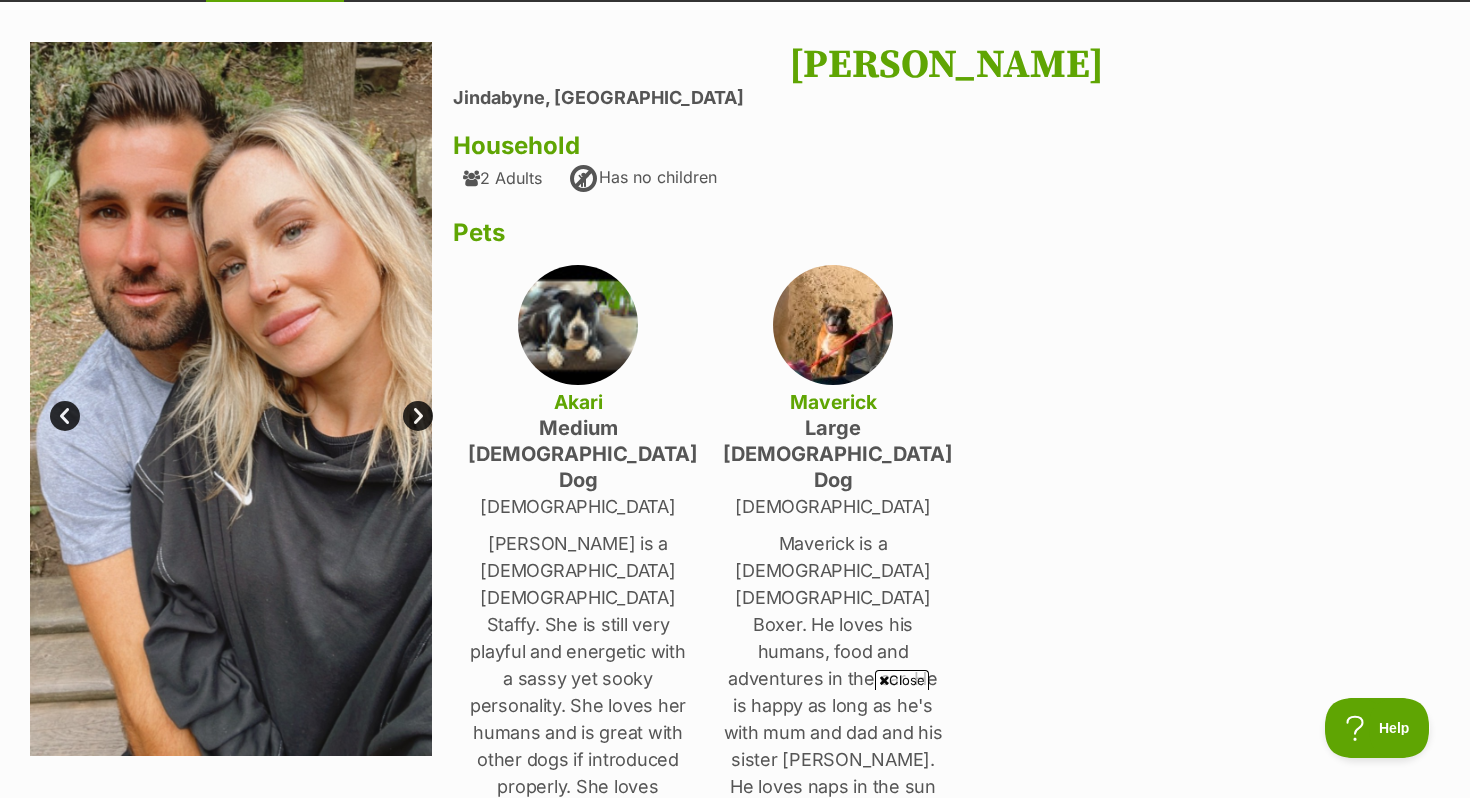 click at bounding box center (578, 325) 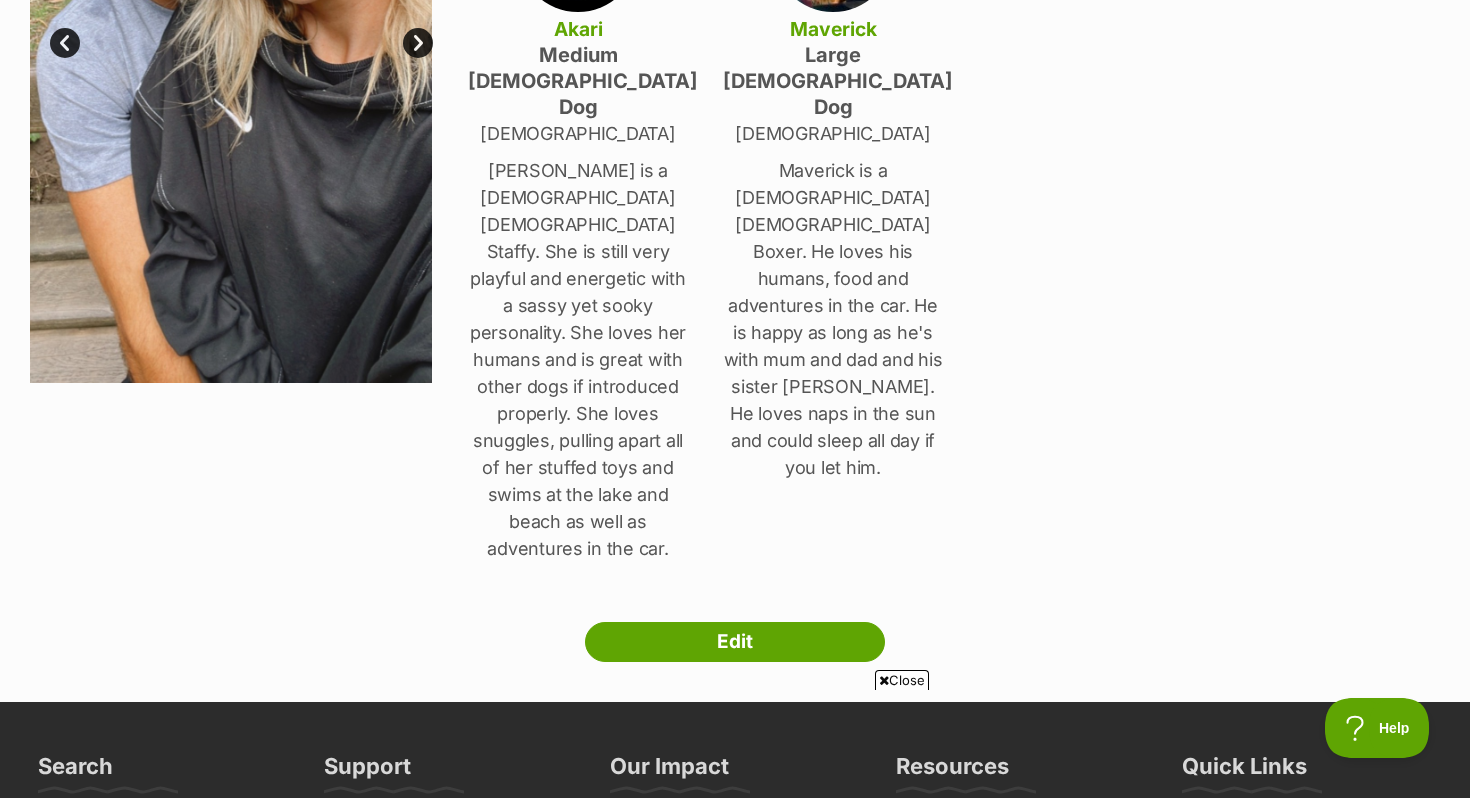 scroll, scrollTop: 93, scrollLeft: 0, axis: vertical 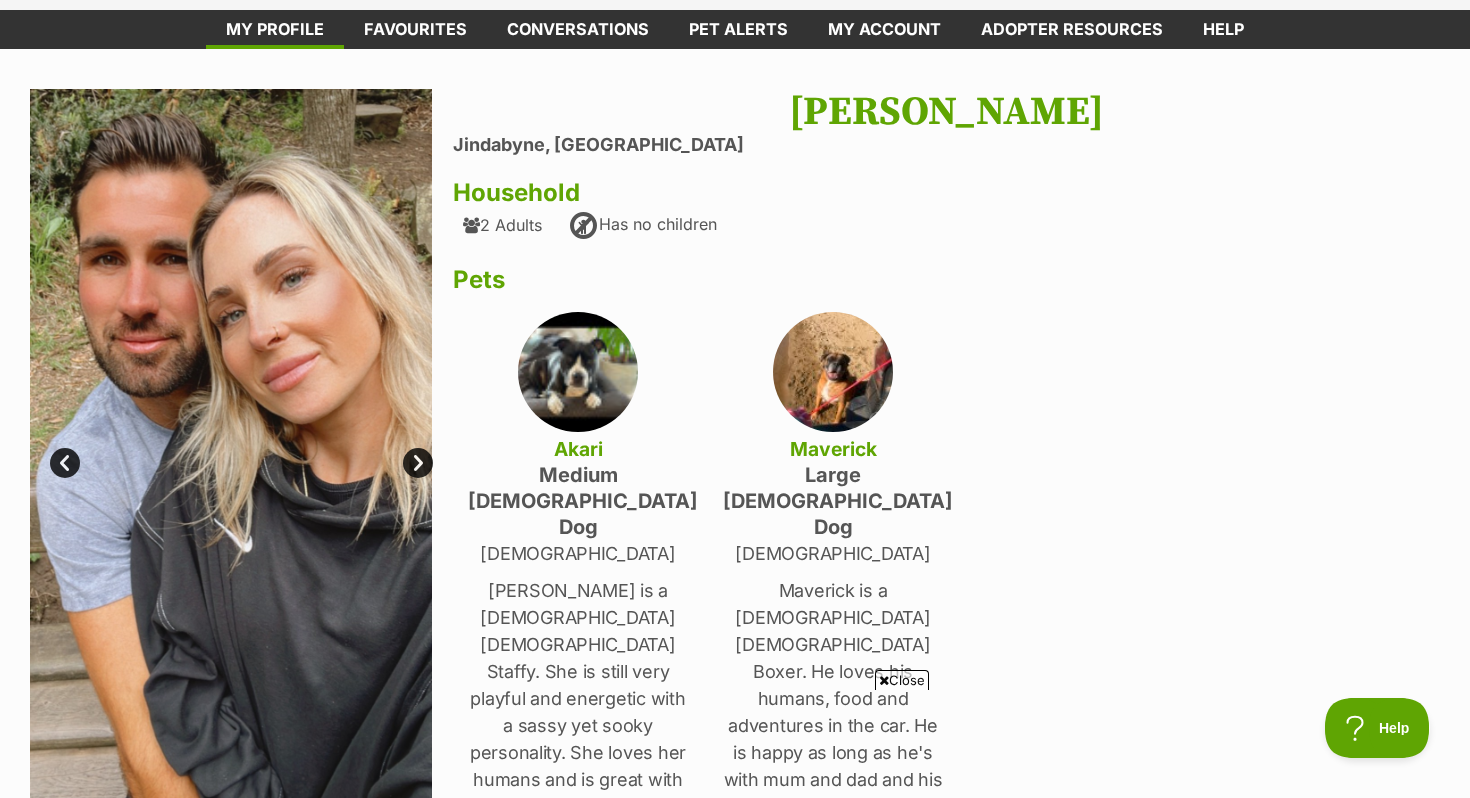 click at bounding box center (578, 372) 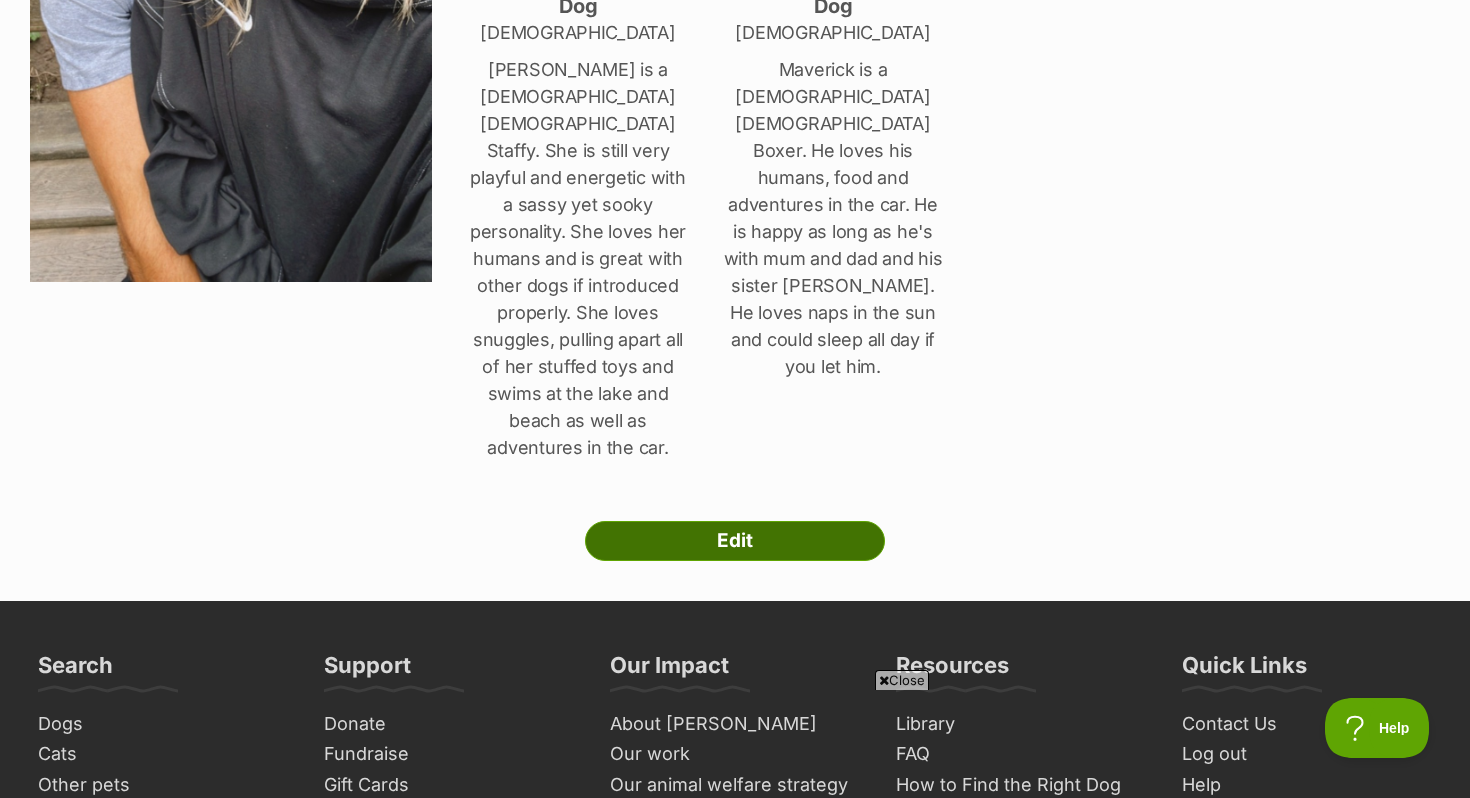 scroll, scrollTop: 635, scrollLeft: 0, axis: vertical 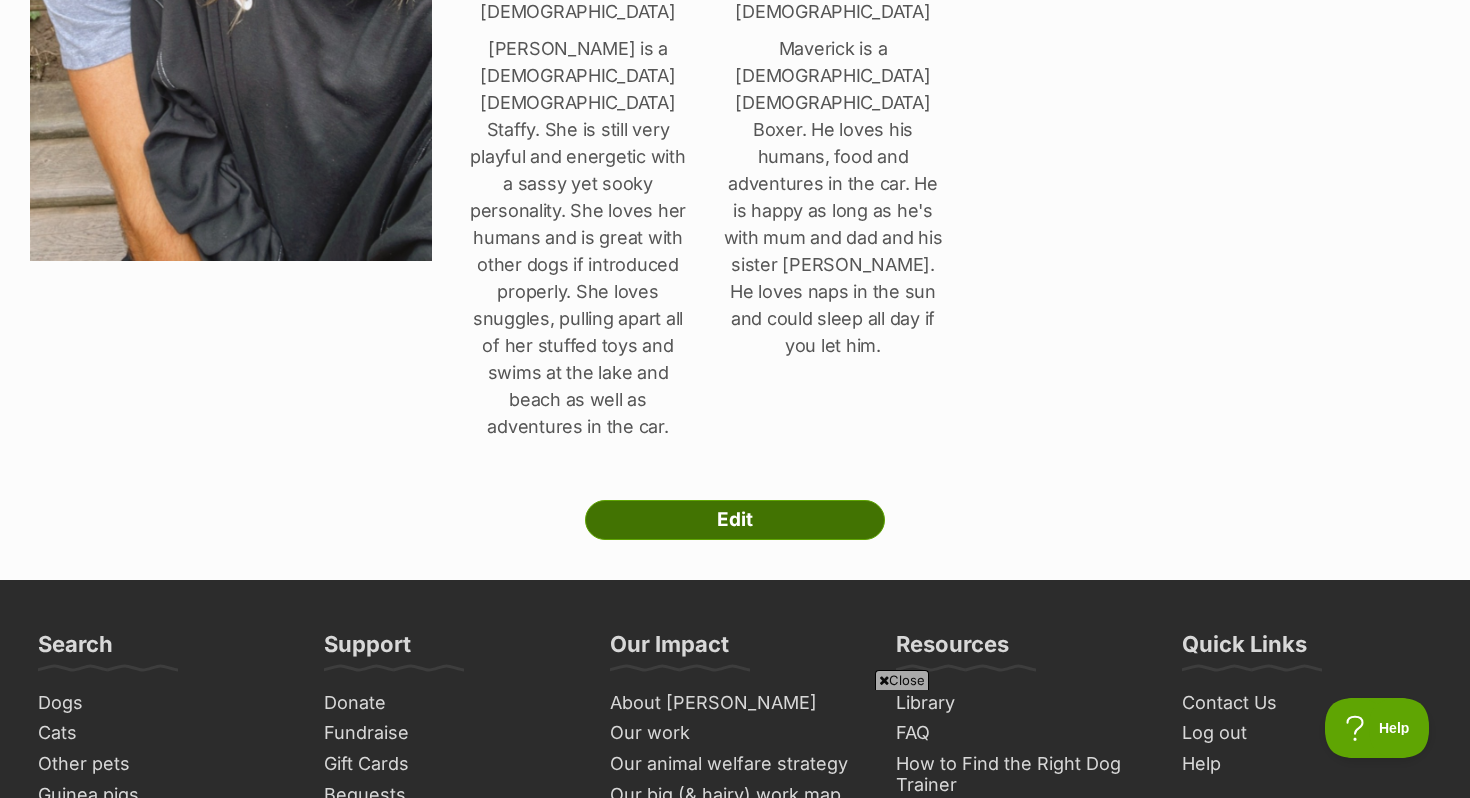 click on "Edit" at bounding box center (735, 520) 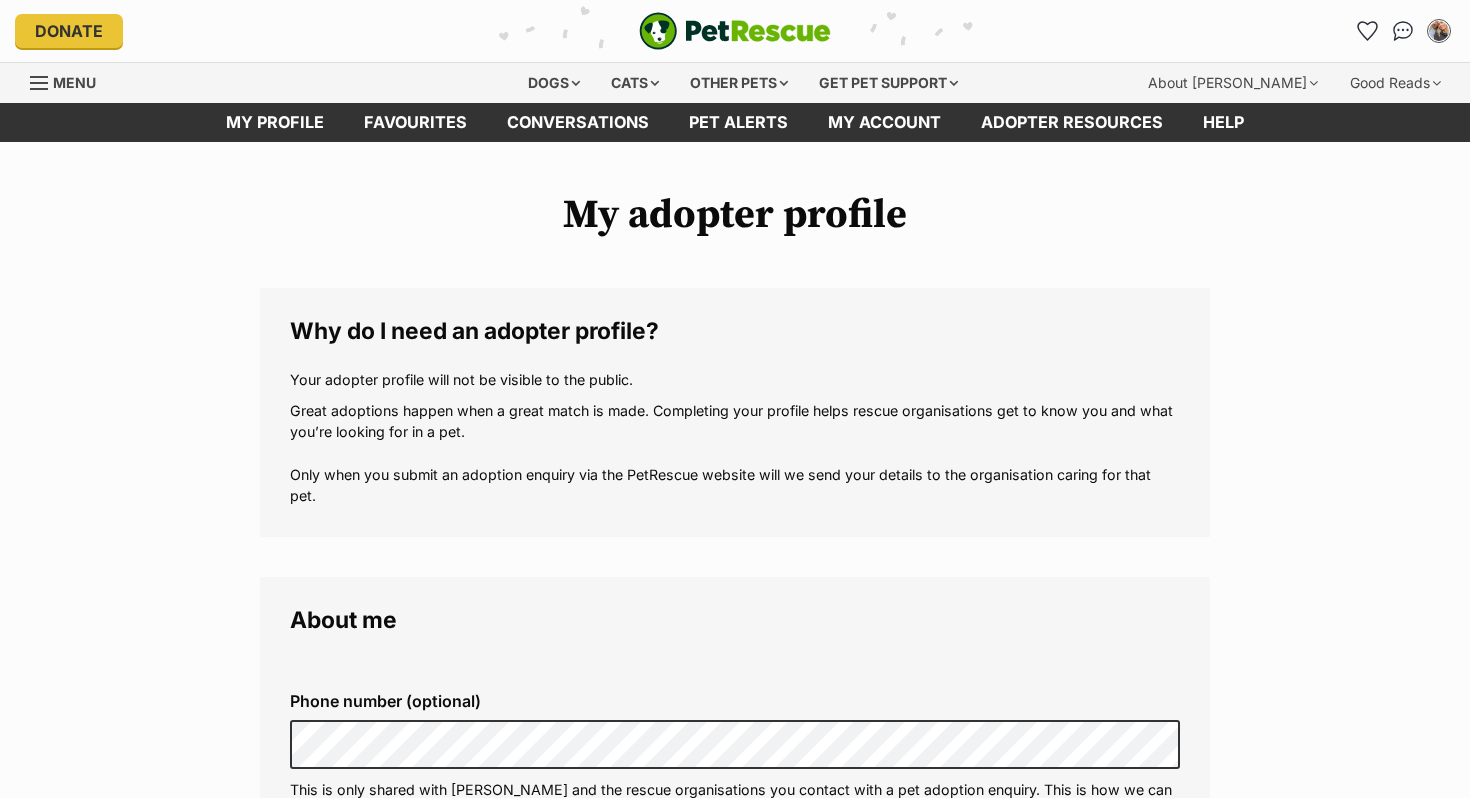 scroll, scrollTop: 325, scrollLeft: 0, axis: vertical 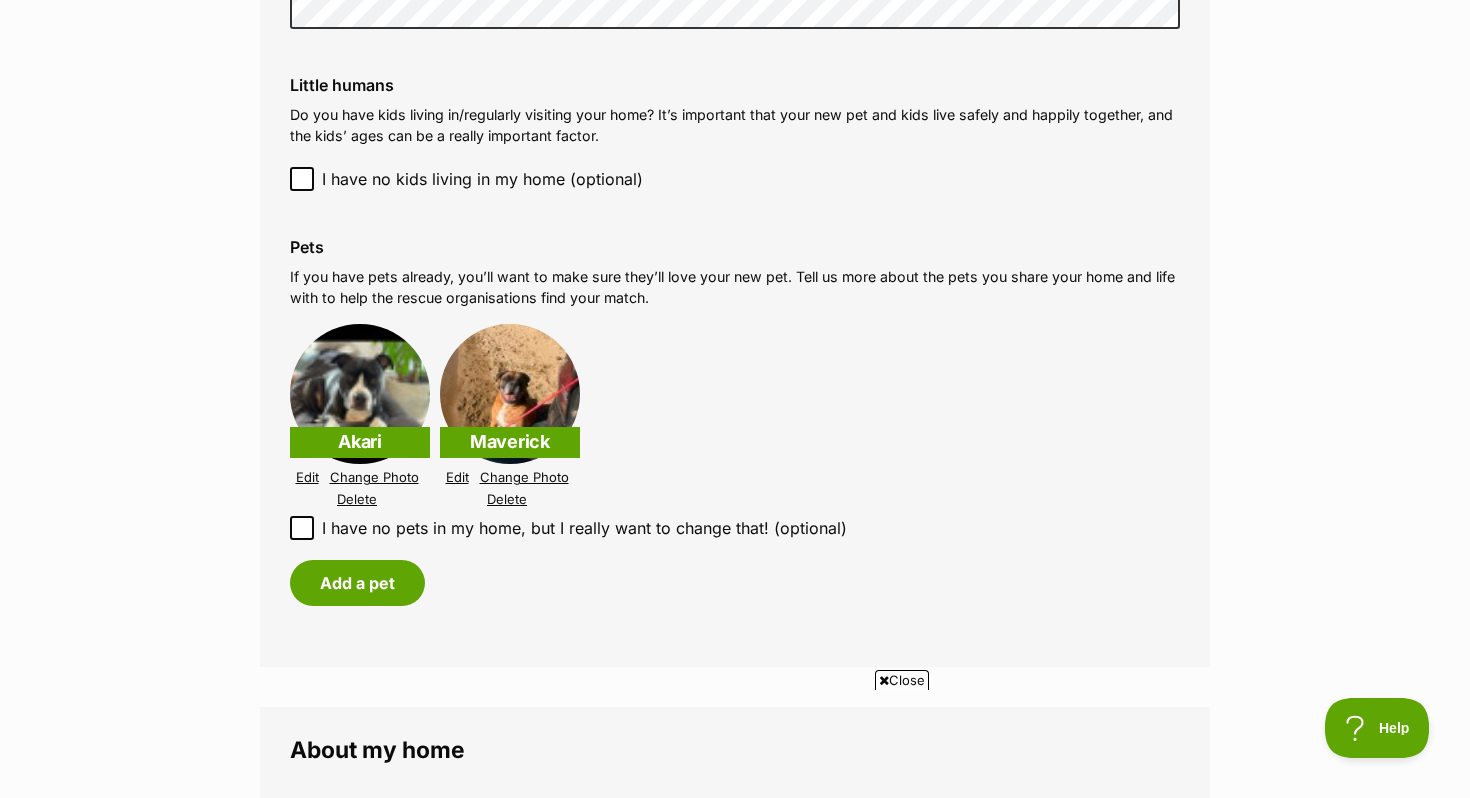 click on "Edit" at bounding box center [307, 477] 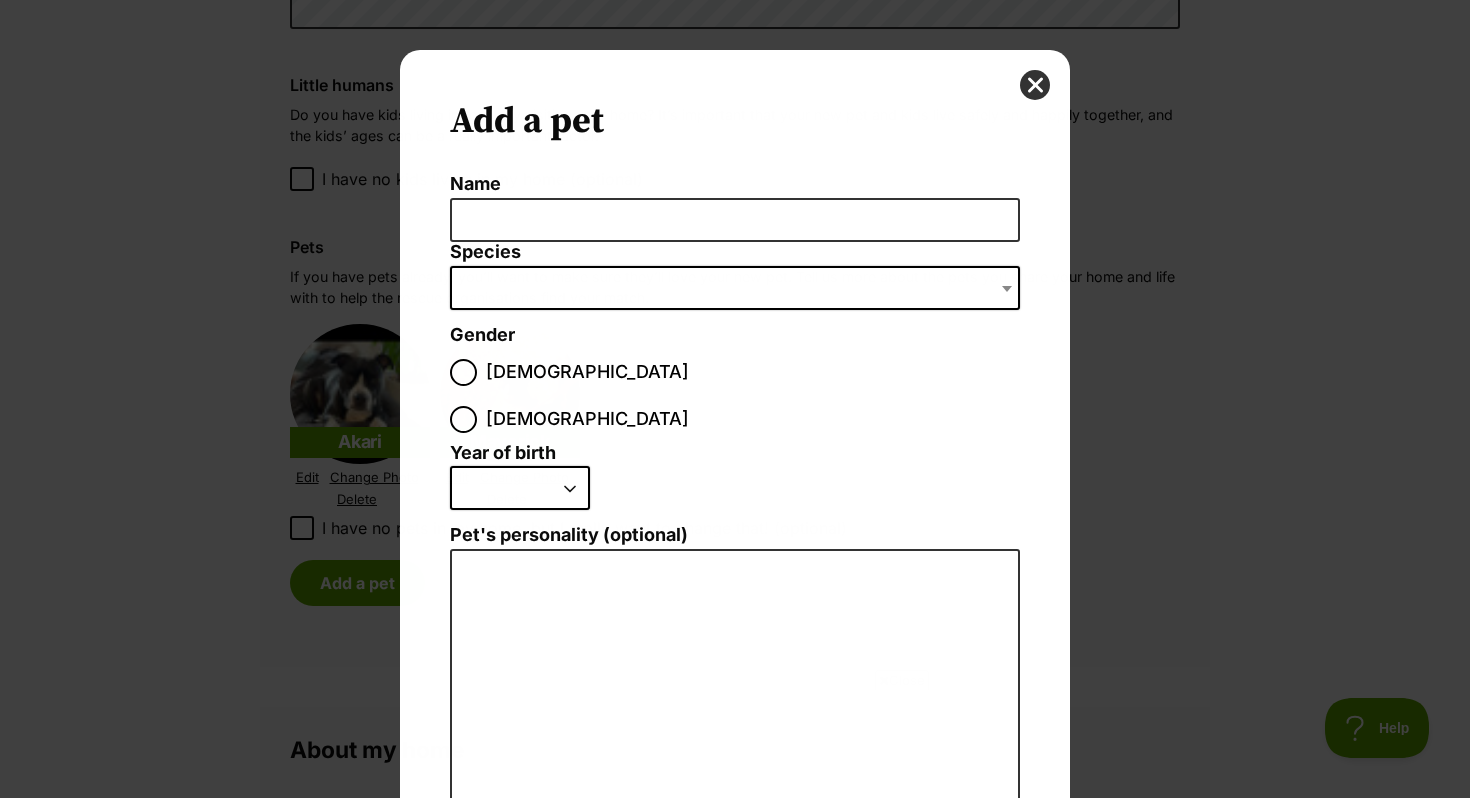 scroll, scrollTop: 0, scrollLeft: 0, axis: both 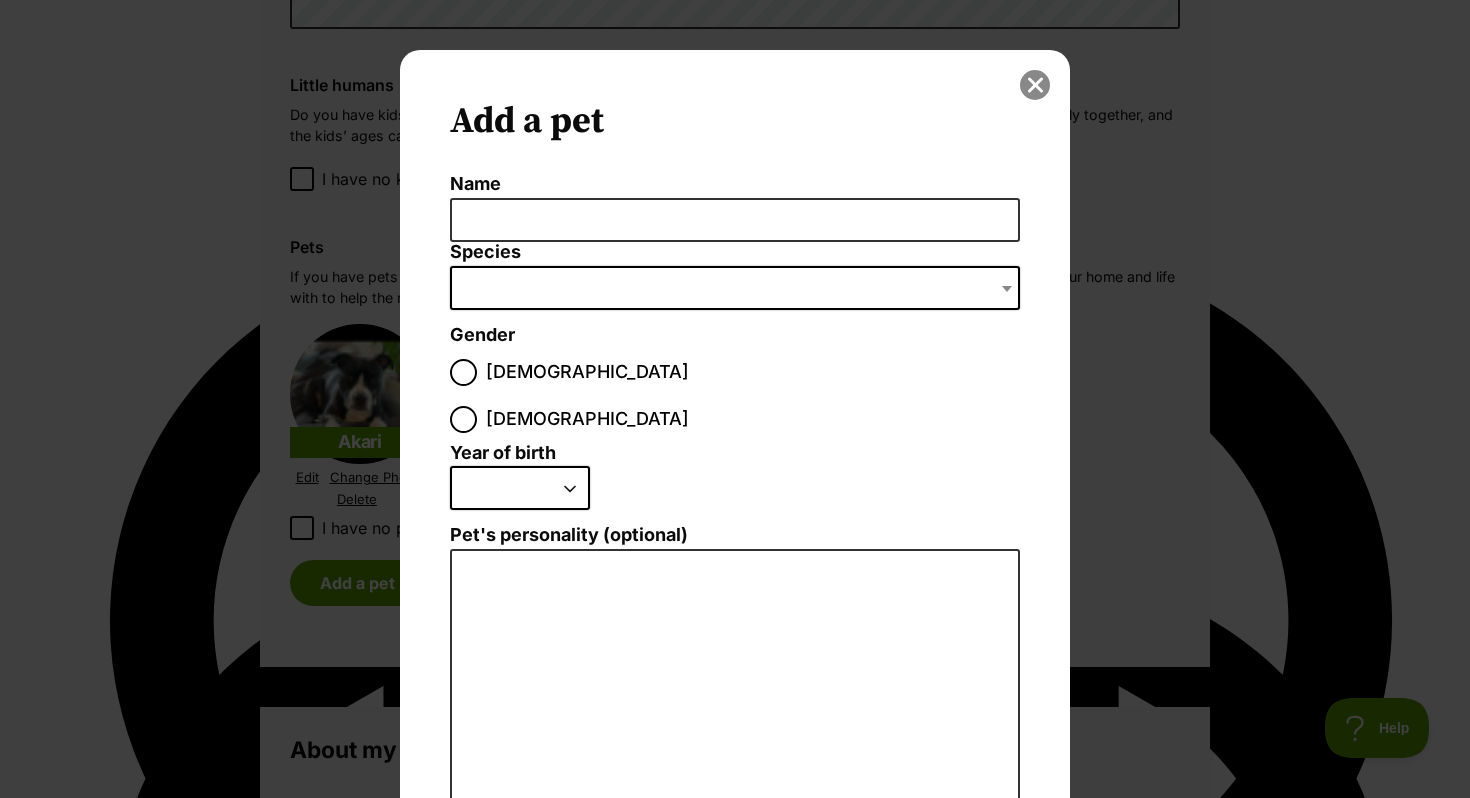 click at bounding box center (1035, 85) 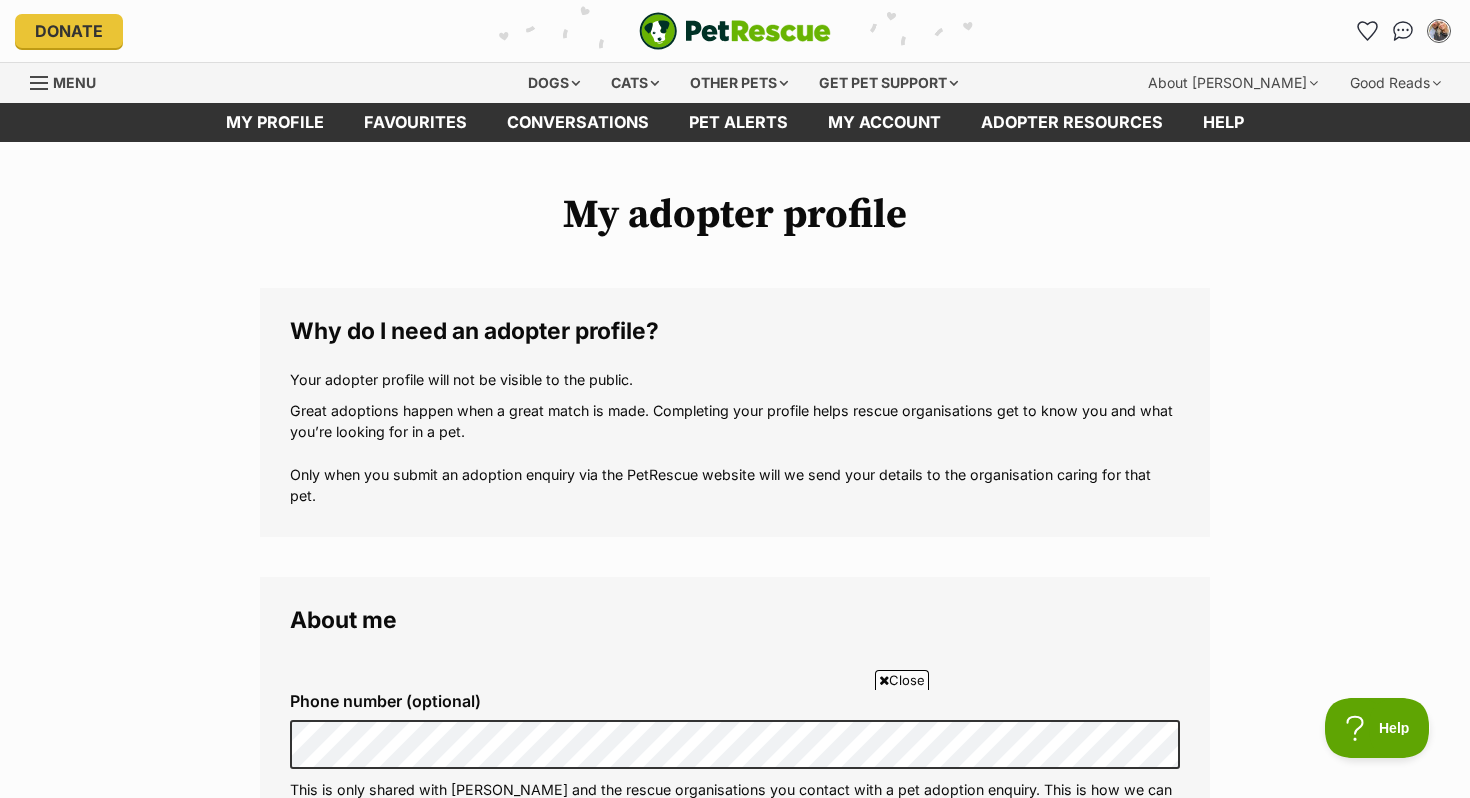 scroll, scrollTop: 2169, scrollLeft: 0, axis: vertical 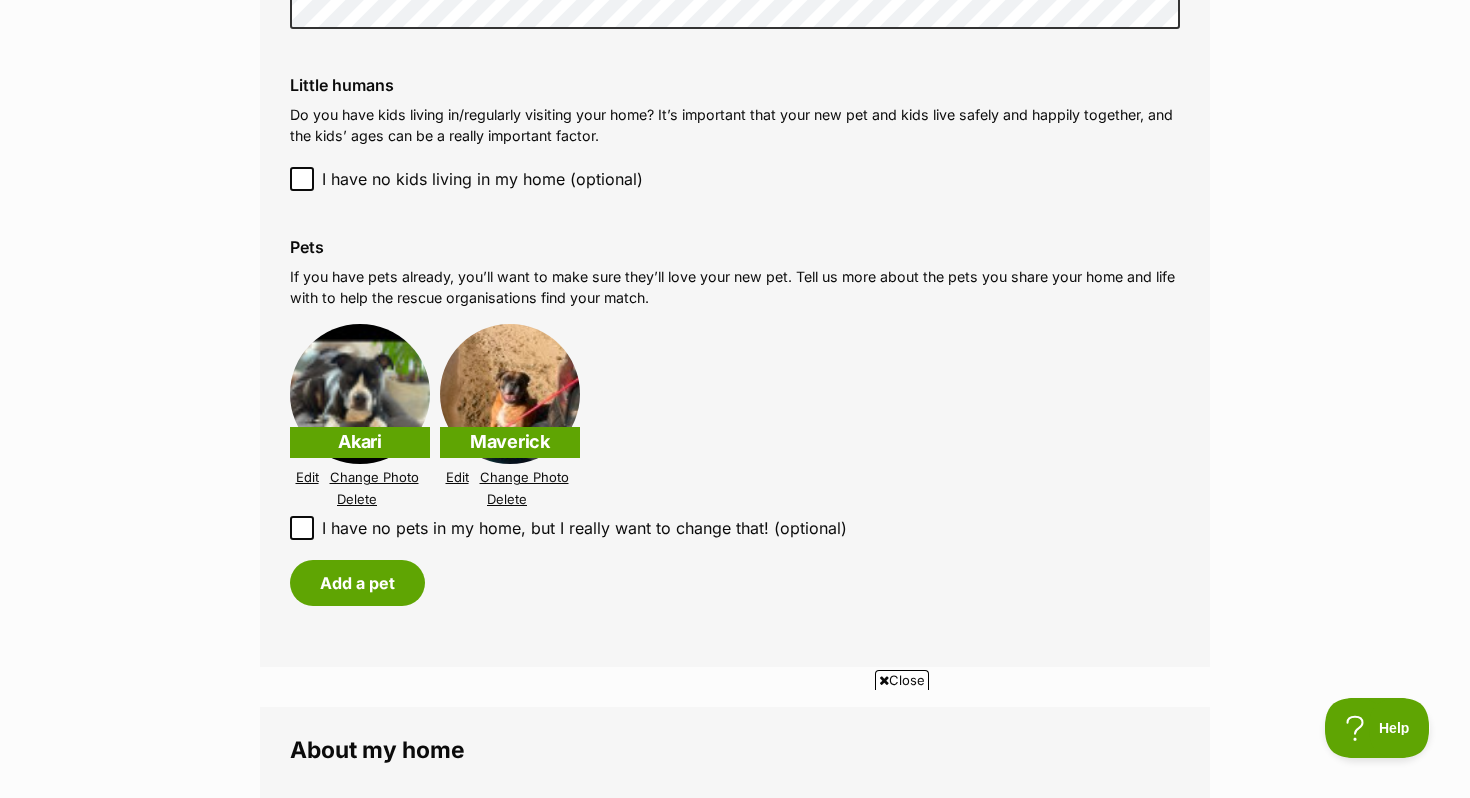click on "Change Photo" at bounding box center (374, 477) 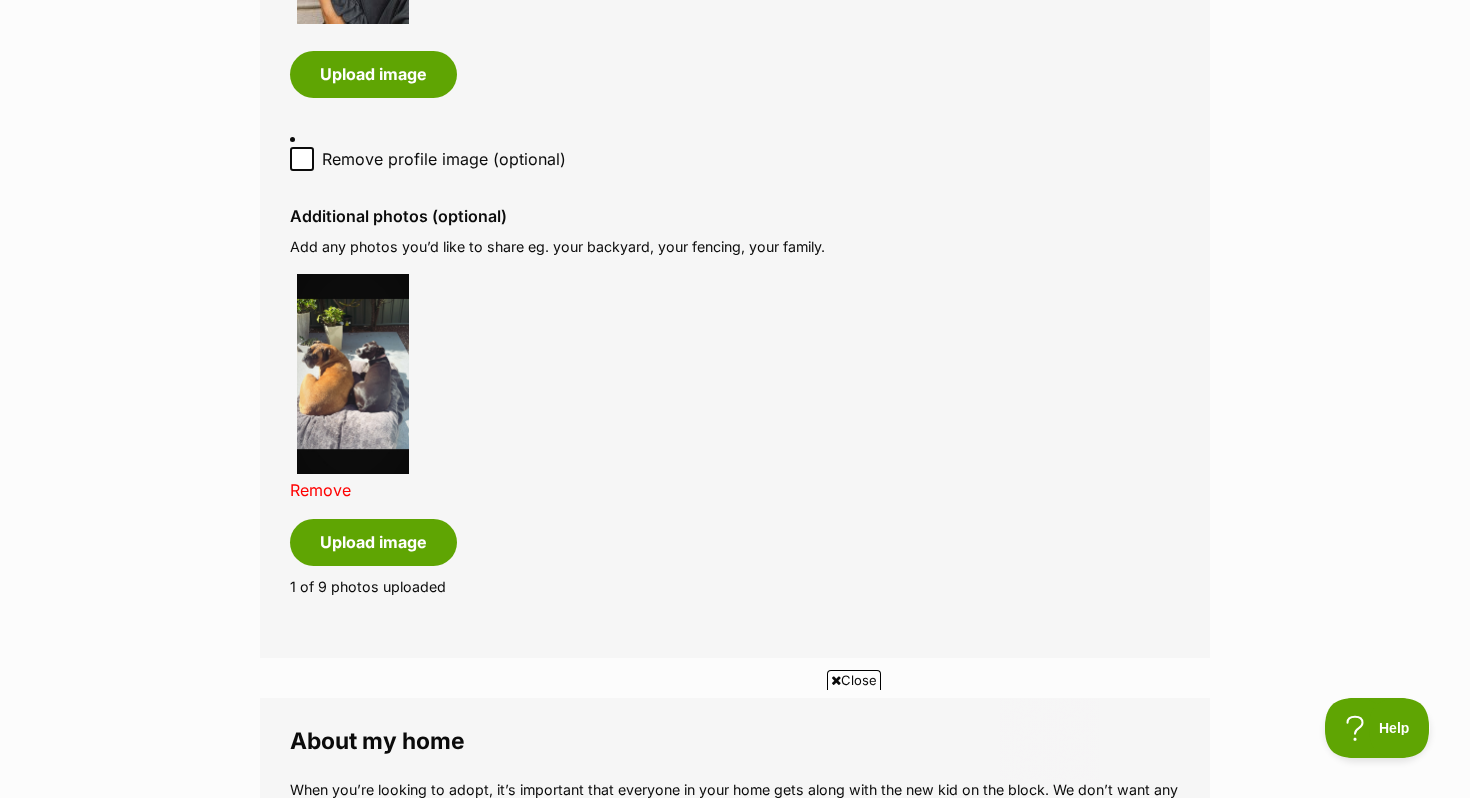 scroll, scrollTop: 0, scrollLeft: 0, axis: both 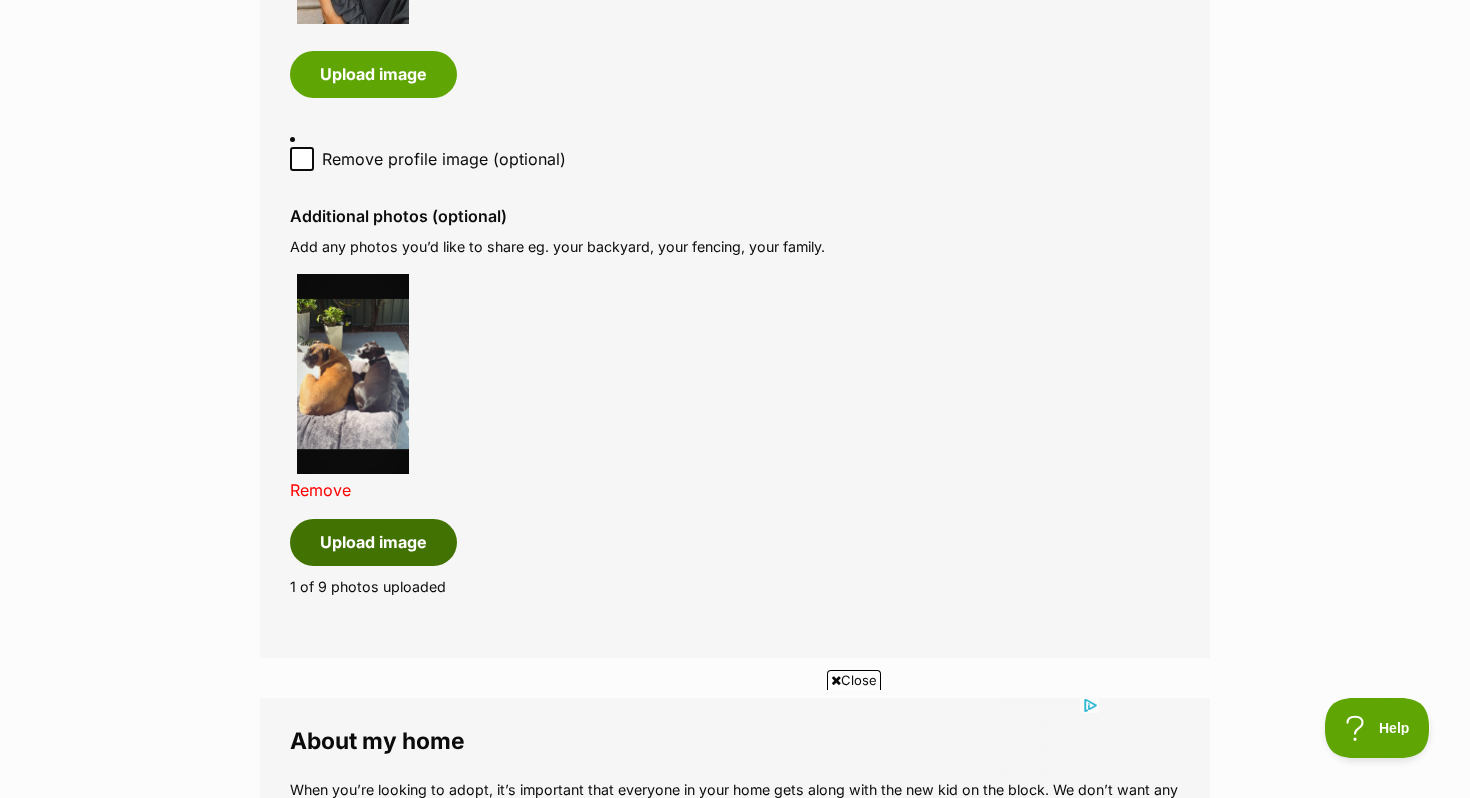 click on "Upload image" at bounding box center [373, 542] 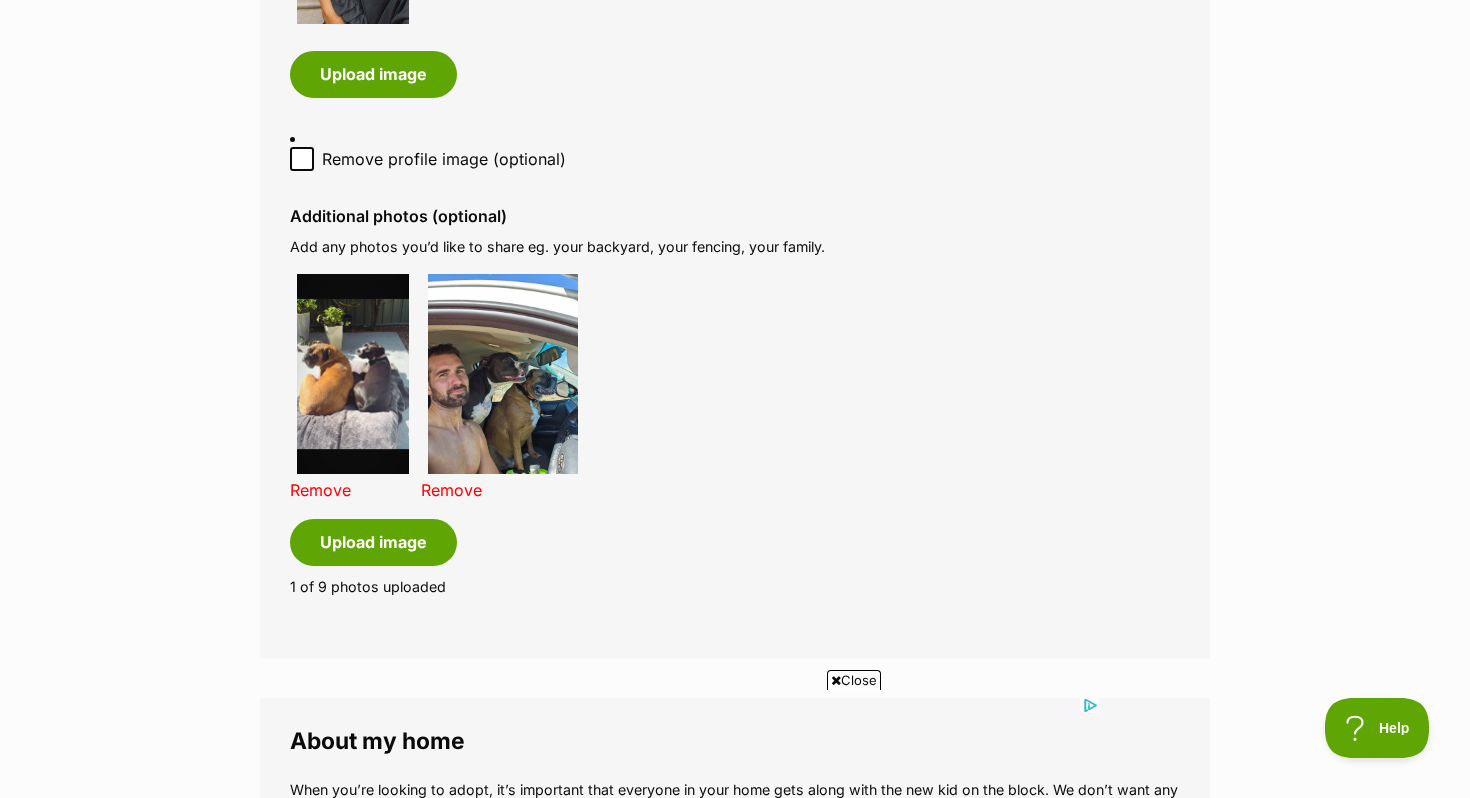 click on "Remove
Remove
Upload image" at bounding box center [735, 416] 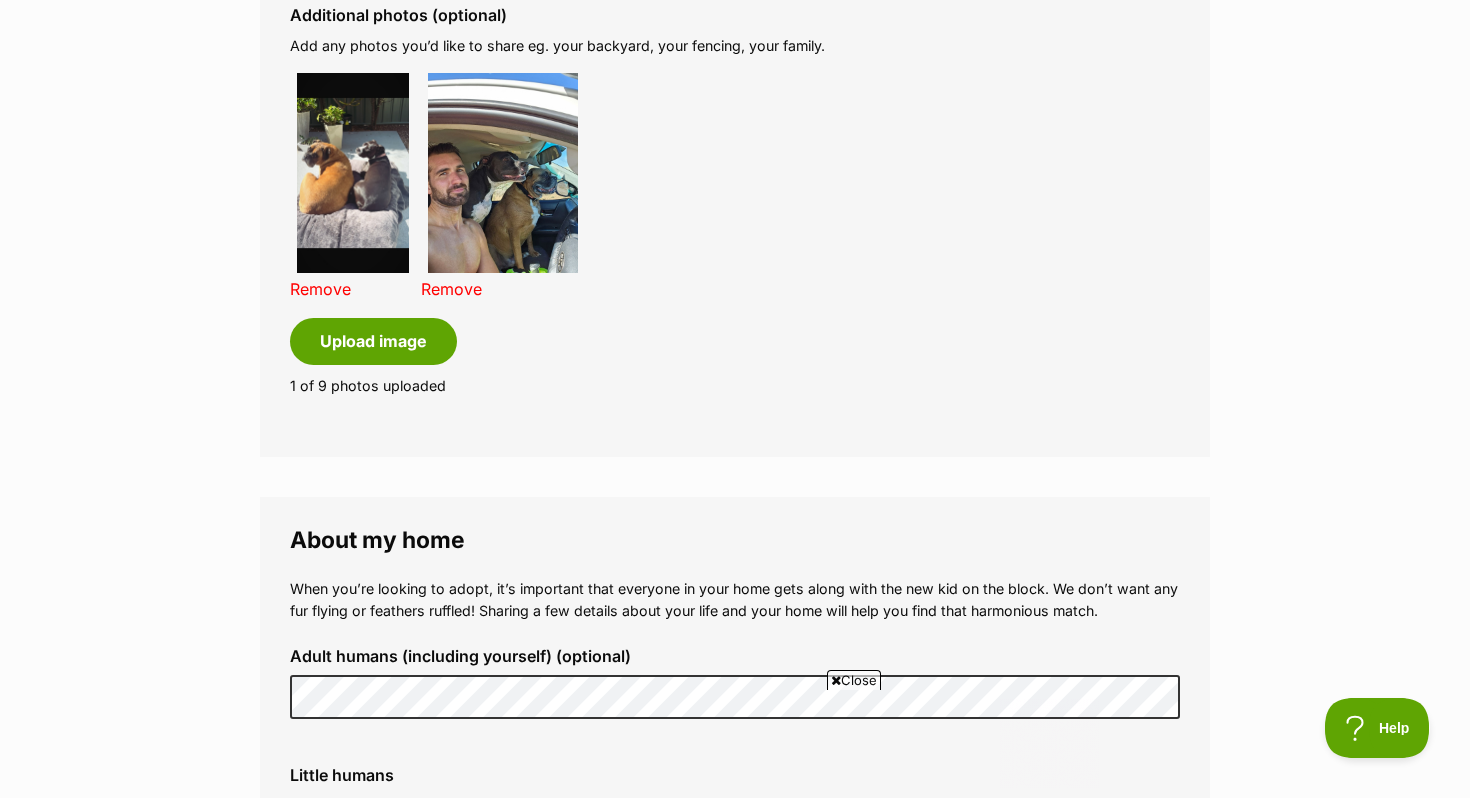 scroll, scrollTop: 0, scrollLeft: 0, axis: both 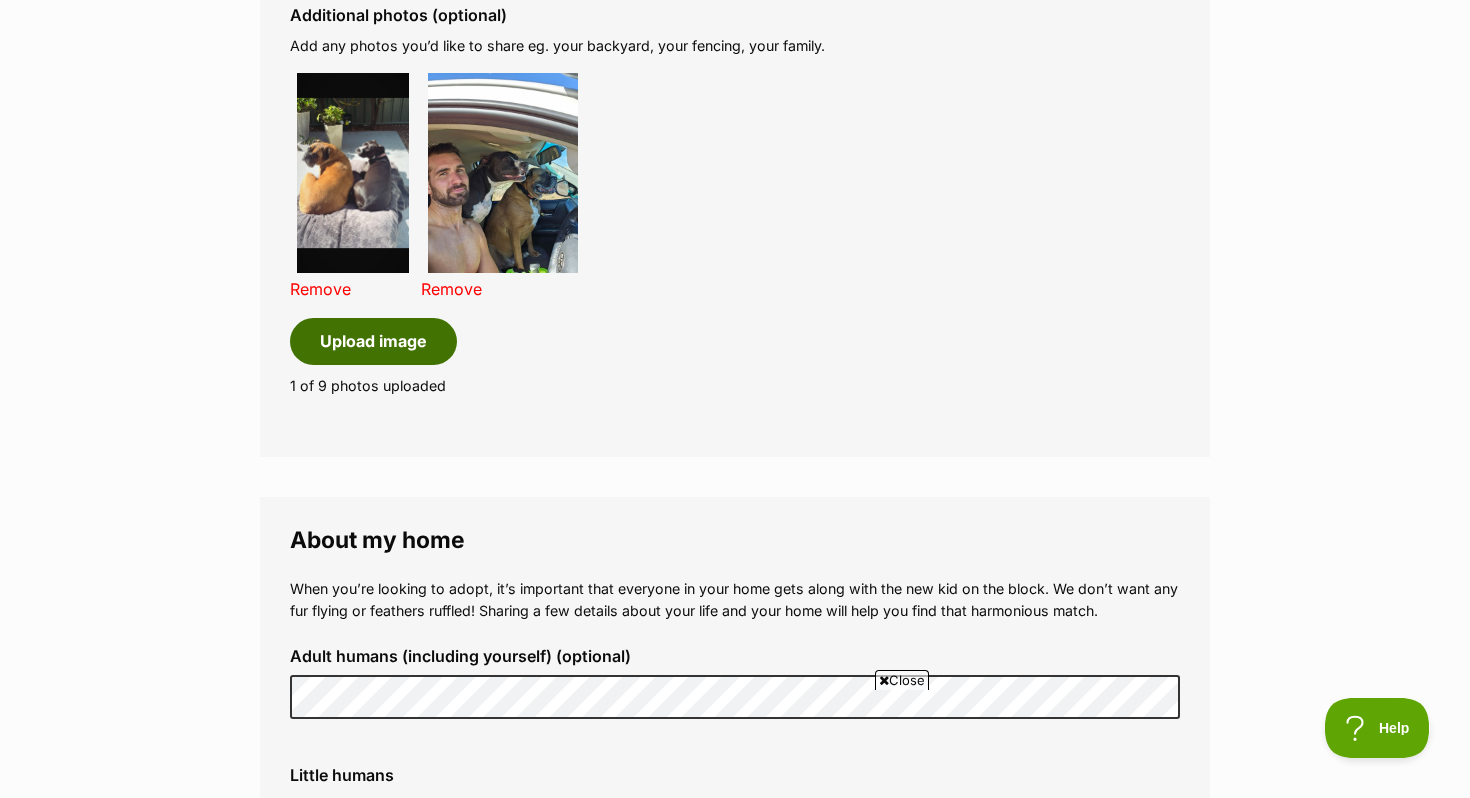 click on "Upload image" at bounding box center [373, 341] 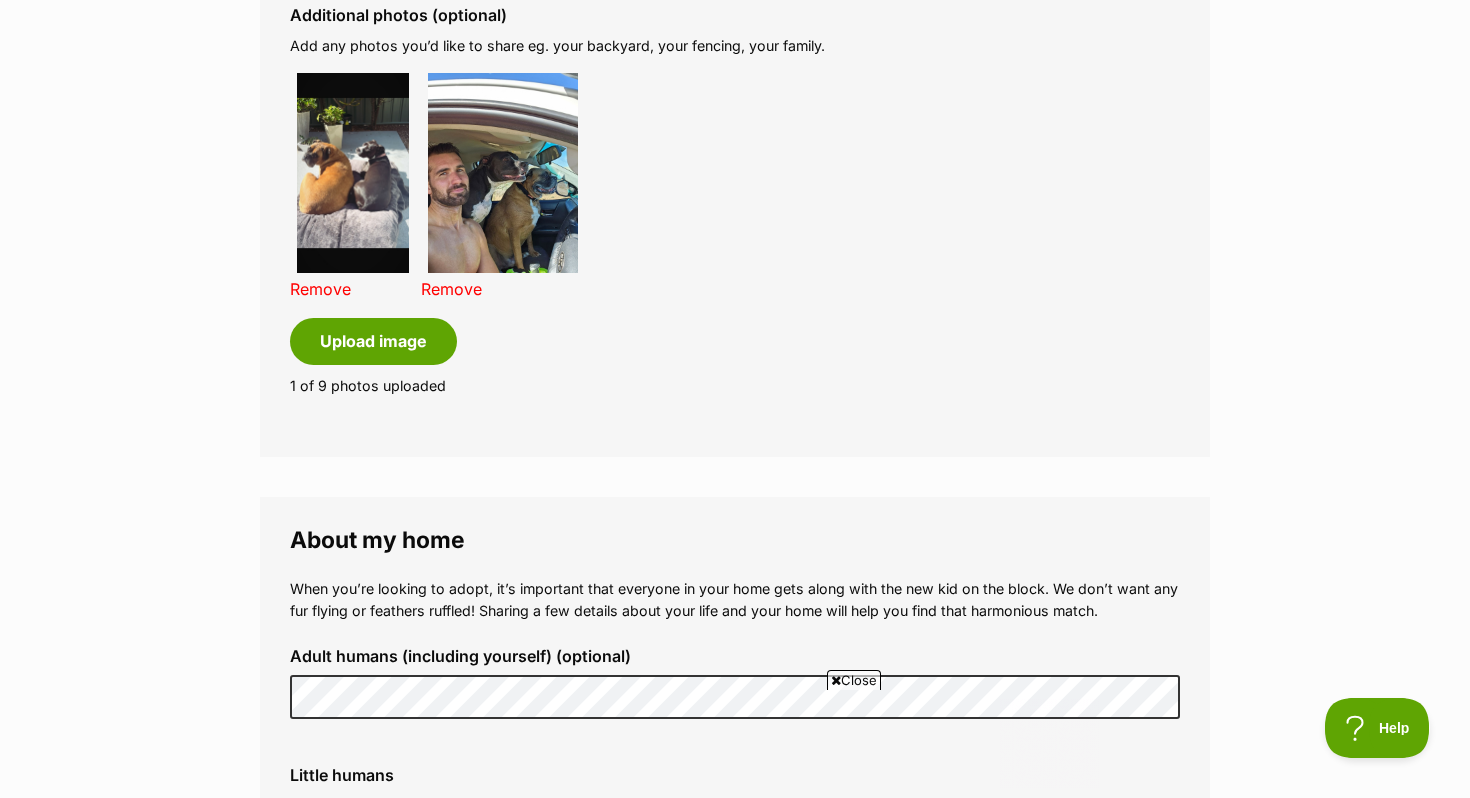scroll, scrollTop: 0, scrollLeft: 0, axis: both 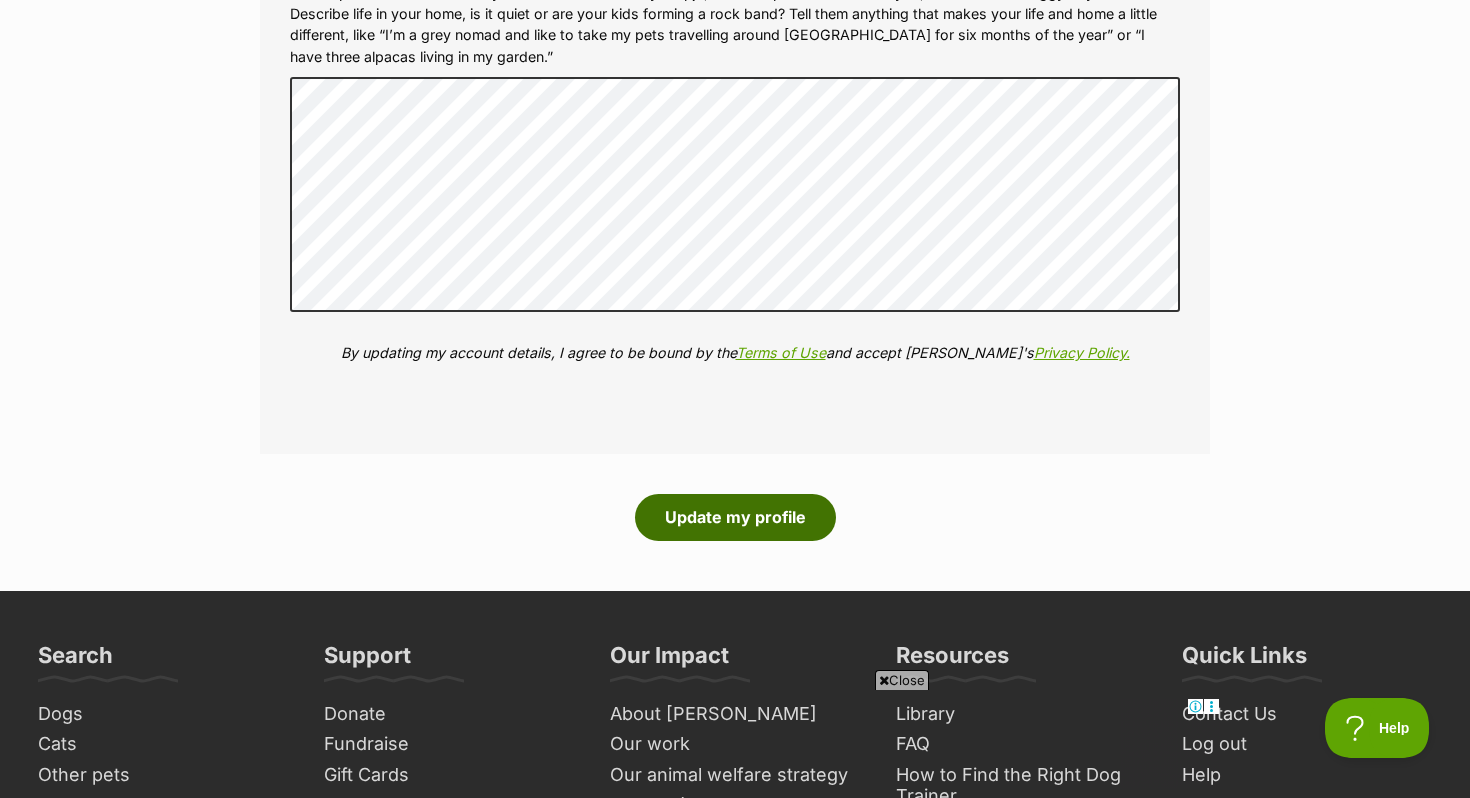 click on "Update my profile" at bounding box center (735, 517) 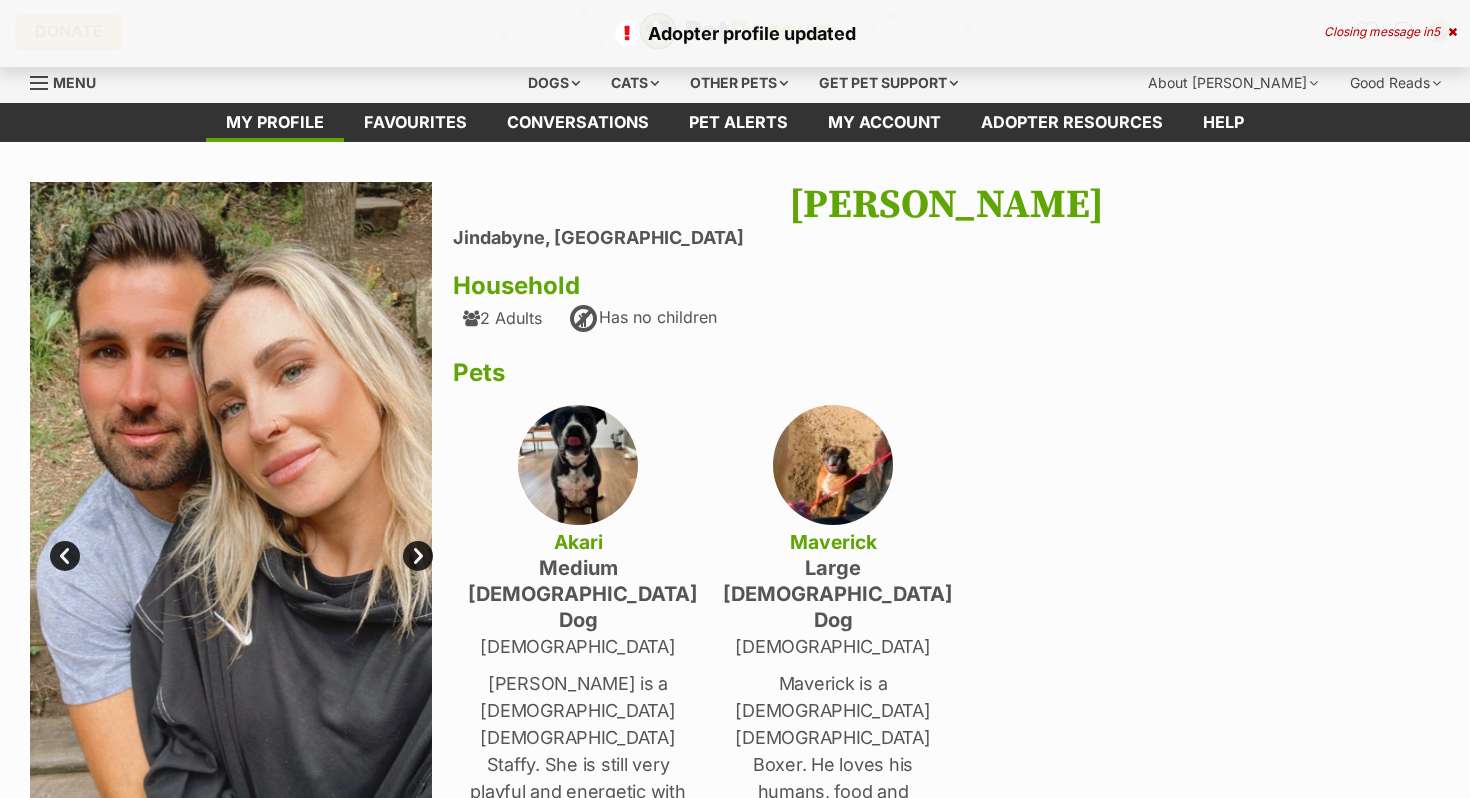scroll, scrollTop: 0, scrollLeft: 0, axis: both 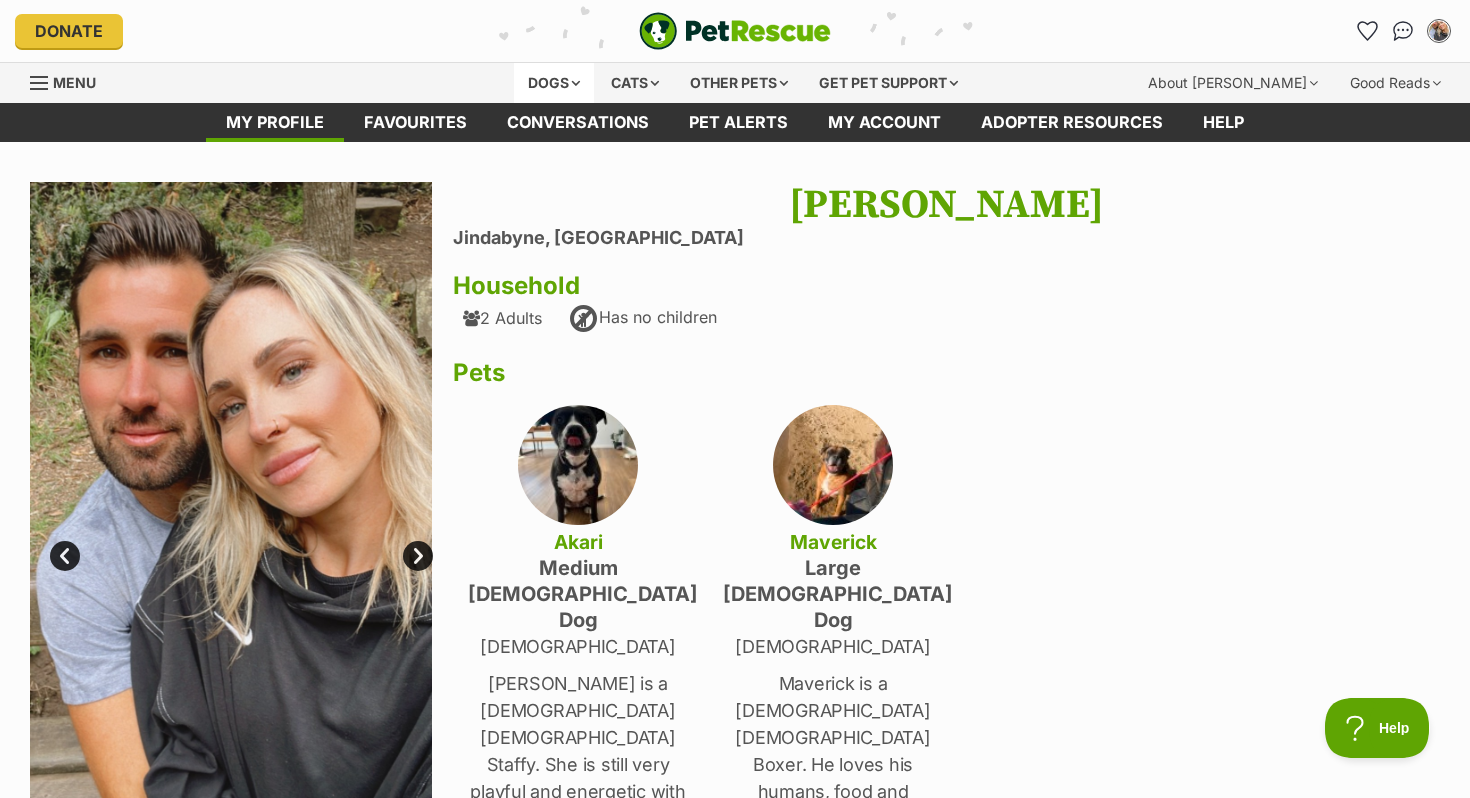 click on "Dogs" at bounding box center (554, 83) 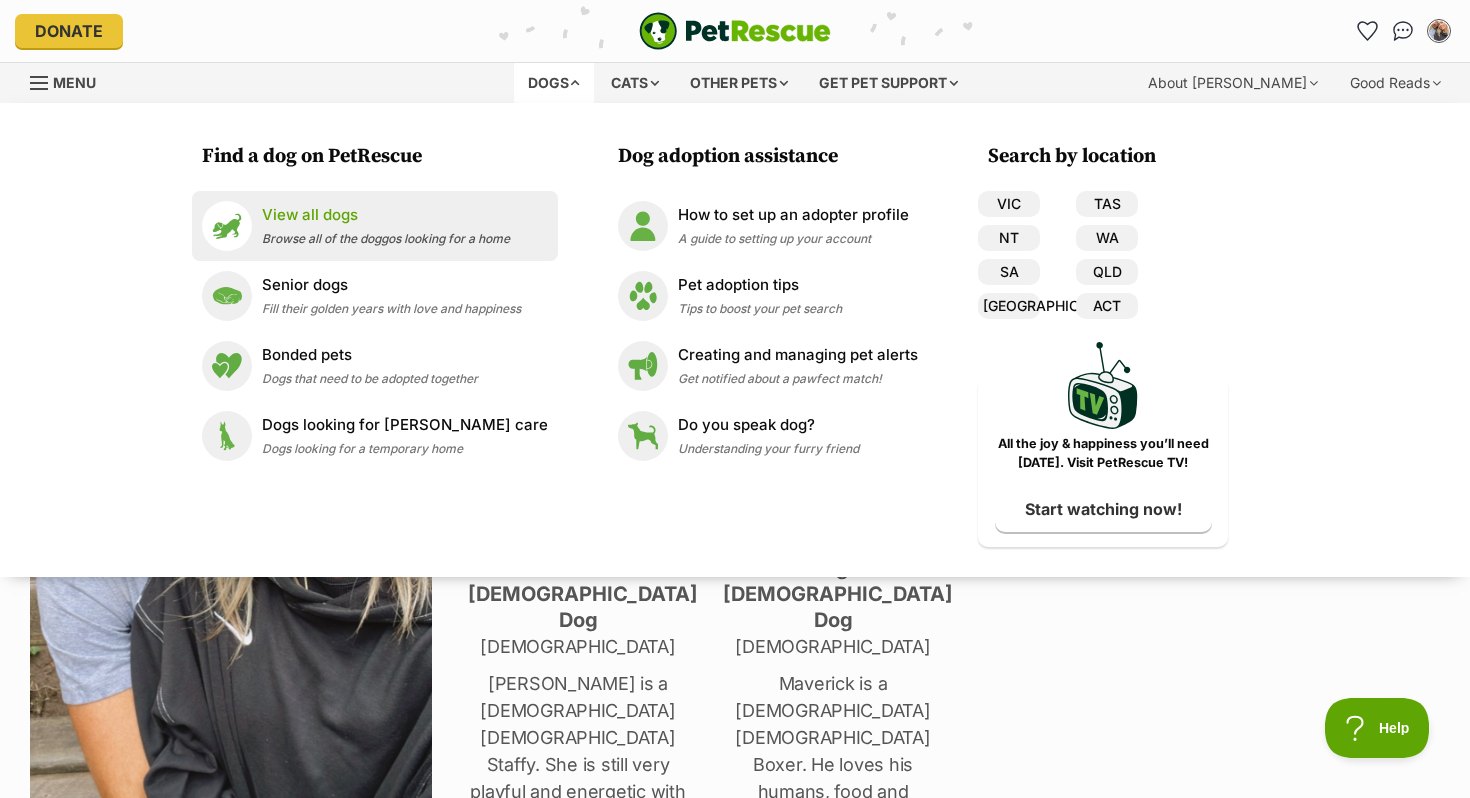 click on "View all dogs" at bounding box center [386, 215] 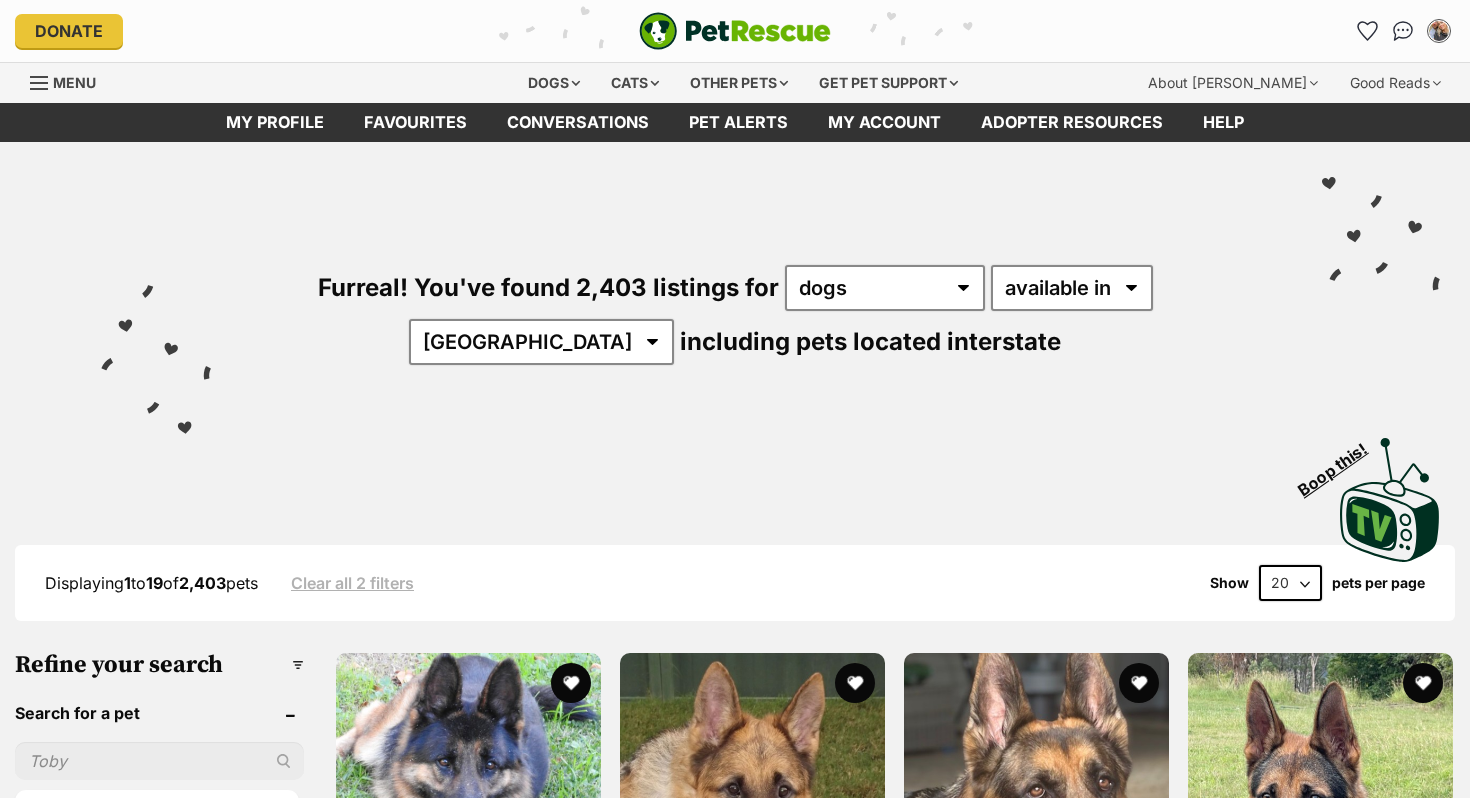 scroll, scrollTop: 0, scrollLeft: 0, axis: both 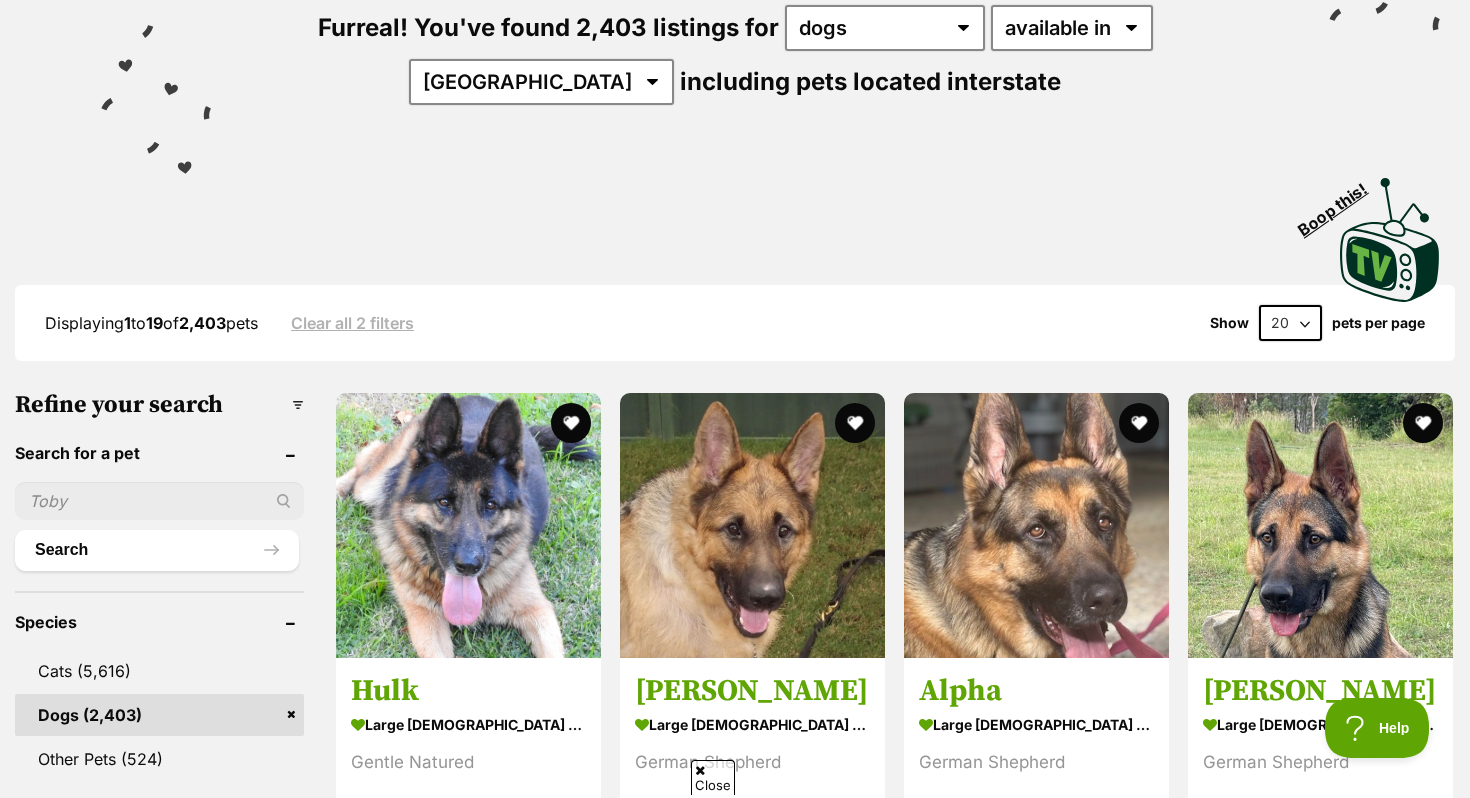 click at bounding box center (159, 501) 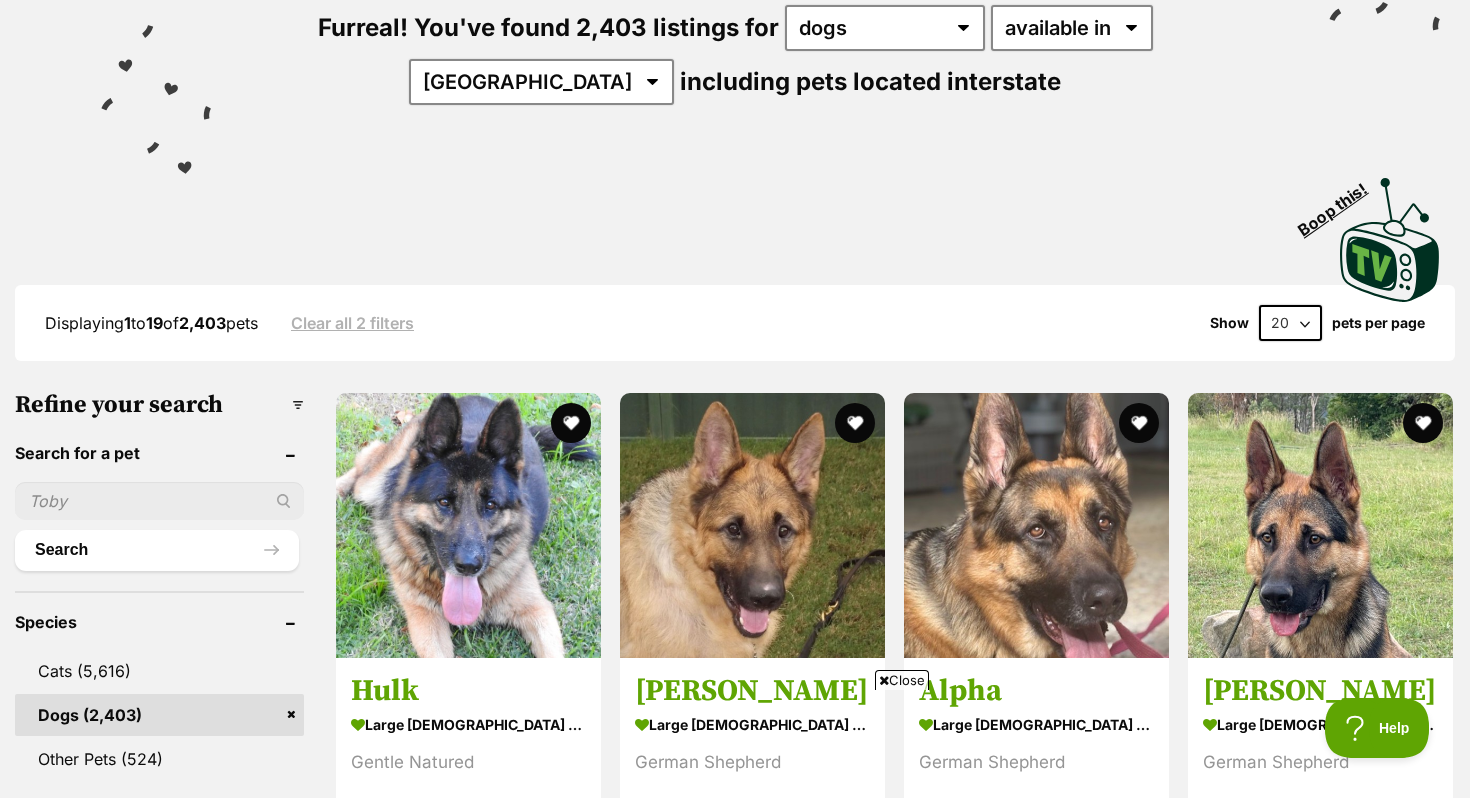 scroll, scrollTop: 0, scrollLeft: 0, axis: both 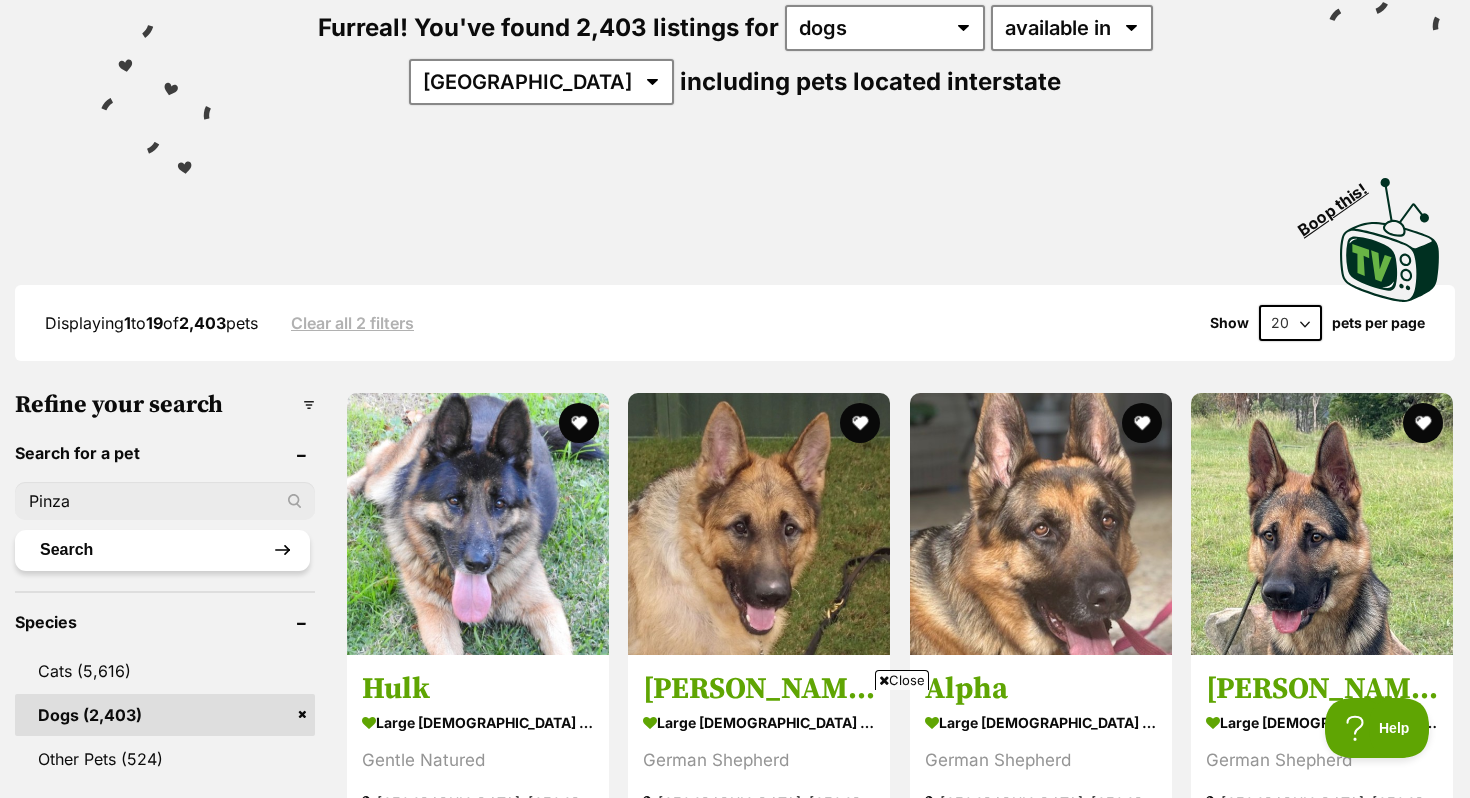 click on "Search" at bounding box center [162, 550] 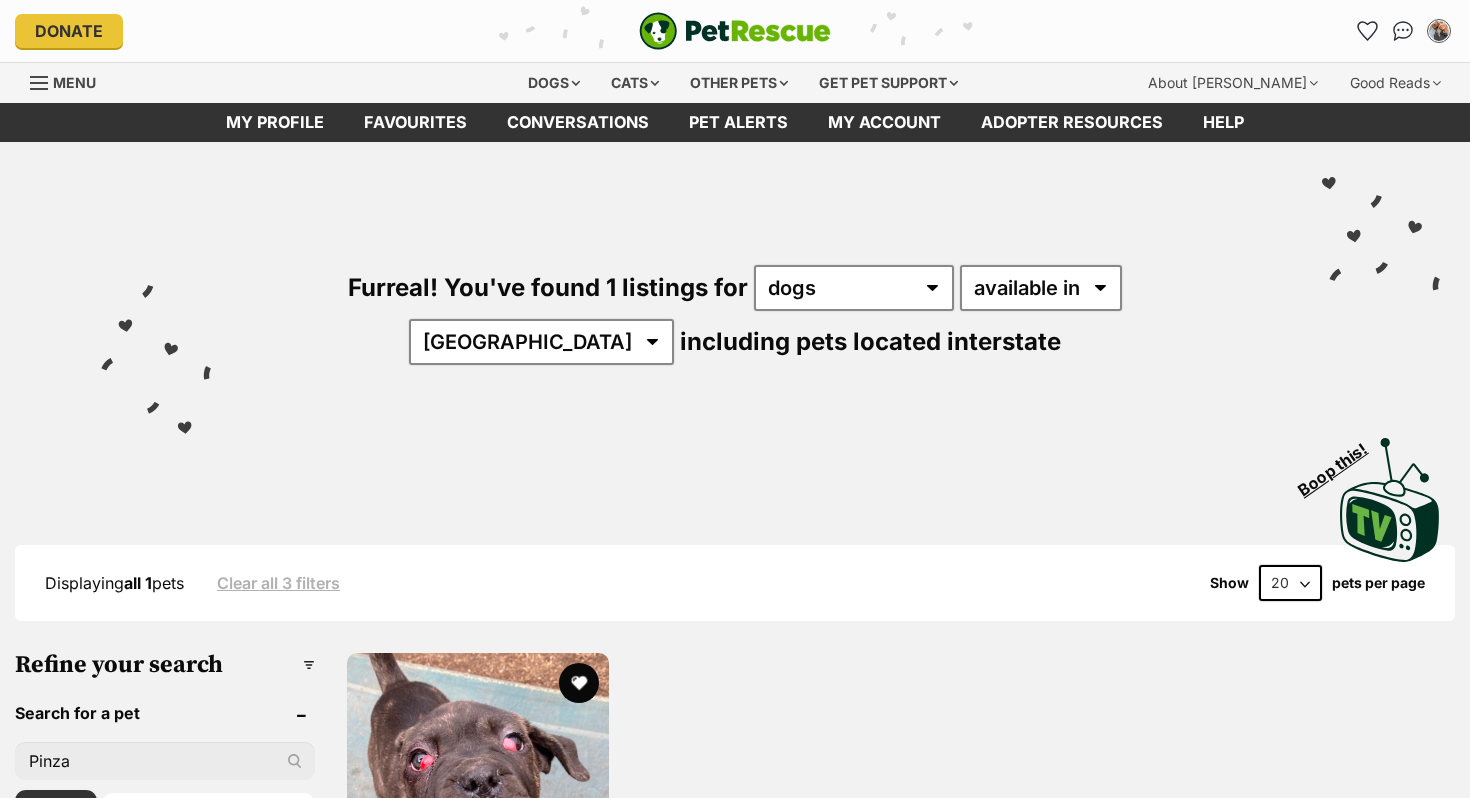 scroll, scrollTop: 0, scrollLeft: 0, axis: both 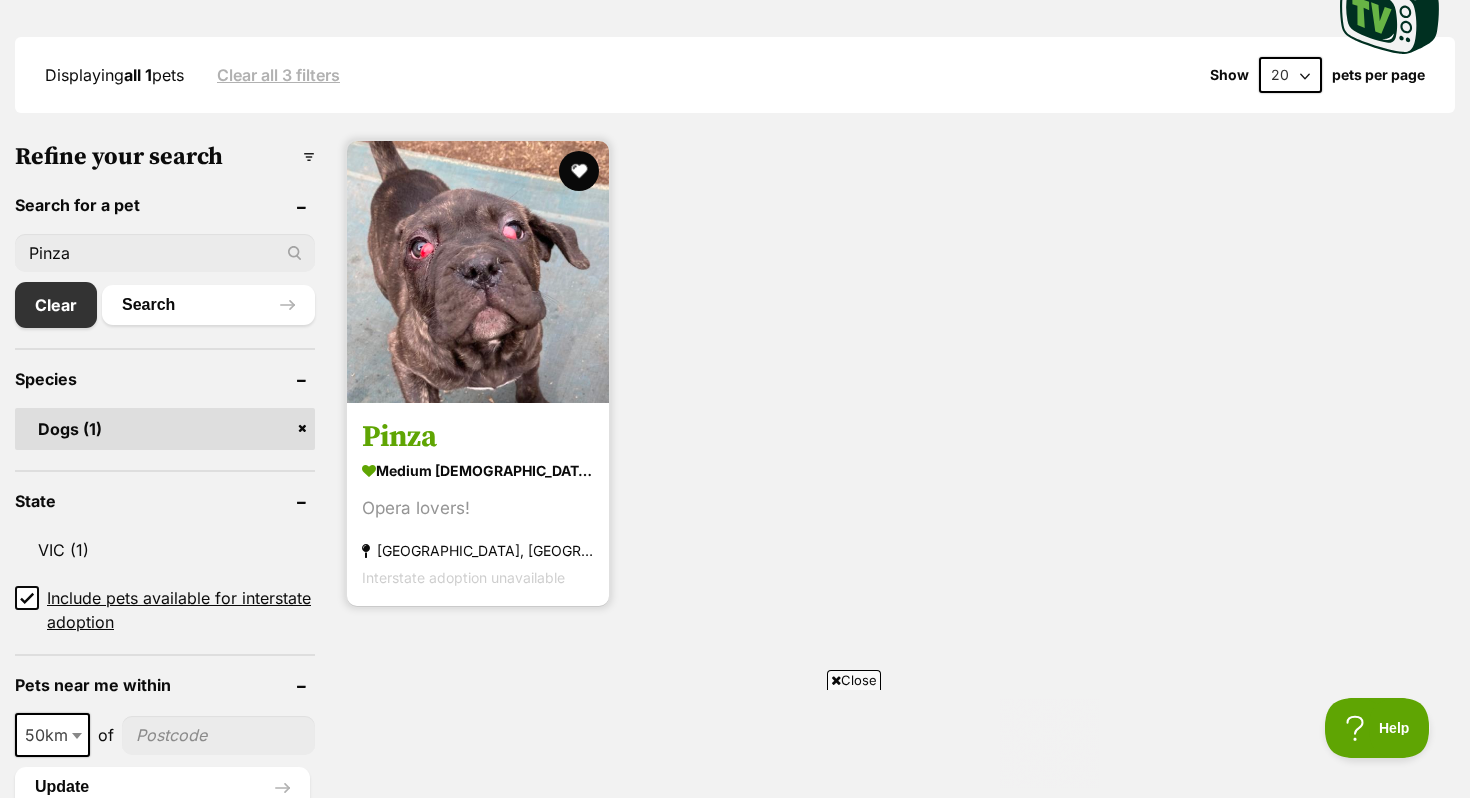 click on "medium male Dog
Opera lovers!
Ballarat East, VIC
Interstate adoption unavailable" at bounding box center (478, 523) 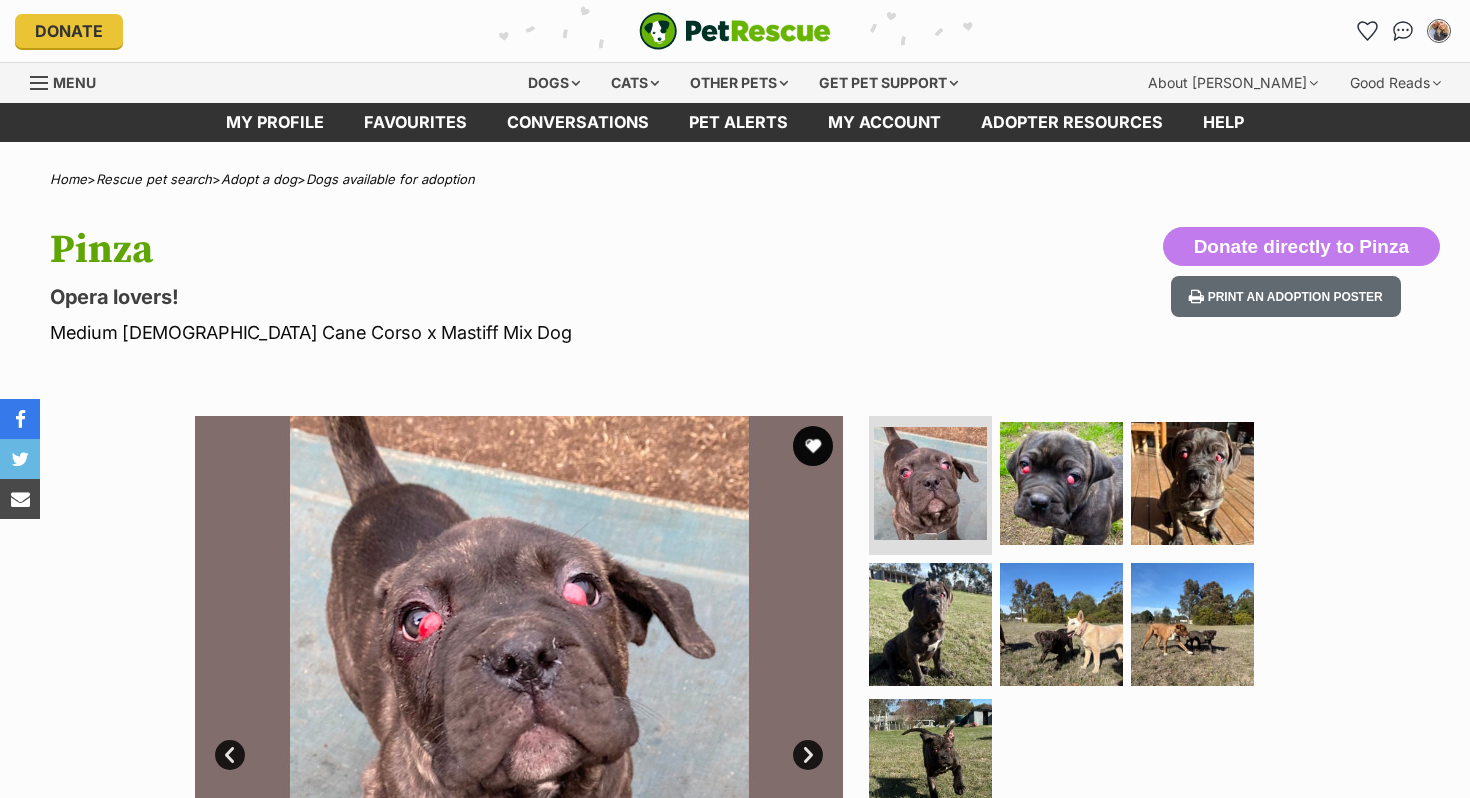 scroll, scrollTop: 0, scrollLeft: 0, axis: both 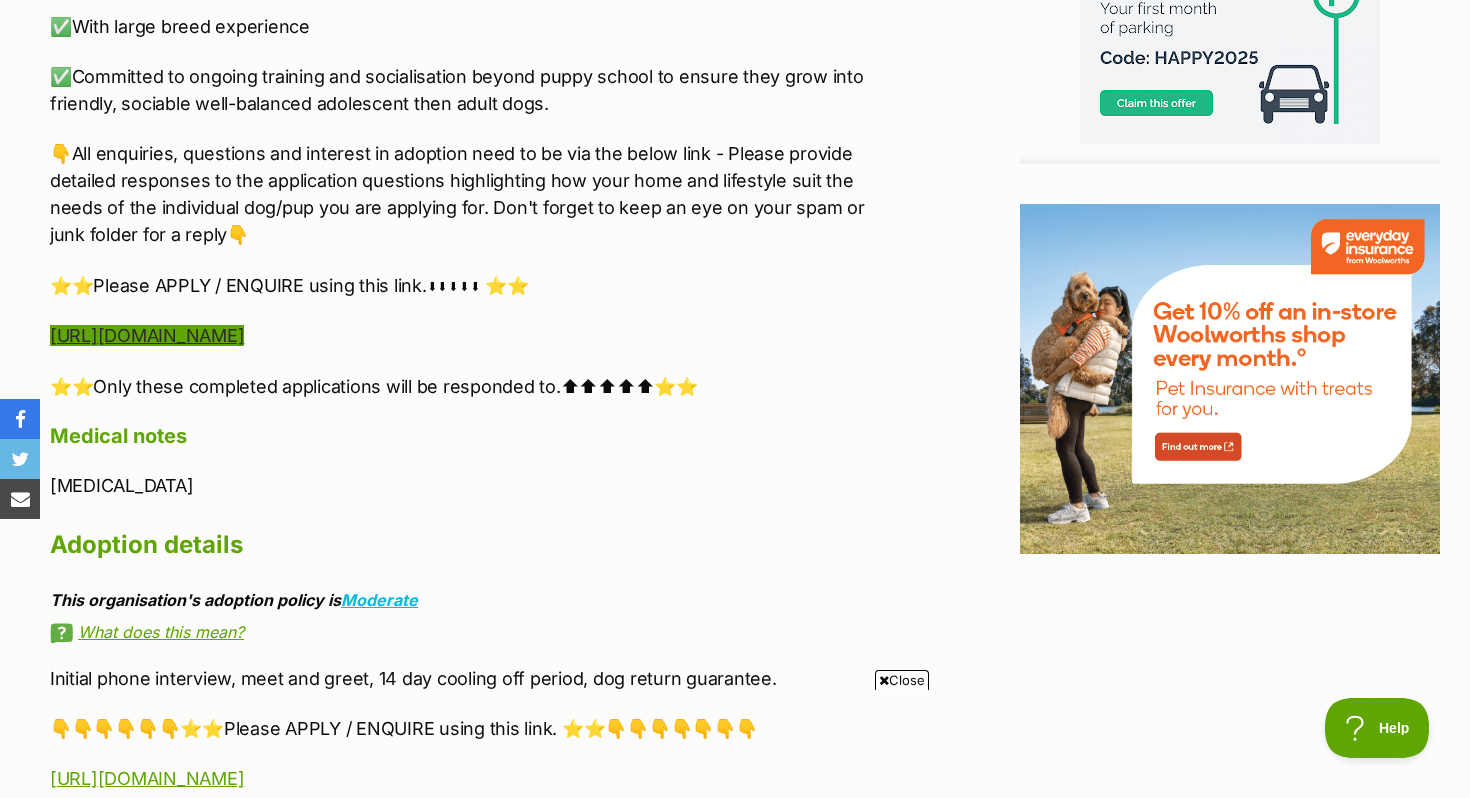 click on "[URL][DOMAIN_NAME]" at bounding box center (147, 335) 